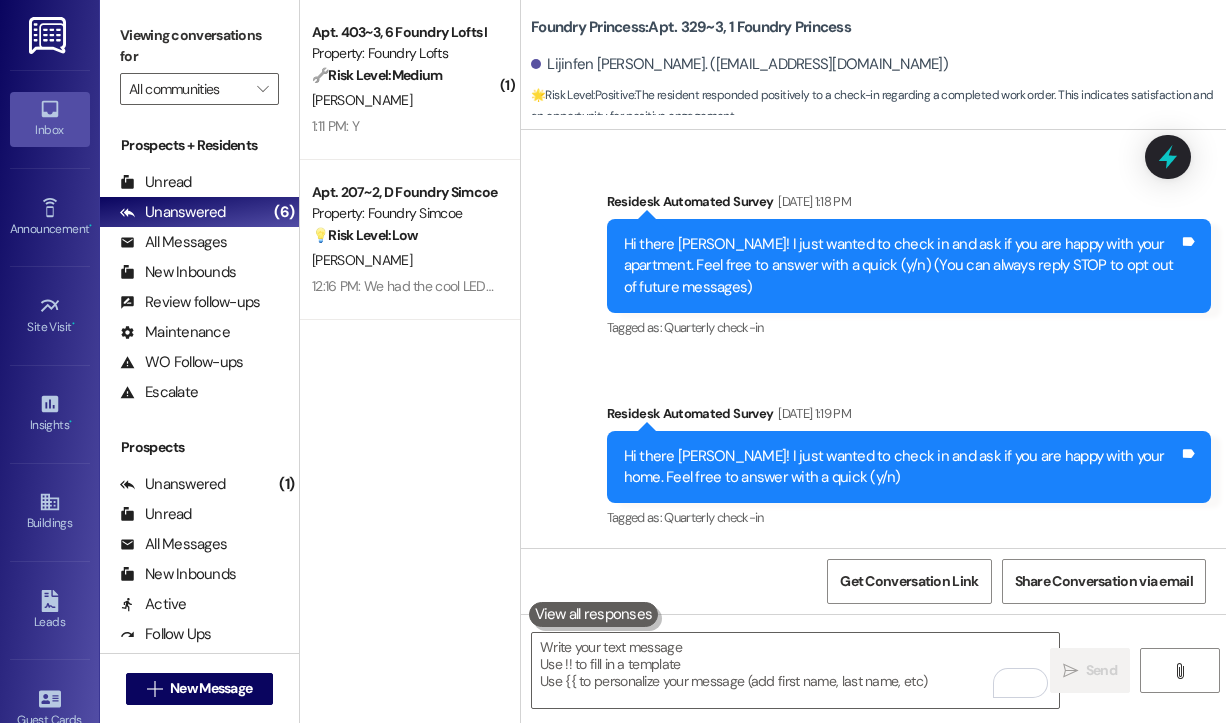 scroll, scrollTop: 0, scrollLeft: 0, axis: both 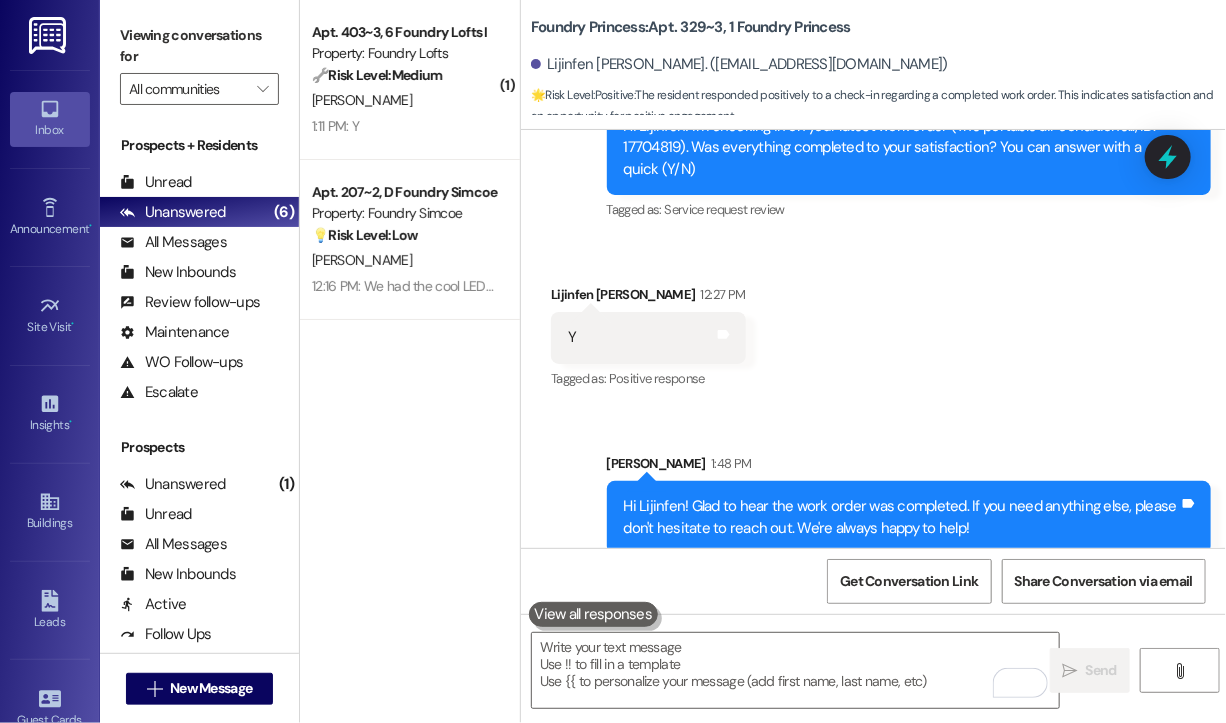 click on "Survey, sent via SMS Residesk Automated Survey 12:26 PM Hi Lijinfen! I'm checking in on your latest work order (The portable air conditione..., ID: 17704819). Was everything completed to your satisfaction? You can answer with a quick (Y/N) Tags and notes Tagged as:   Service request review Click to highlight conversations about Service request review" at bounding box center [909, 149] 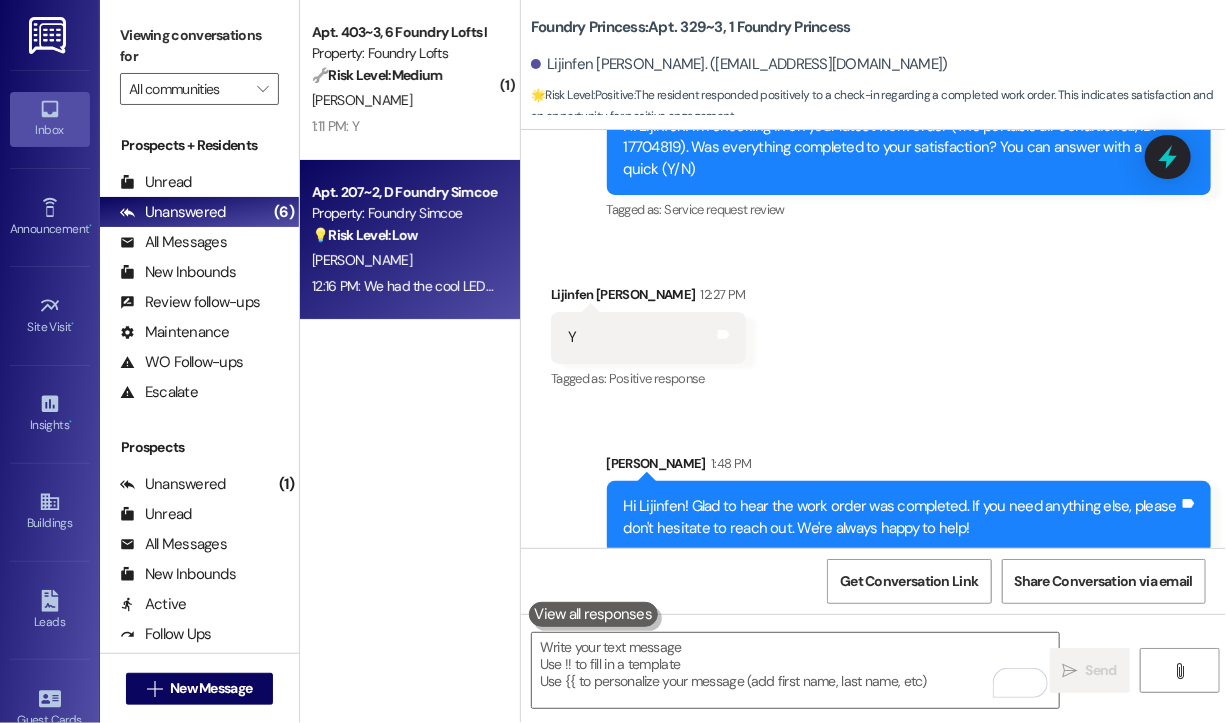drag, startPoint x: 1044, startPoint y: 384, endPoint x: 489, endPoint y: 279, distance: 564.8451 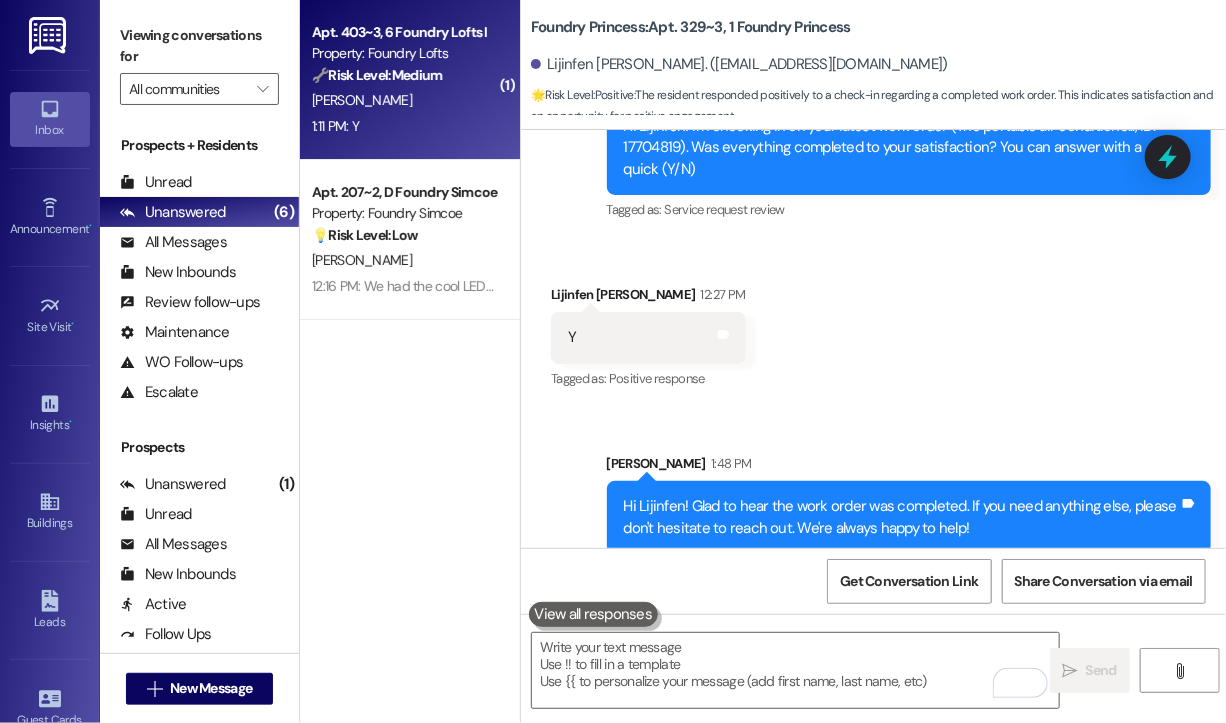 click on "1:11 PM: Y 1:11 PM: Y" at bounding box center [404, 126] 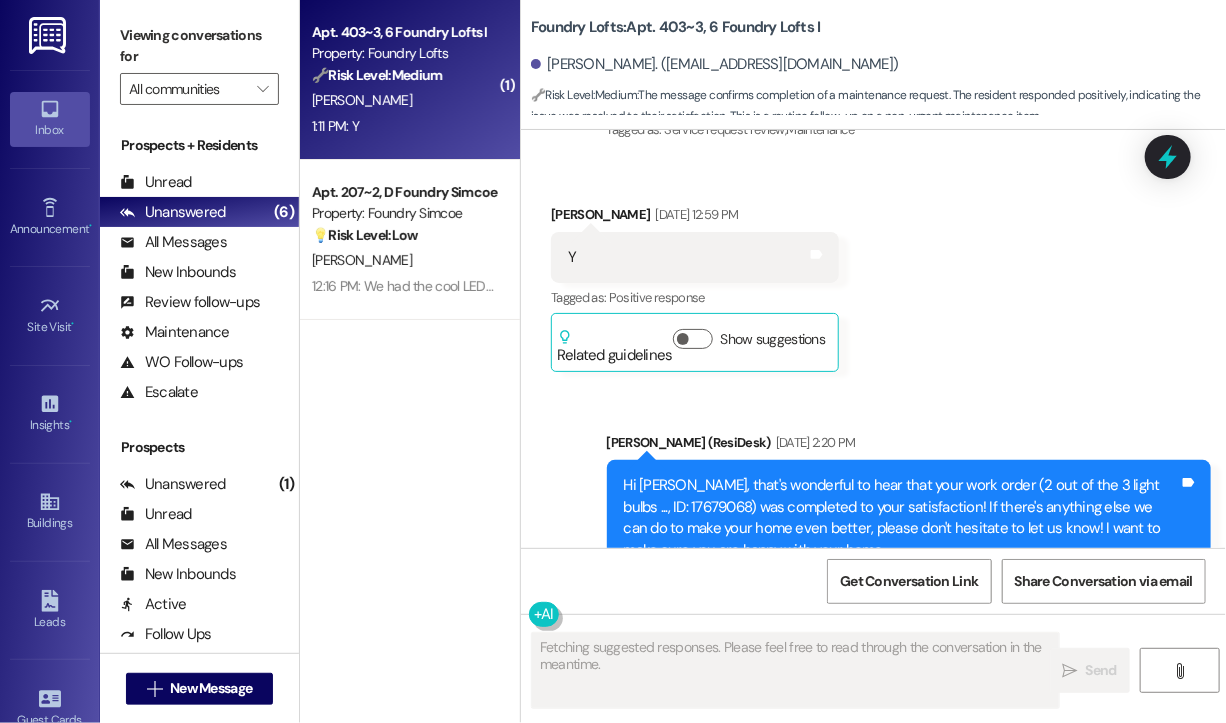 scroll, scrollTop: 4192, scrollLeft: 0, axis: vertical 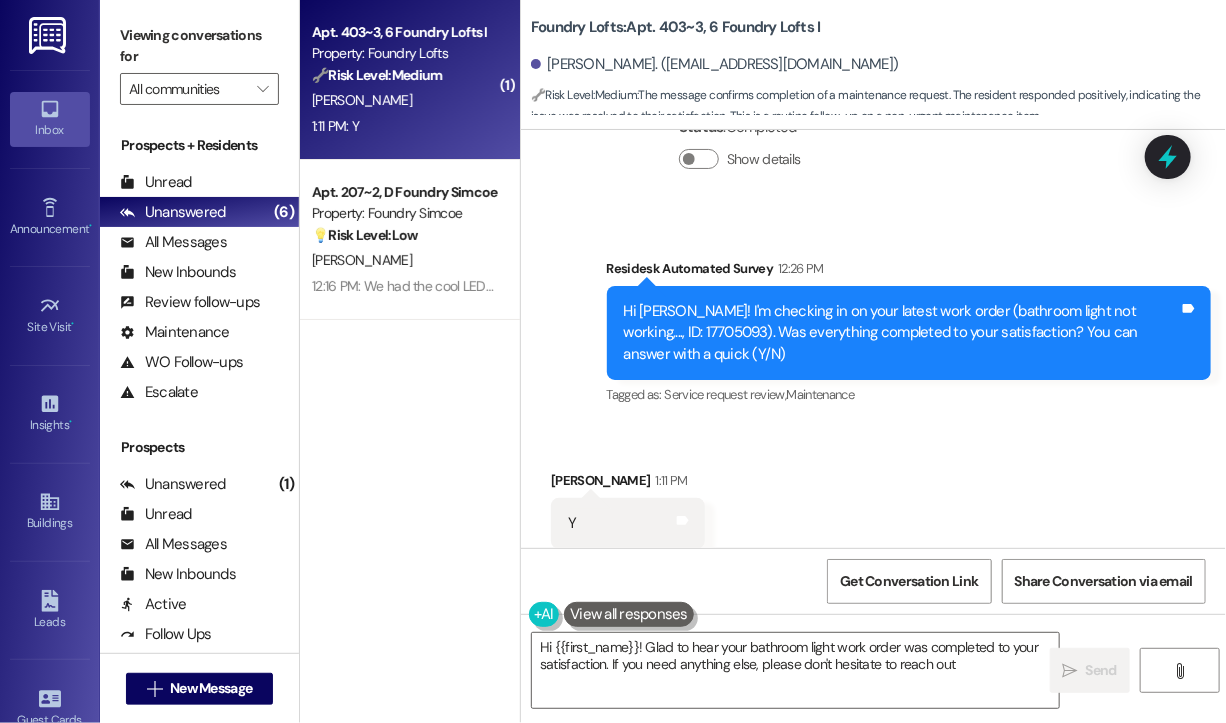 type on "Hi {{first_name}}! Glad to hear your bathroom light work order was completed to your satisfaction. If you need anything else, please don't hesitate to reach out!" 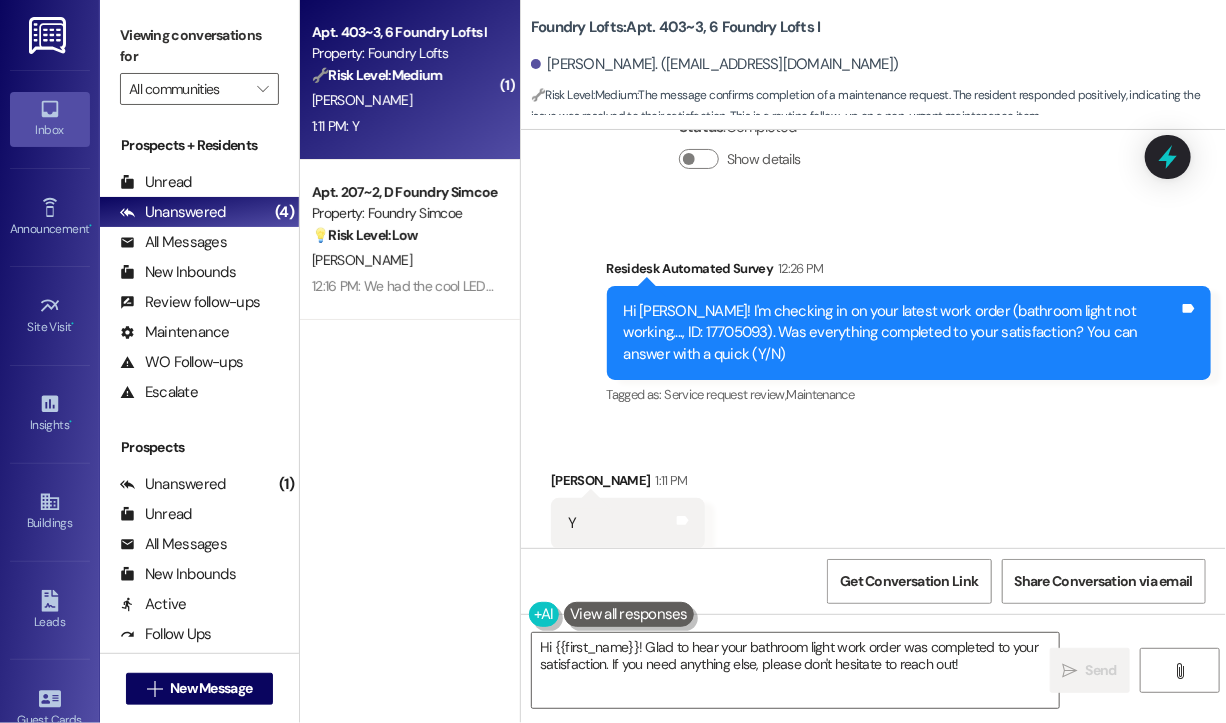 scroll, scrollTop: 4193, scrollLeft: 0, axis: vertical 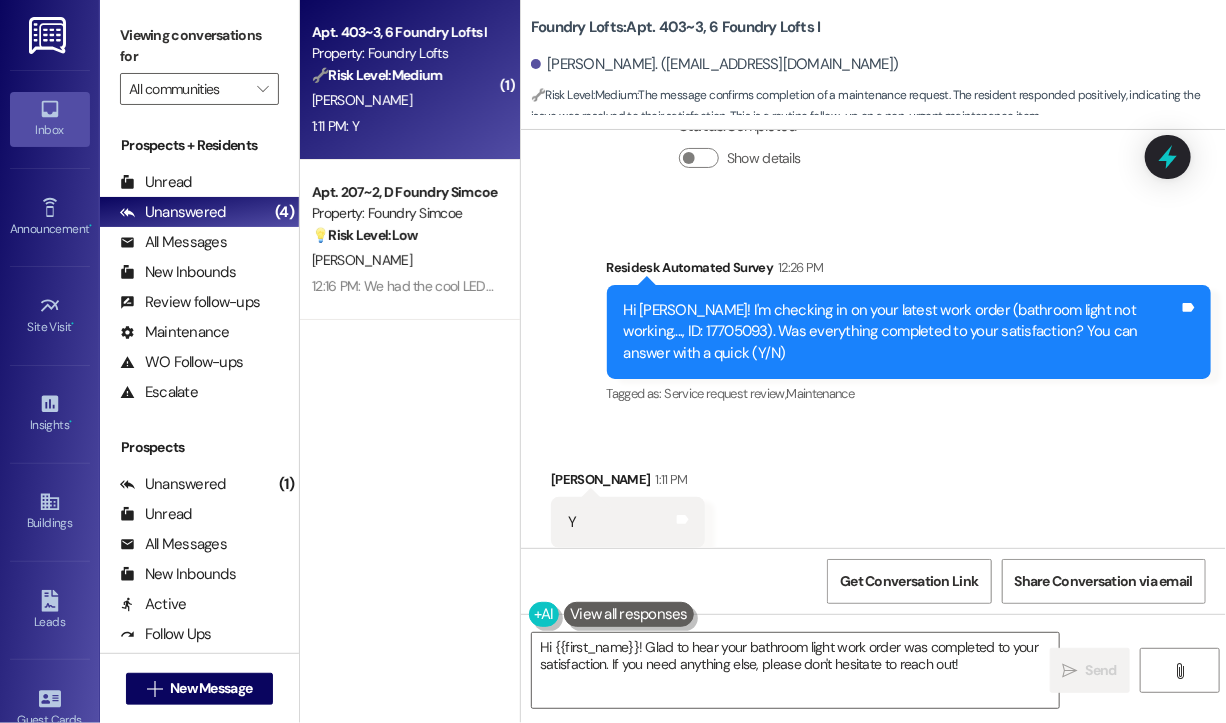 click on "Received via SMS Khushi Bedi 1:11 PM Y Tags and notes Tagged as:   Positive response Click to highlight conversations about Positive response" at bounding box center (873, 508) 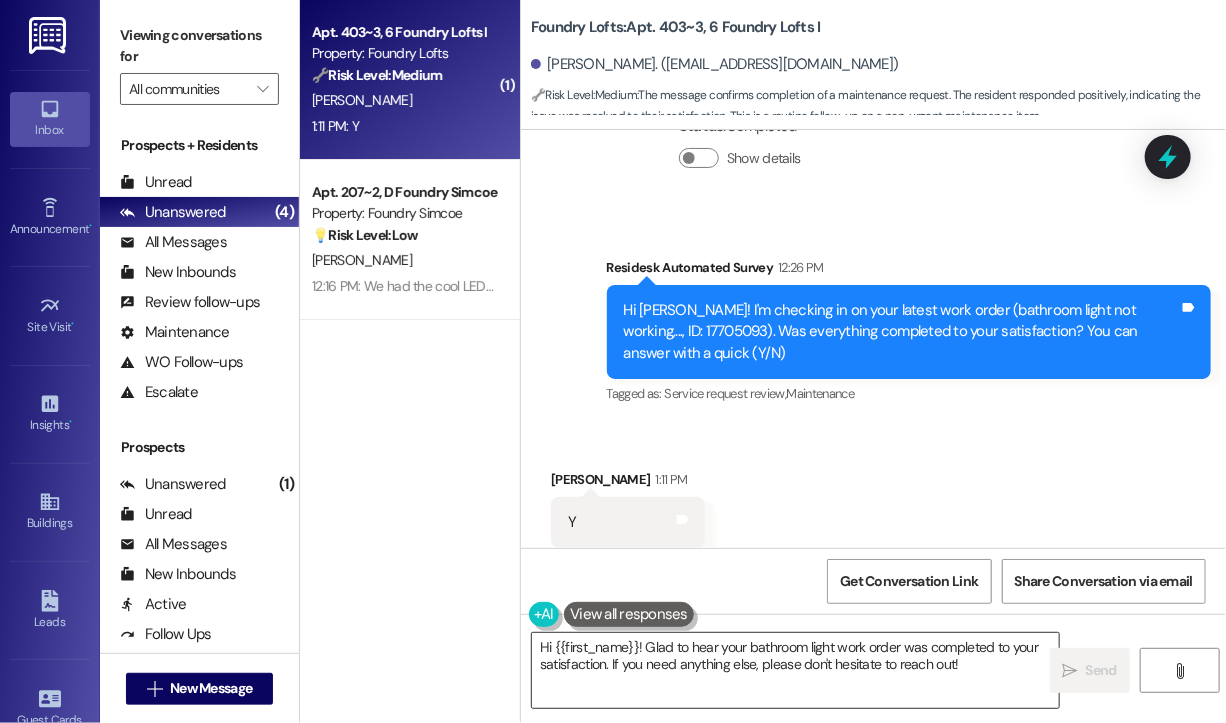 click on "Hi {{first_name}}! Glad to hear your bathroom light work order was completed to your satisfaction. If you need anything else, please don't hesitate to reach out!" at bounding box center (795, 670) 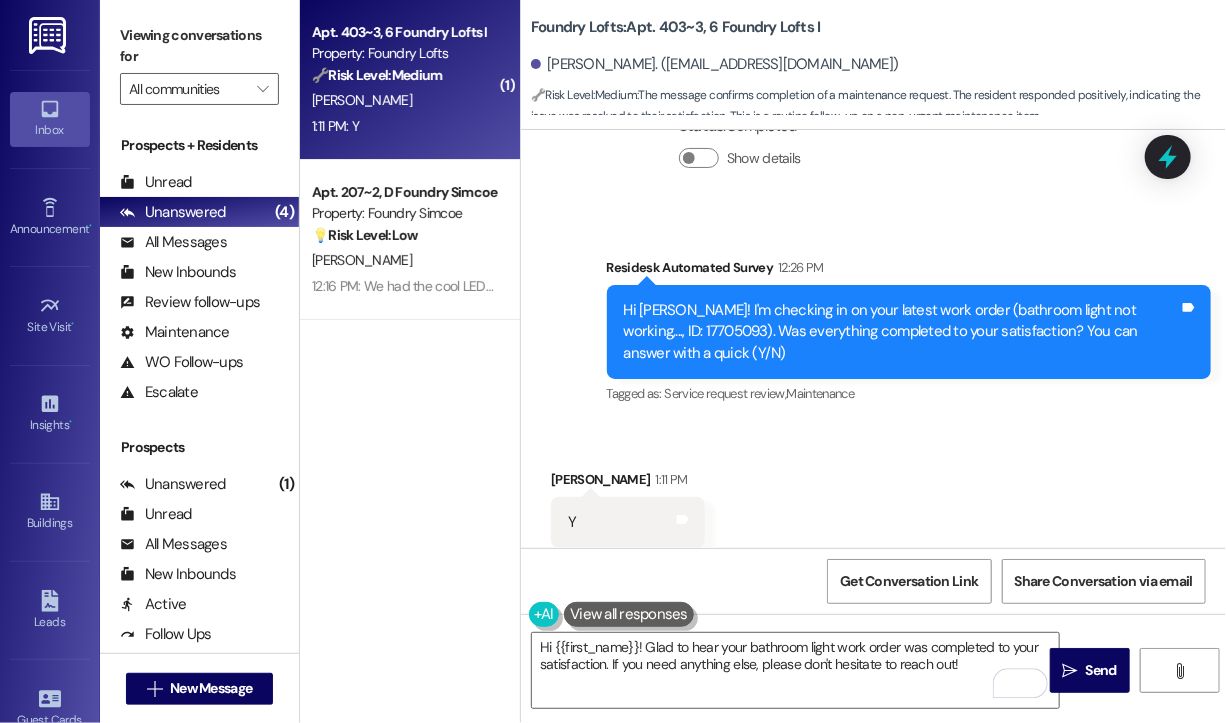click on "Received via SMS Khushi Bedi 1:11 PM Y Tags and notes Tagged as:   Positive response Click to highlight conversations about Positive response" at bounding box center [873, 508] 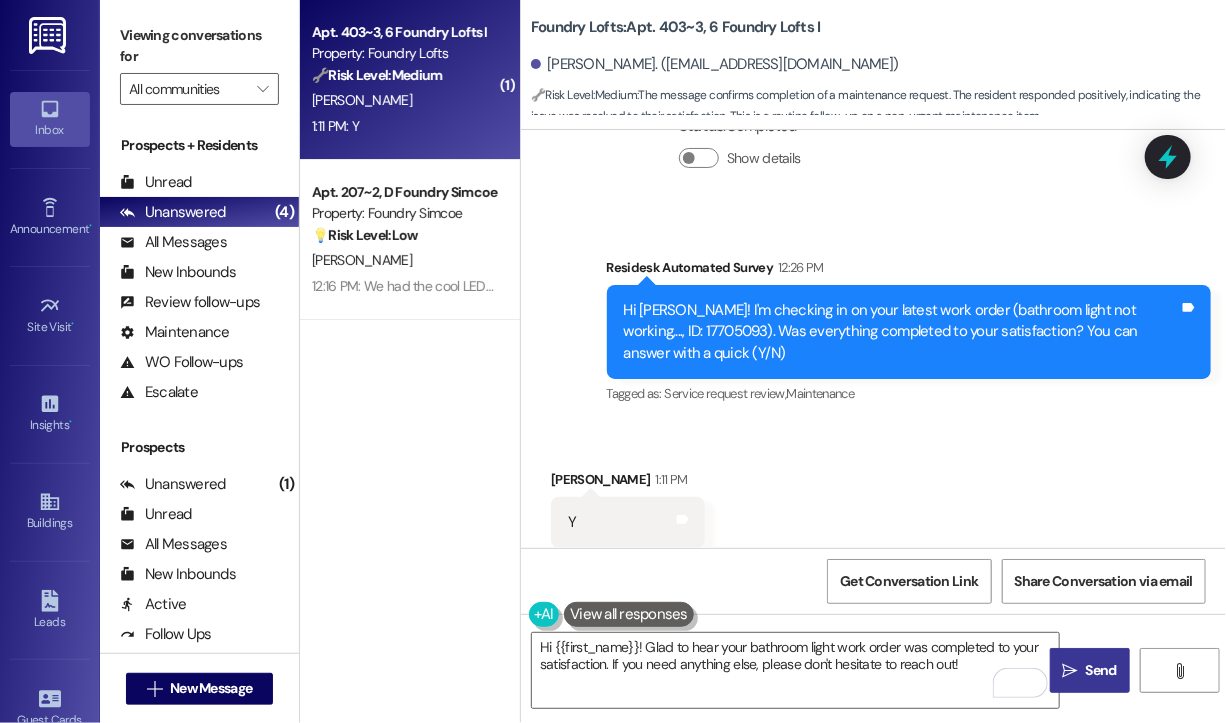 click on "Send" at bounding box center [1101, 670] 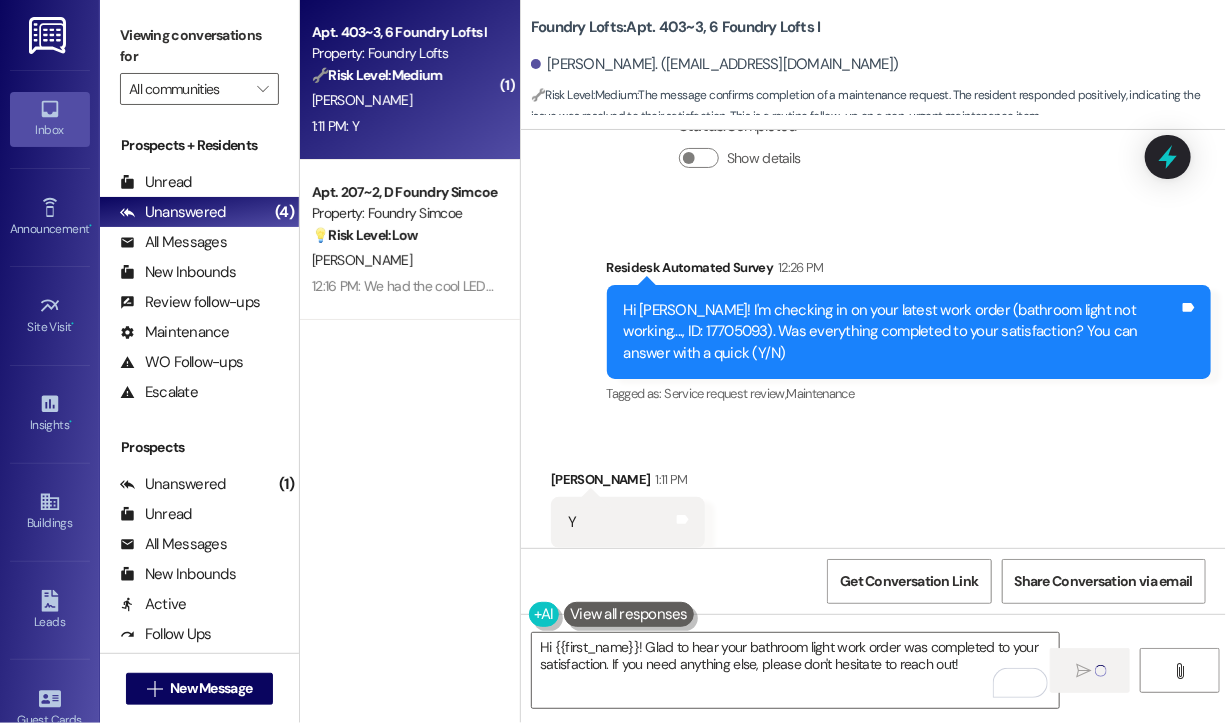 type 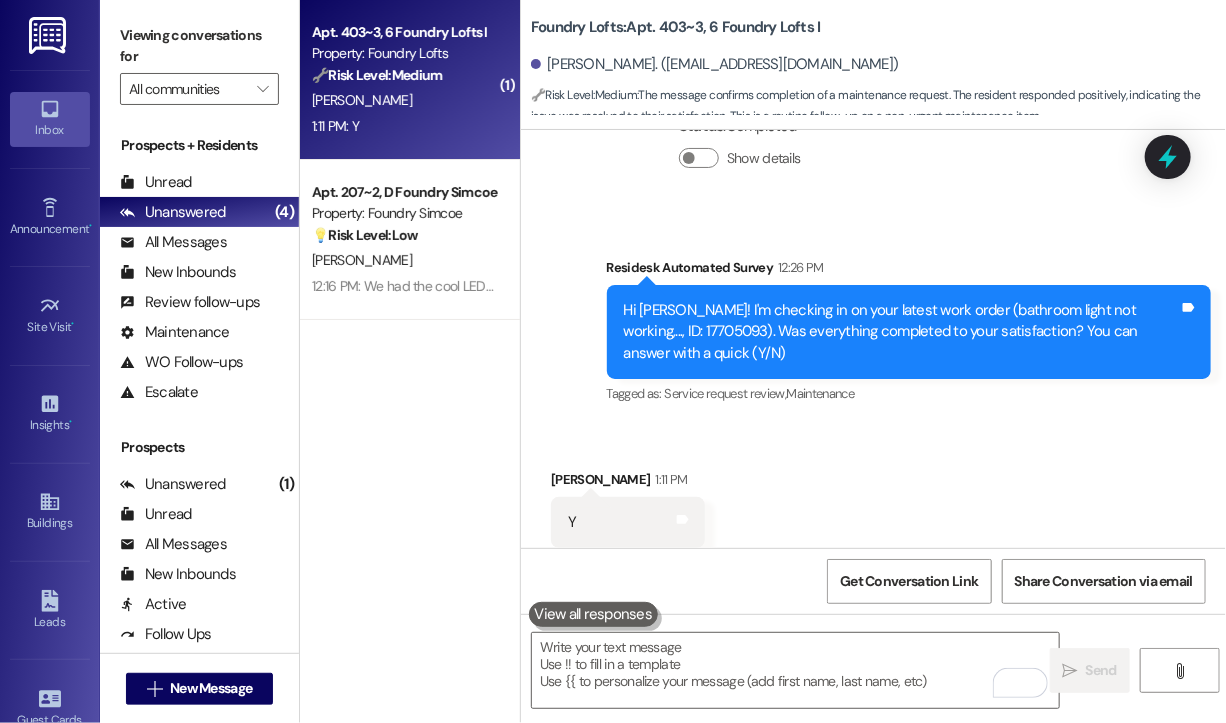 scroll, scrollTop: 4192, scrollLeft: 0, axis: vertical 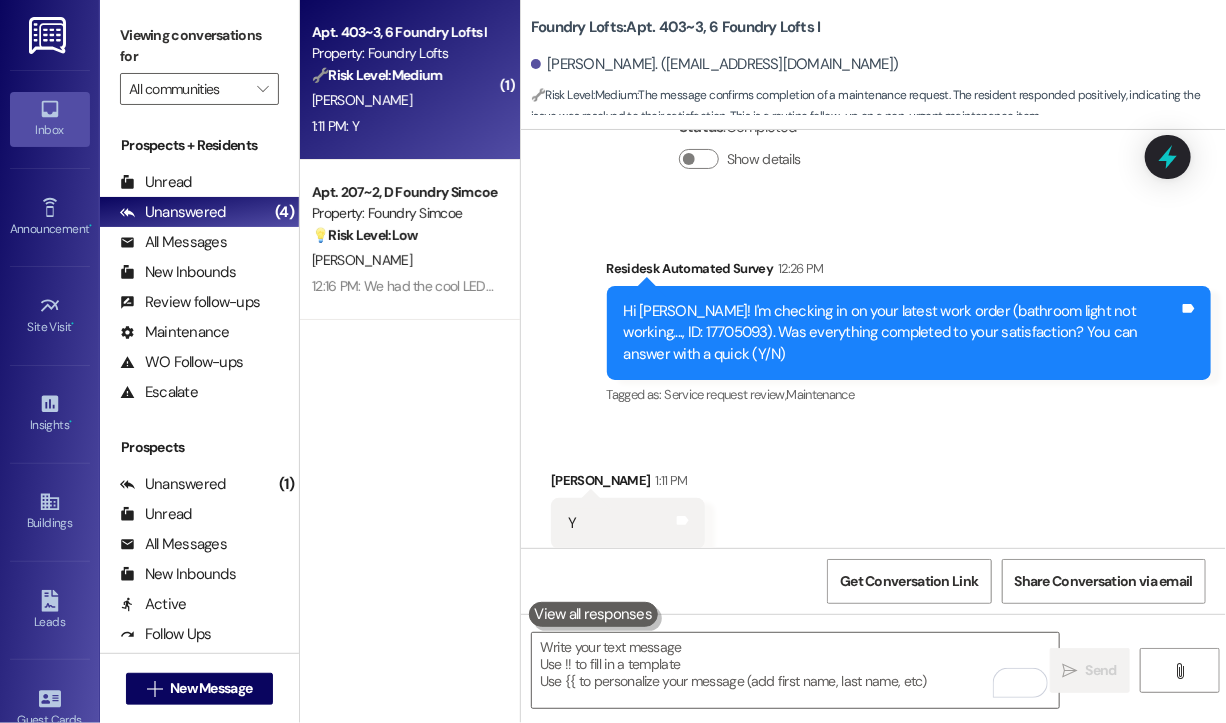 click on "Survey, sent via SMS Residesk Automated Survey 12:26 PM Hi Khushi! I'm checking in on your latest work order (bathroom light not working,..., ID: 17705093). Was everything completed to your satisfaction? You can answer with a quick (Y/N) Tags and notes Tagged as:   Service request review ,  Click to highlight conversations about Service request review Maintenance Click to highlight conversations about Maintenance" at bounding box center (909, 334) 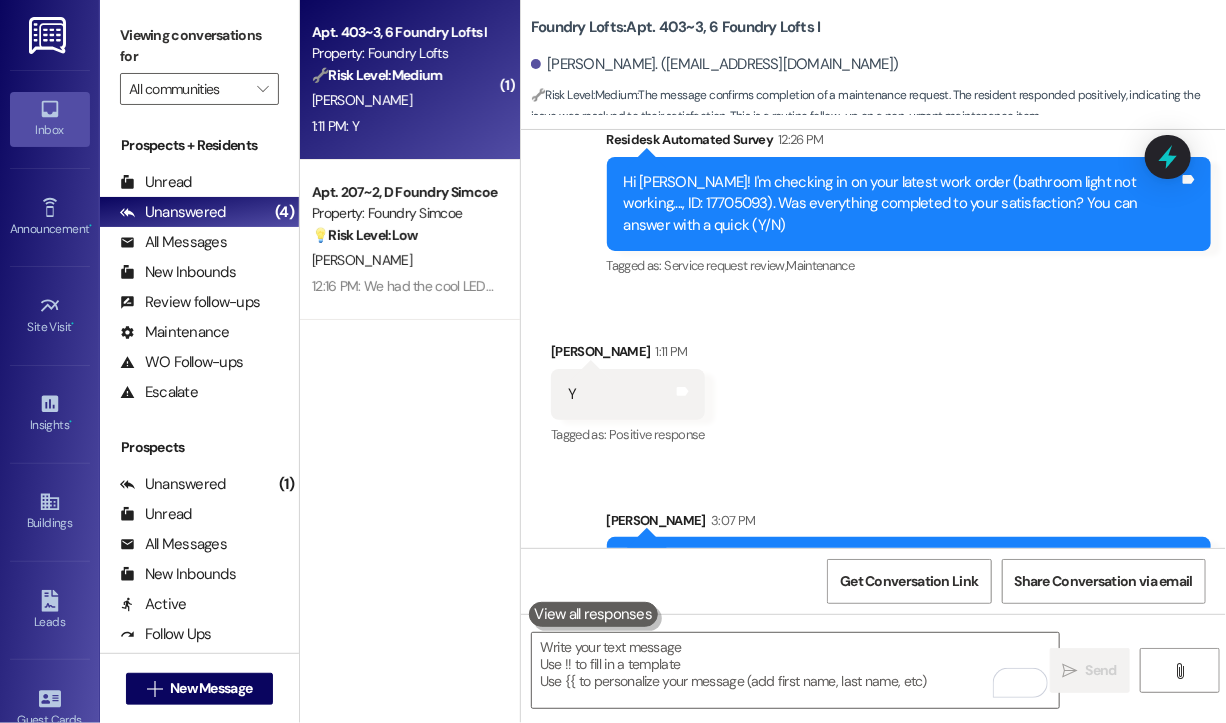 scroll, scrollTop: 4354, scrollLeft: 0, axis: vertical 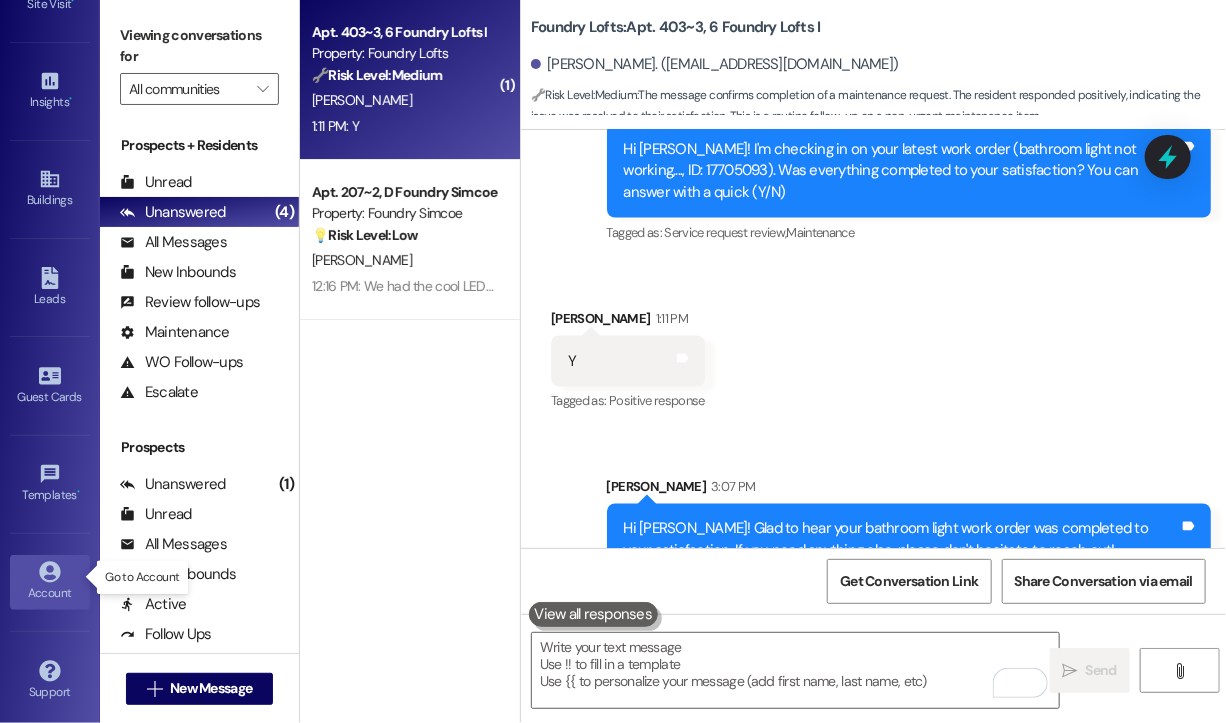 click 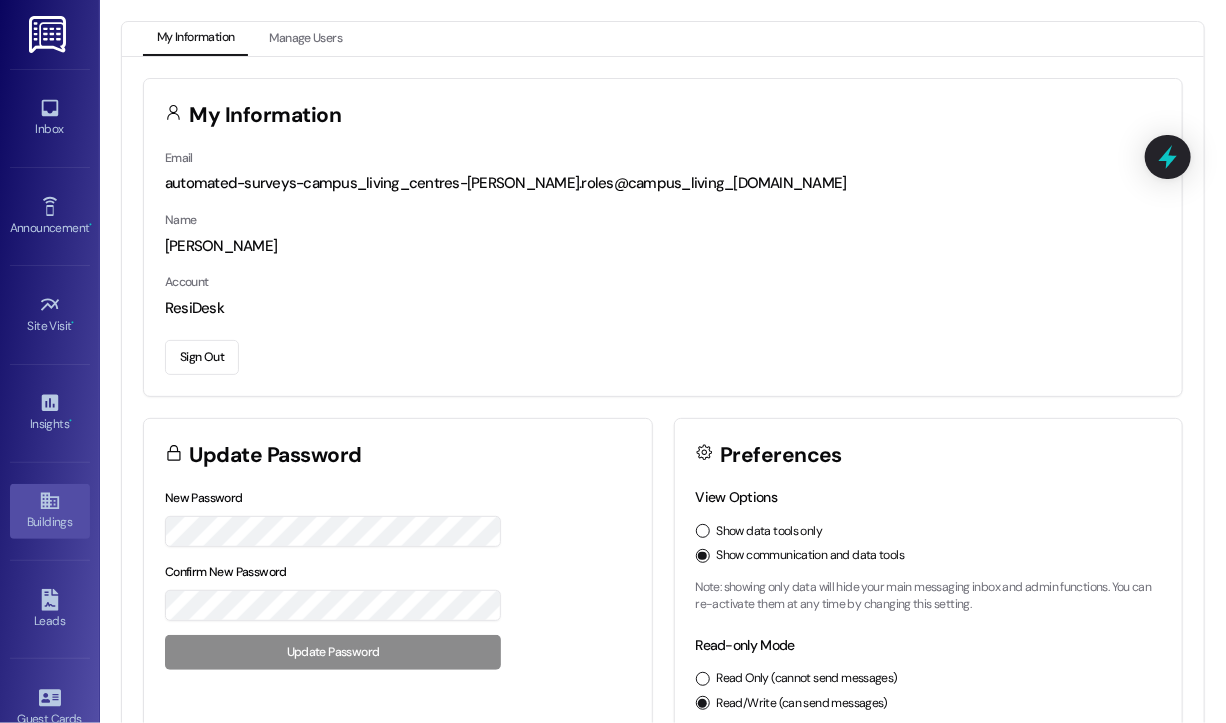 scroll, scrollTop: 0, scrollLeft: 0, axis: both 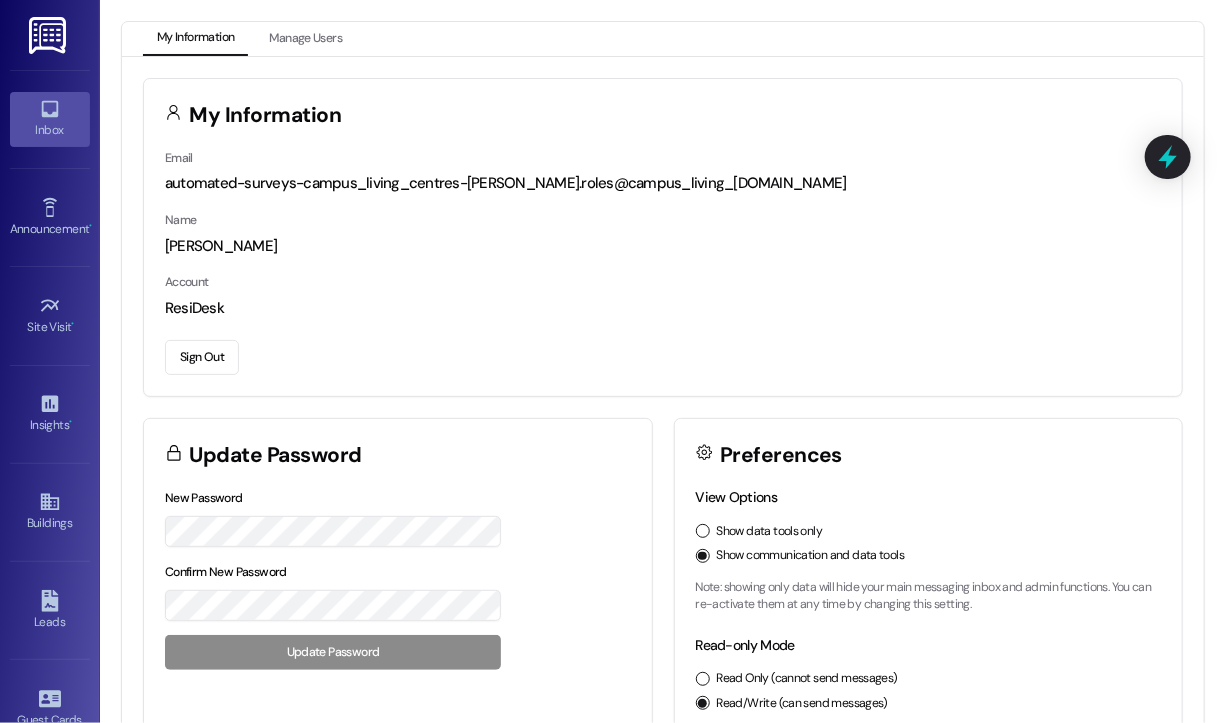 click on "Inbox" at bounding box center (50, 130) 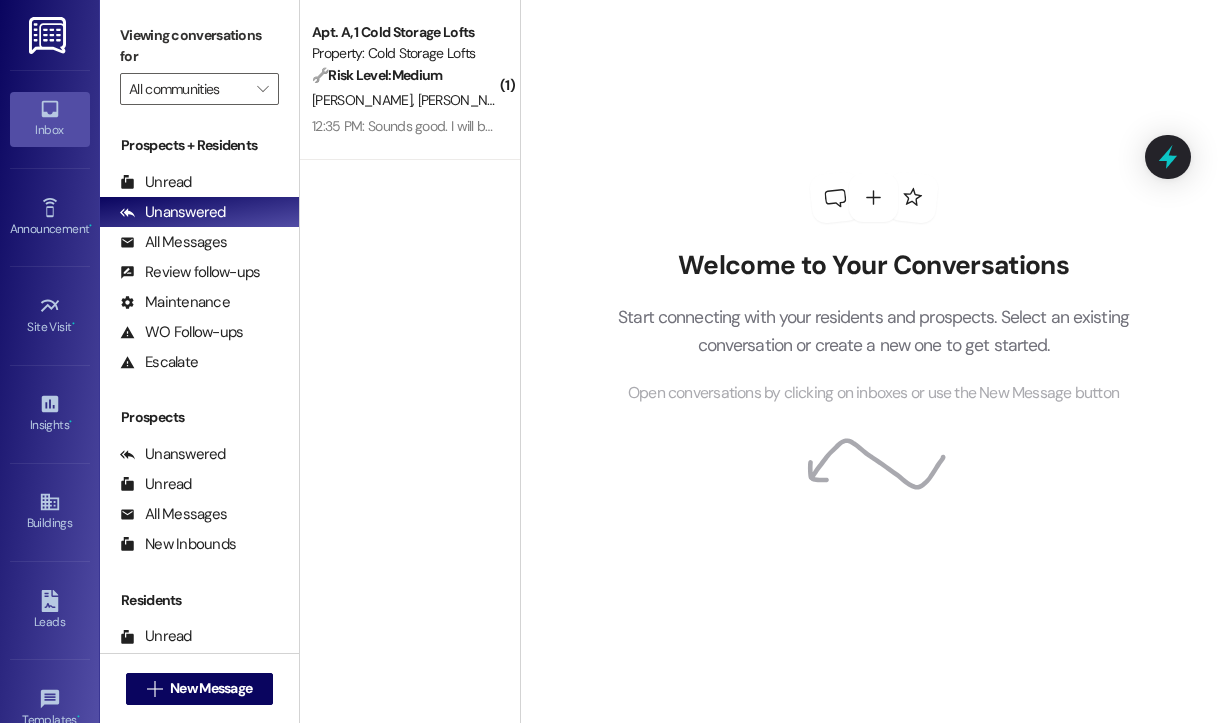 scroll, scrollTop: 0, scrollLeft: 0, axis: both 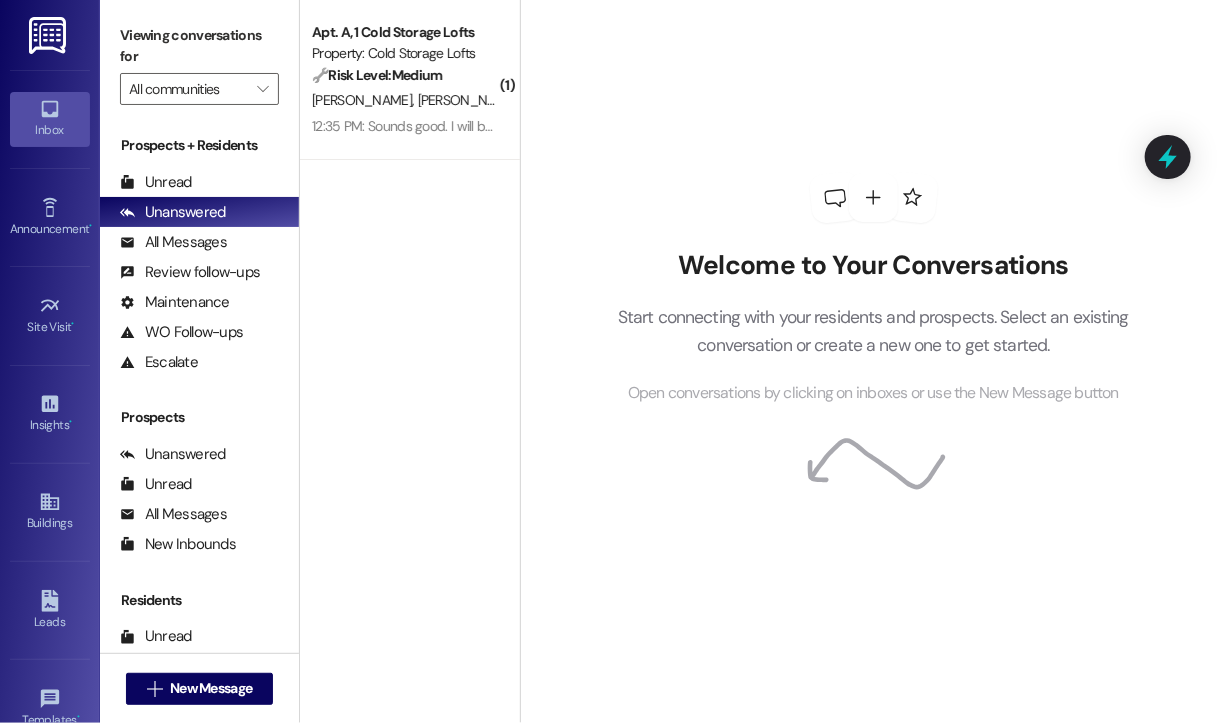 click on "🔧  Risk Level:  Medium" at bounding box center [377, 75] 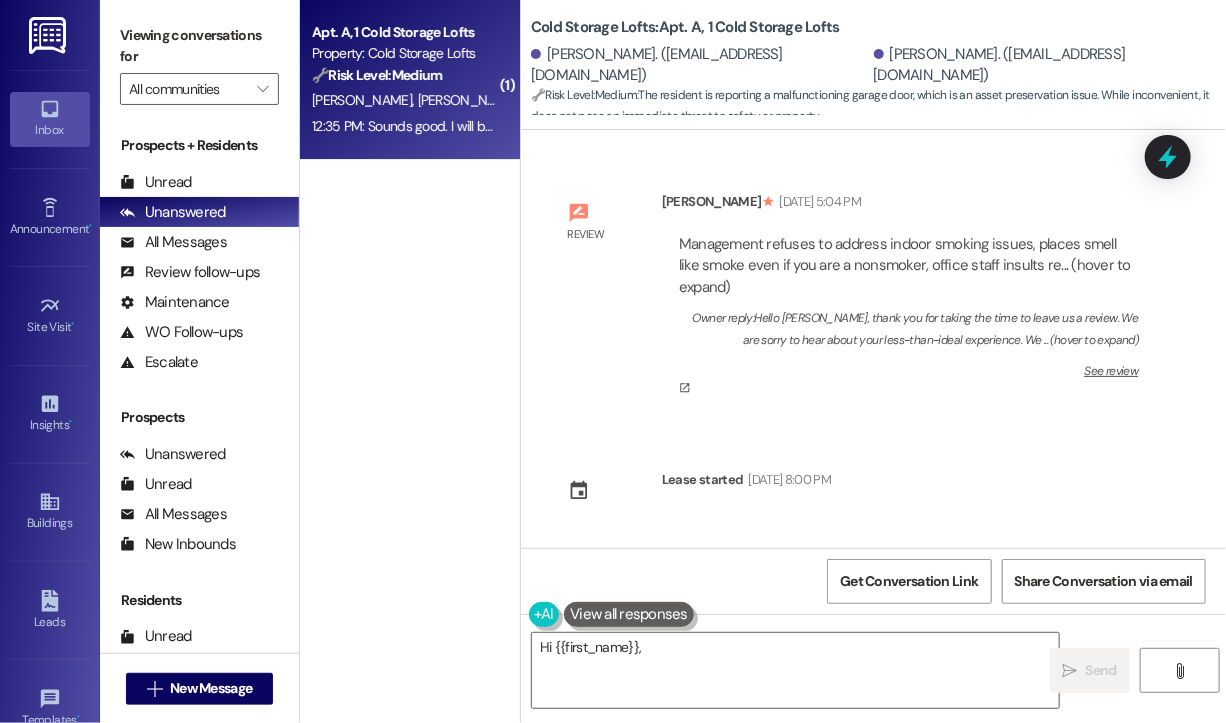 scroll, scrollTop: 72889, scrollLeft: 0, axis: vertical 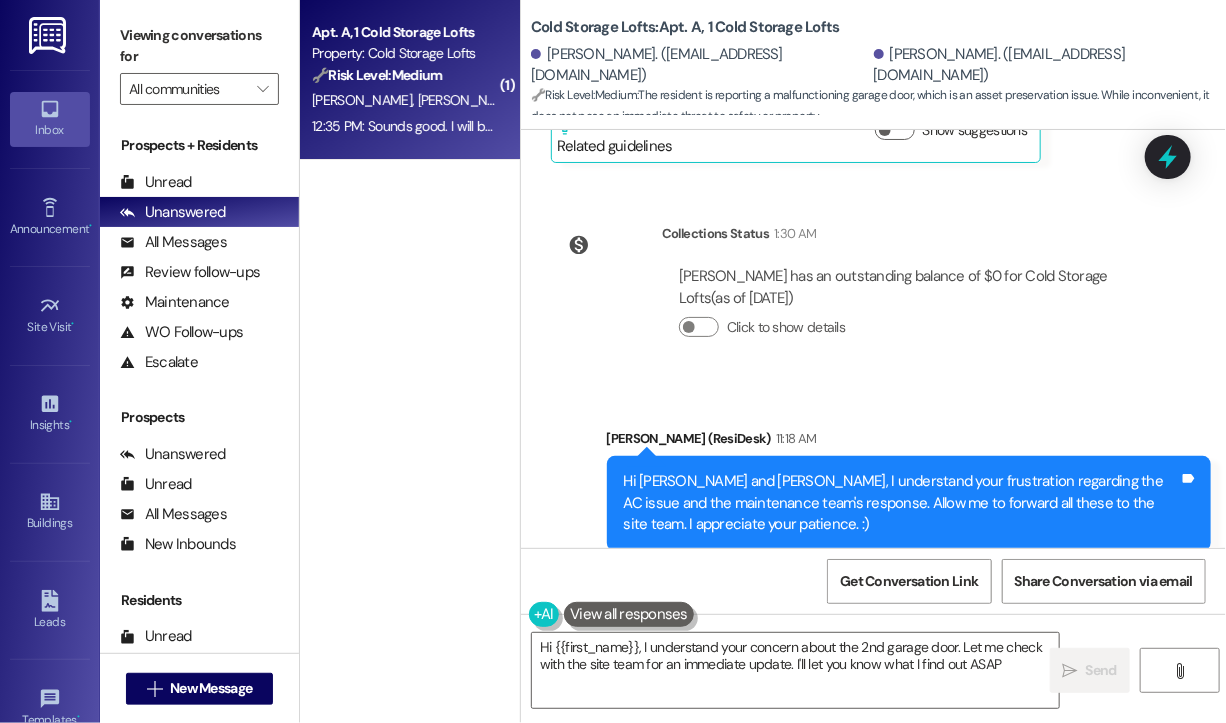 type on "Hi {{first_name}}, I understand your concern about the 2nd garage door. Let me check with the site team for an immediate update. I'll let you know what I find out ASAP!" 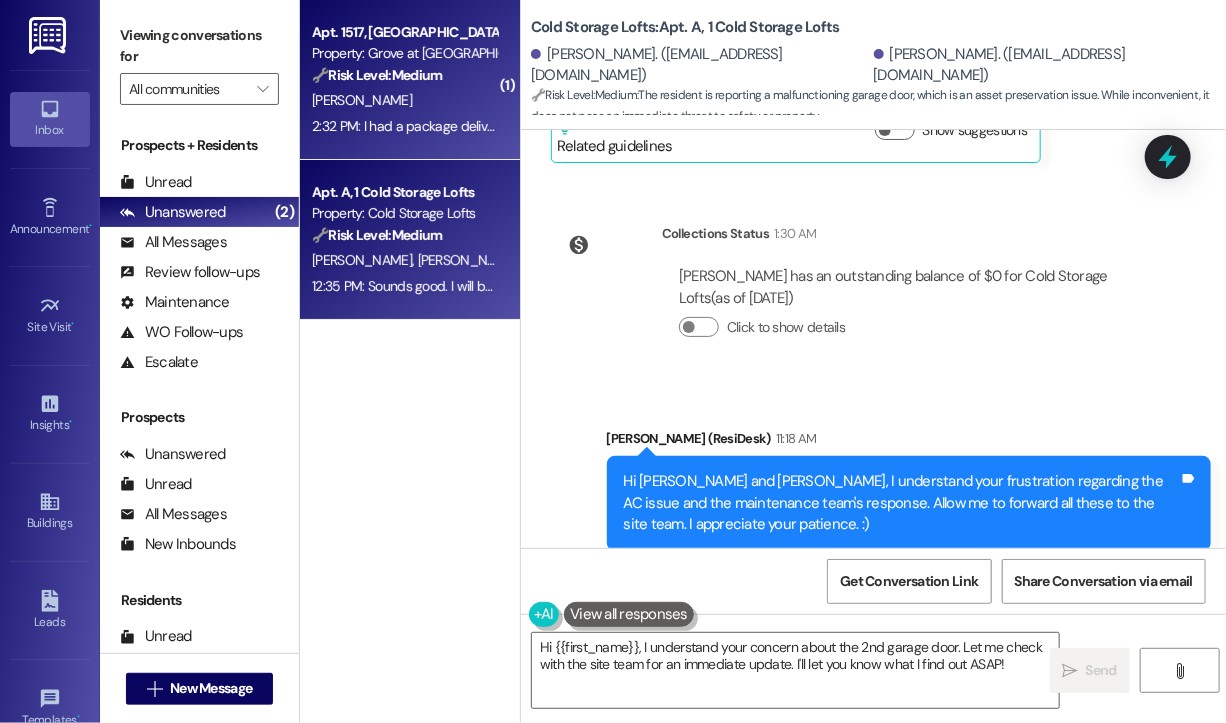 click on "Apt. 1517, 15 Grove at Sterling Ridge" at bounding box center (404, 32) 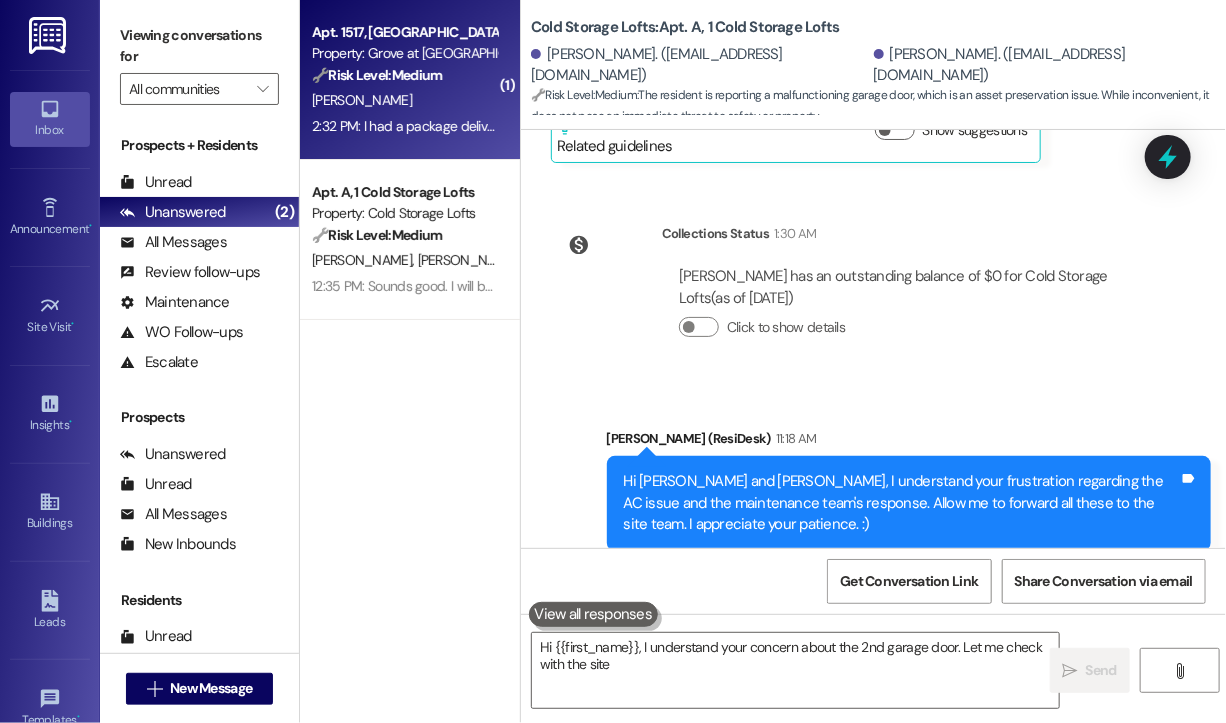 type on "Hi {{first_name}}, I understand your concern about the 2nd garage door. Let me check with the site" 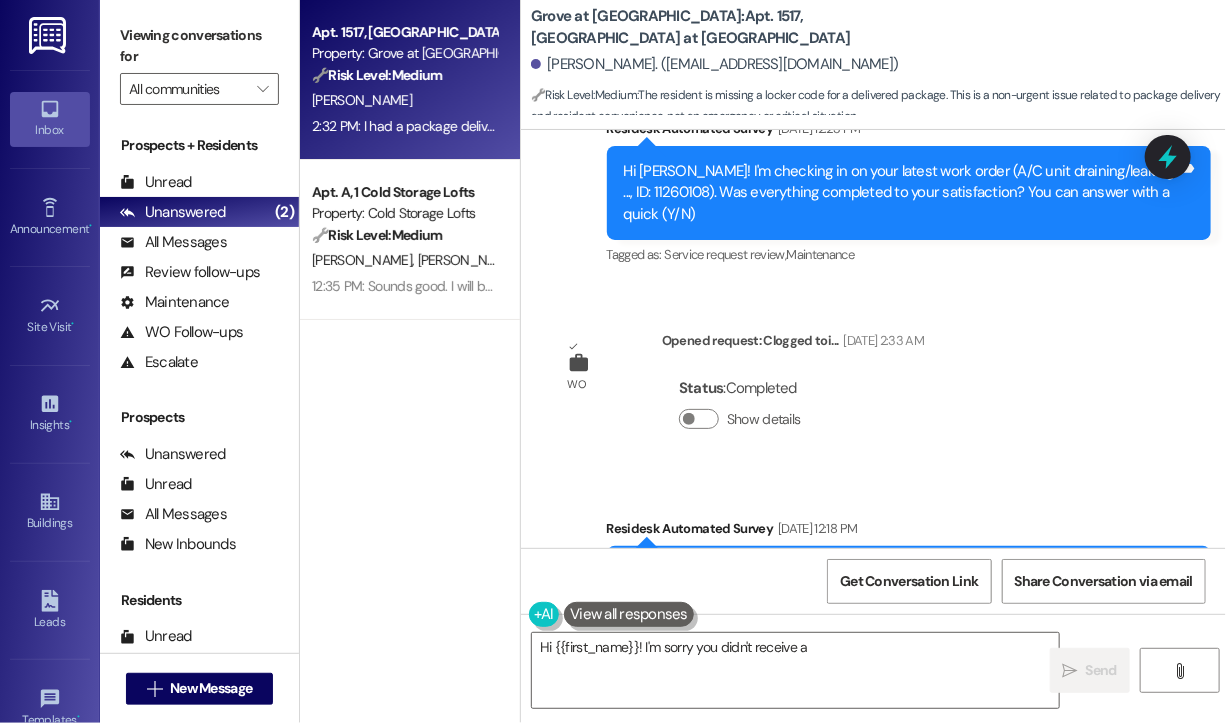 scroll, scrollTop: 15405, scrollLeft: 0, axis: vertical 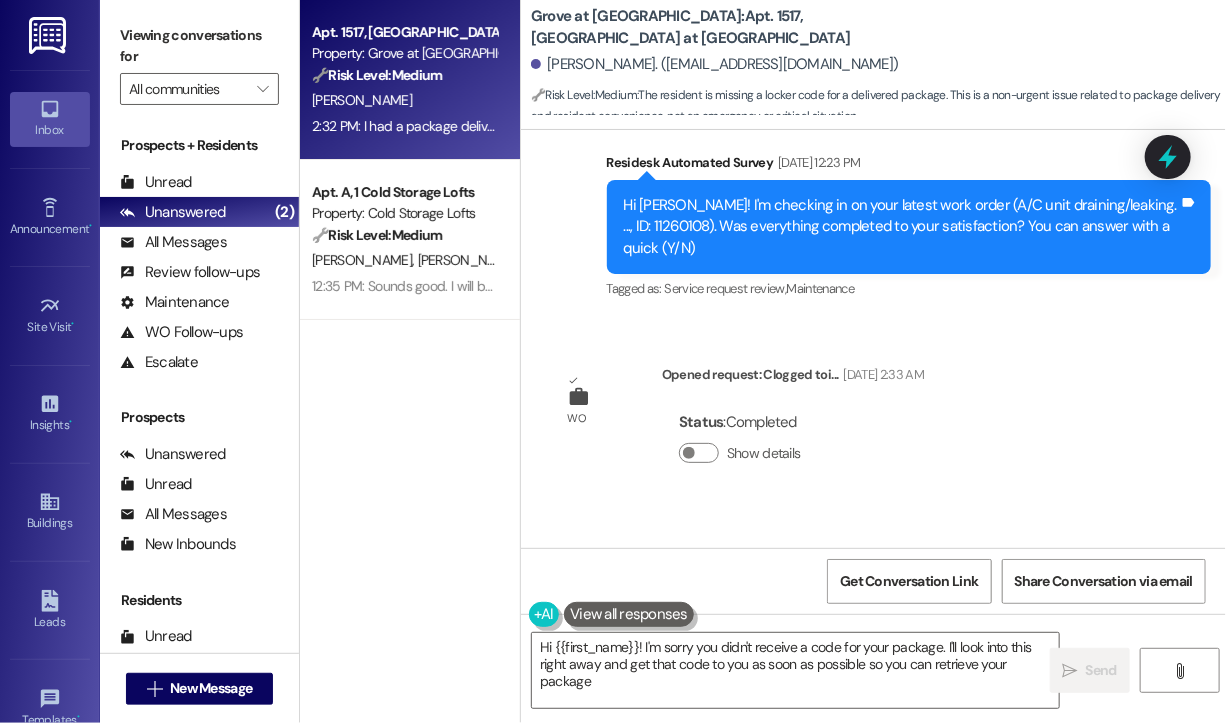 type on "Hi {{first_name}}! I'm sorry you didn't receive a code for your package. I'll look into this right away and get that code to you as soon as possible so you can retrieve your package." 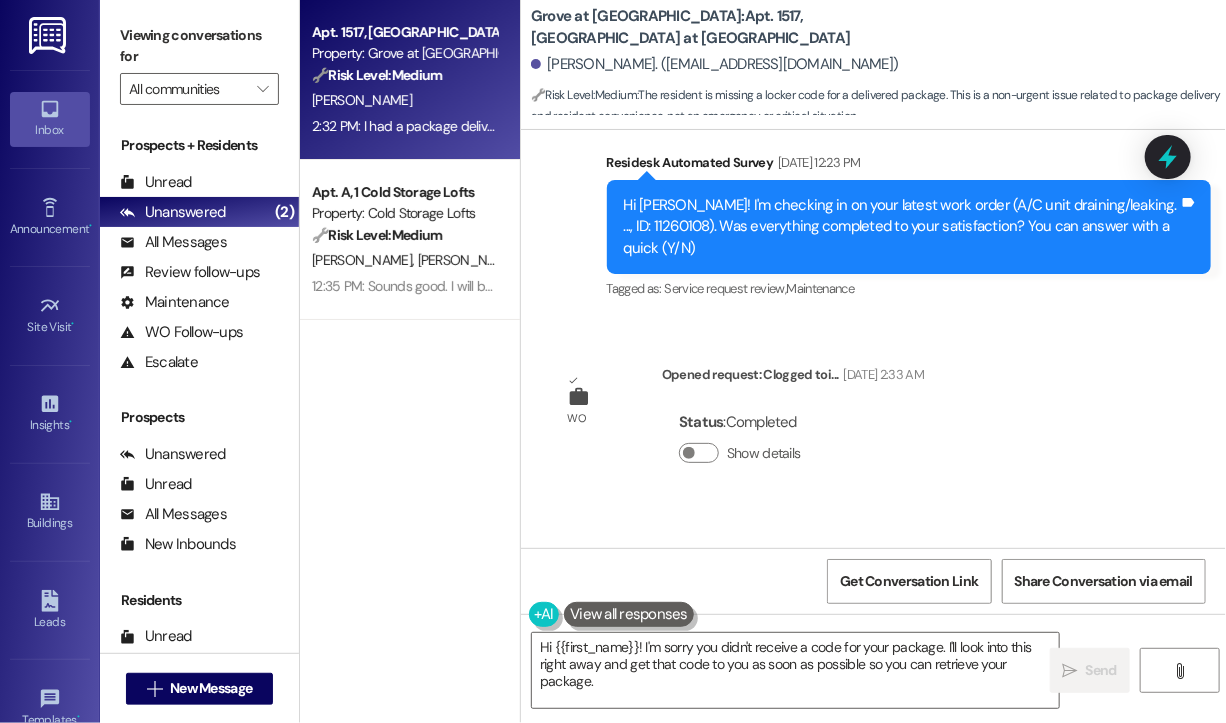 click on "Survey, sent via SMS Residesk Automated Survey Jul 31, 2024 at 11:22 AM Hi Patricia, I'm on the new offsite Resident Support Team for Grove at Sterling Ridge! My job is to work with your on-site management team to improve your experience at the property. Text us here at any time for assistance or questions. We will also reach out periodically for feedback. Reply STOP to opt out of texts. (You can always reply STOP to opt out of future messages) Tags and notes Tagged as:   Property launch Click to highlight conversations about Property launch Announcement, sent via SMS Sarah   (ResiDesk) Aug 08, 2024 at 10:10 AM Great news! You can now text me for maintenance issues — no more messy apps or sign-ins. I'll file your tickets for you . You can still use the app if you prefer.  I'm here to make things easier for you, feel free to reach out anytime! Tags and notes Tagged as:   Maintenance ,  Click to highlight conversations about Maintenance Maintenance request ,  Praise ,  Call request Survey, sent via SMS" at bounding box center (873, 339) 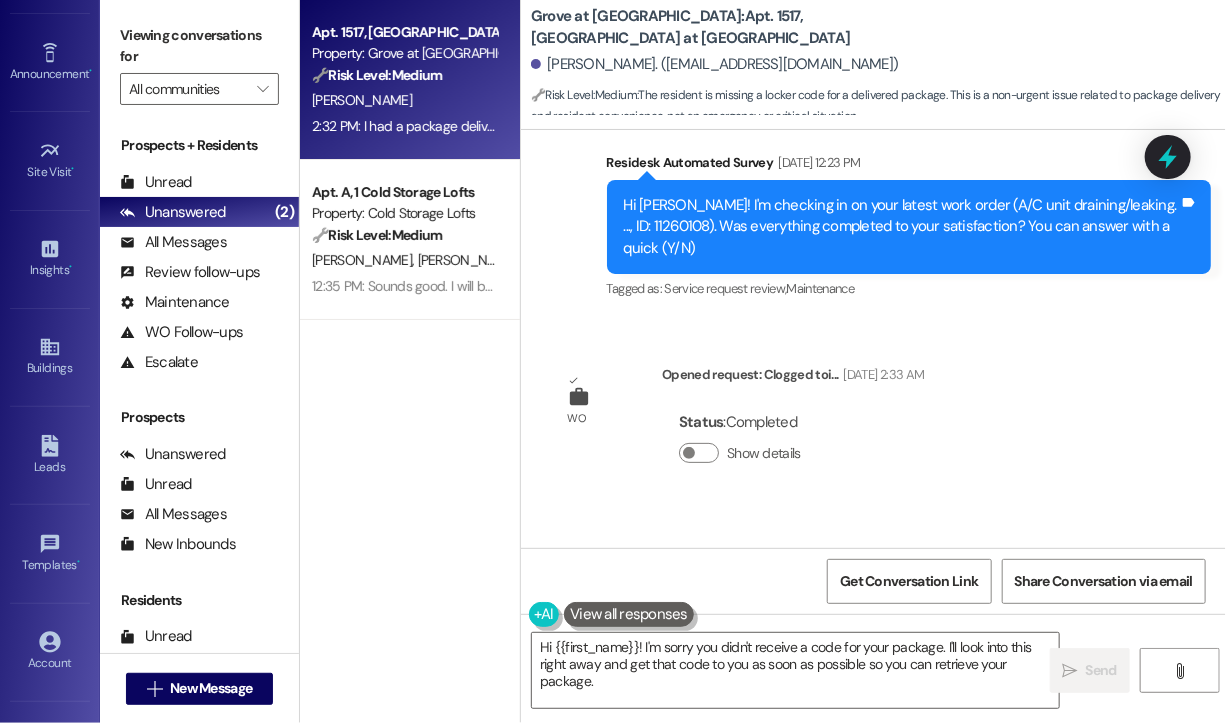 scroll, scrollTop: 225, scrollLeft: 0, axis: vertical 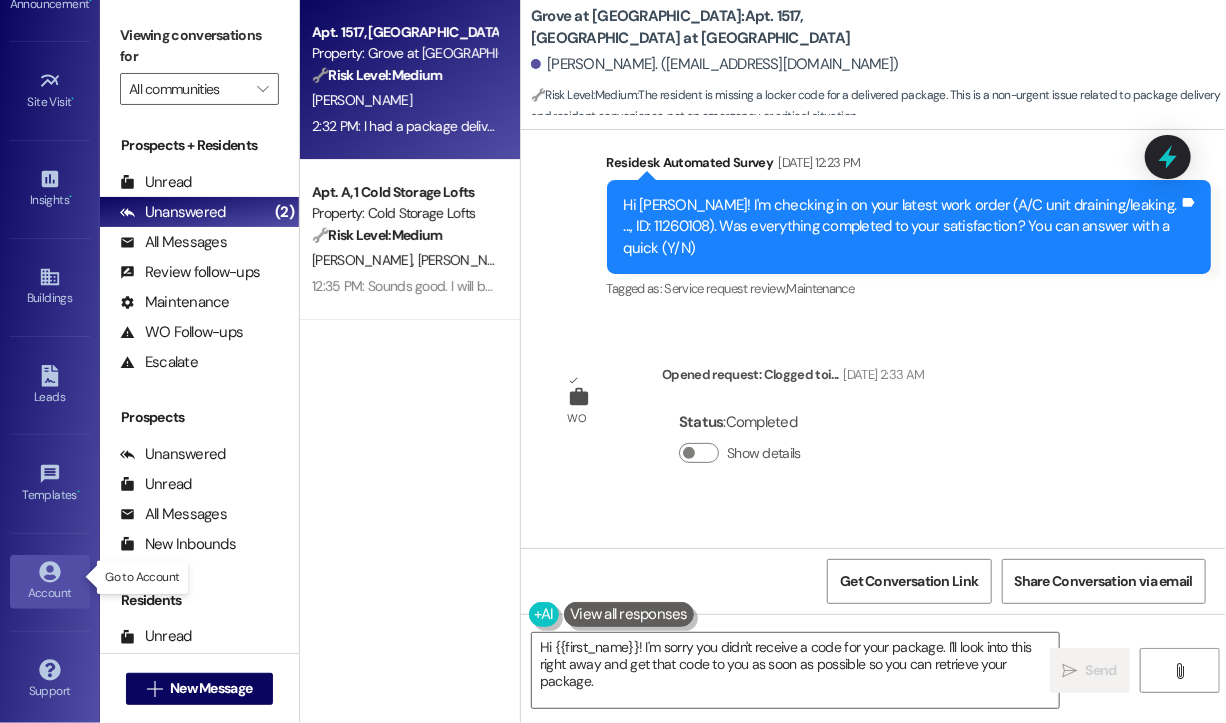 click 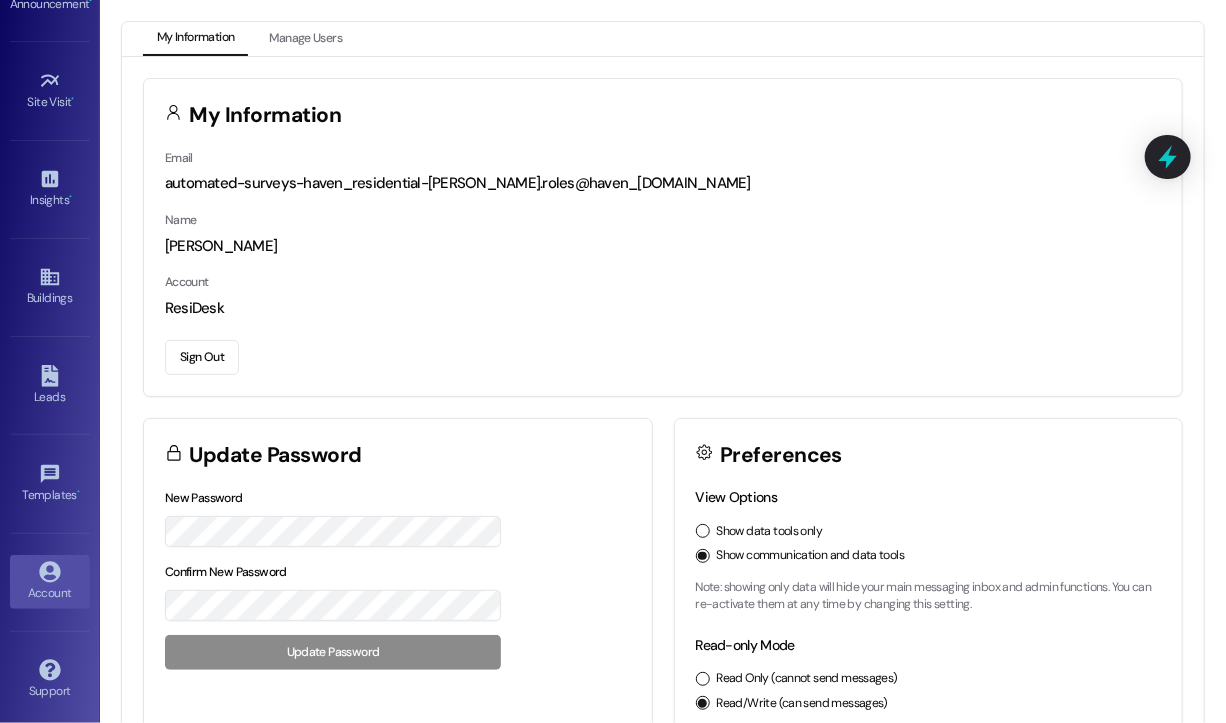 scroll, scrollTop: 0, scrollLeft: 0, axis: both 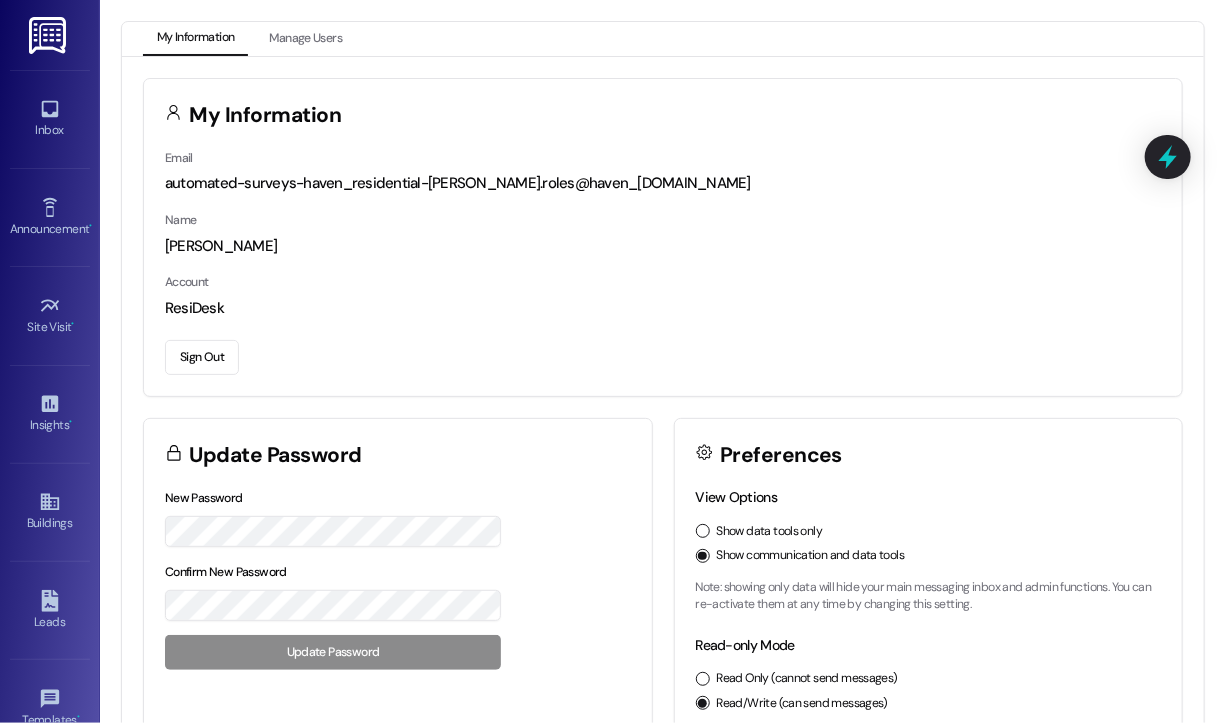 click on "Inbox" at bounding box center [50, 130] 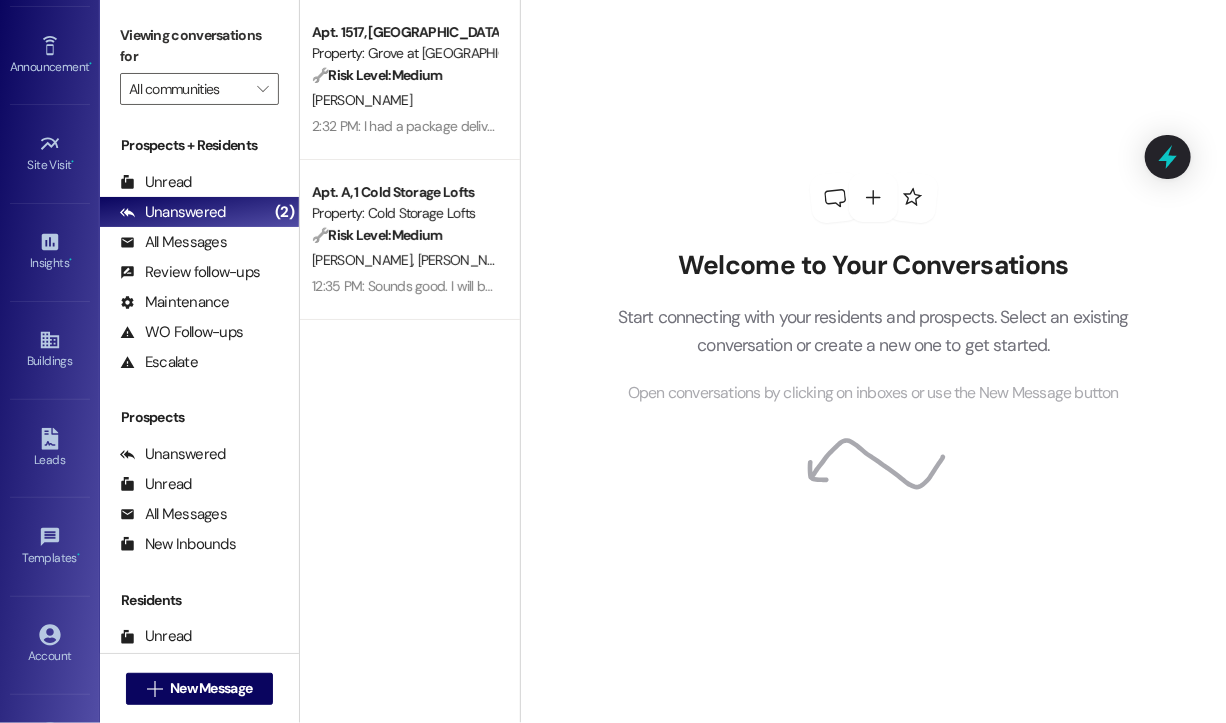 scroll, scrollTop: 225, scrollLeft: 0, axis: vertical 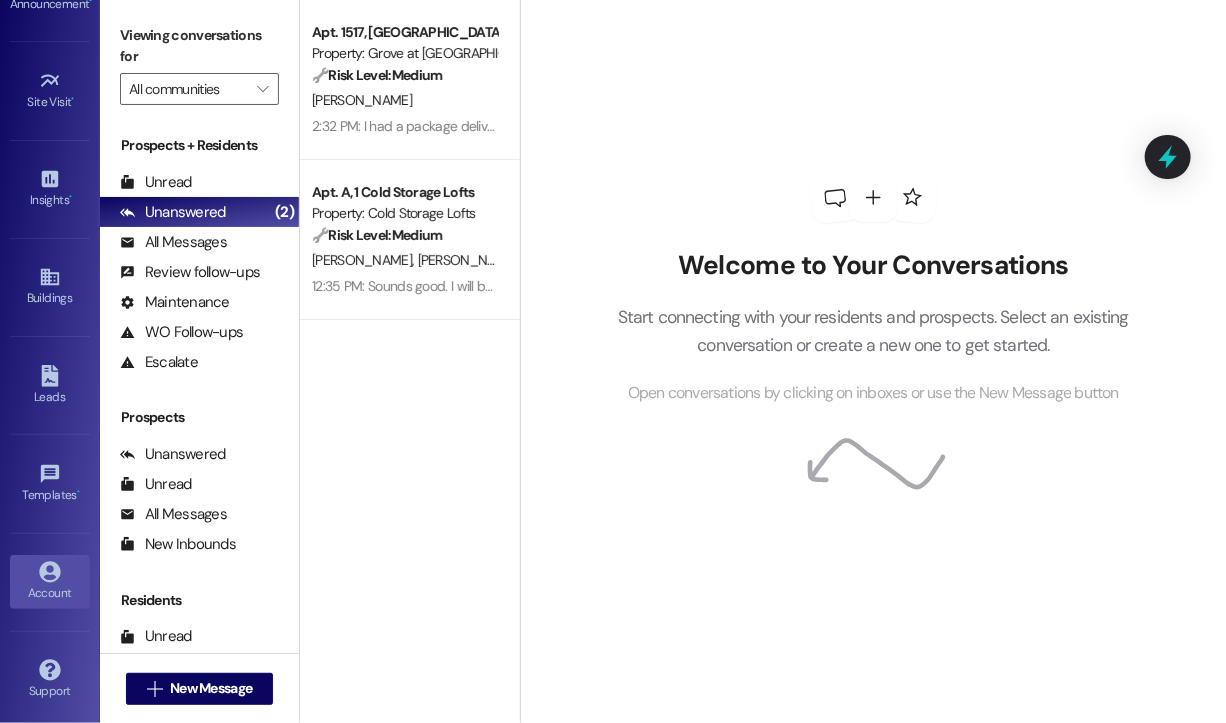 click on "Account" at bounding box center (50, 593) 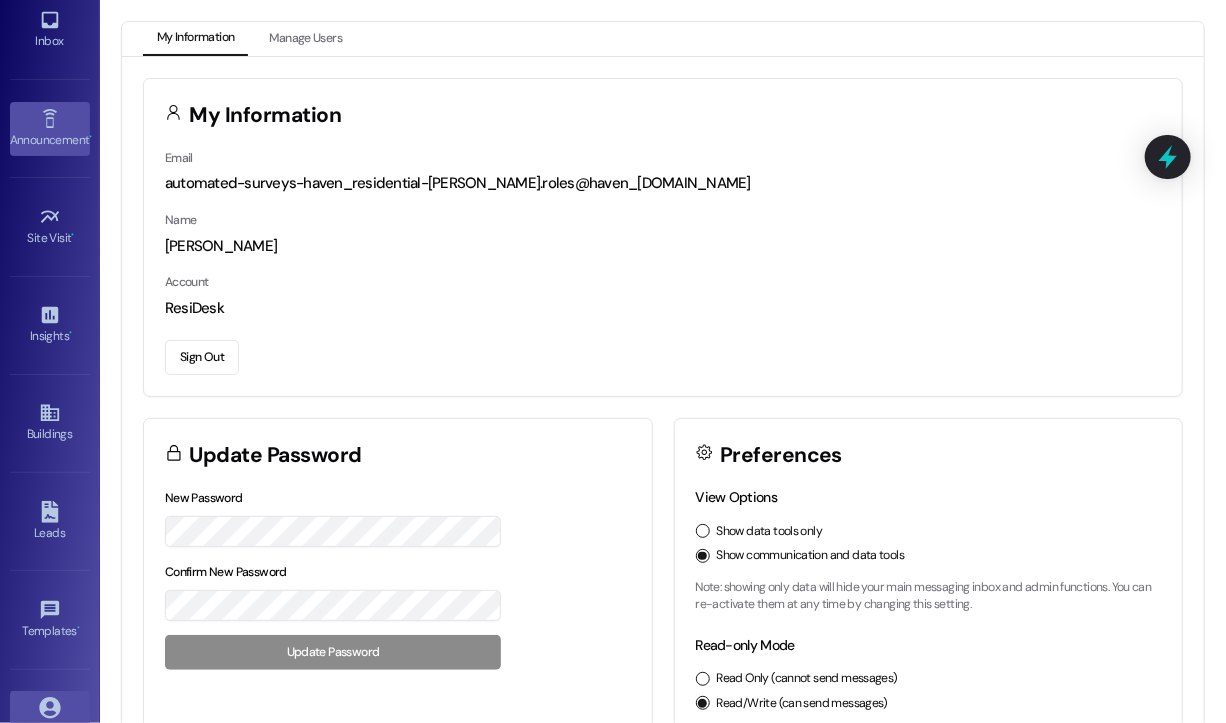 scroll, scrollTop: 0, scrollLeft: 0, axis: both 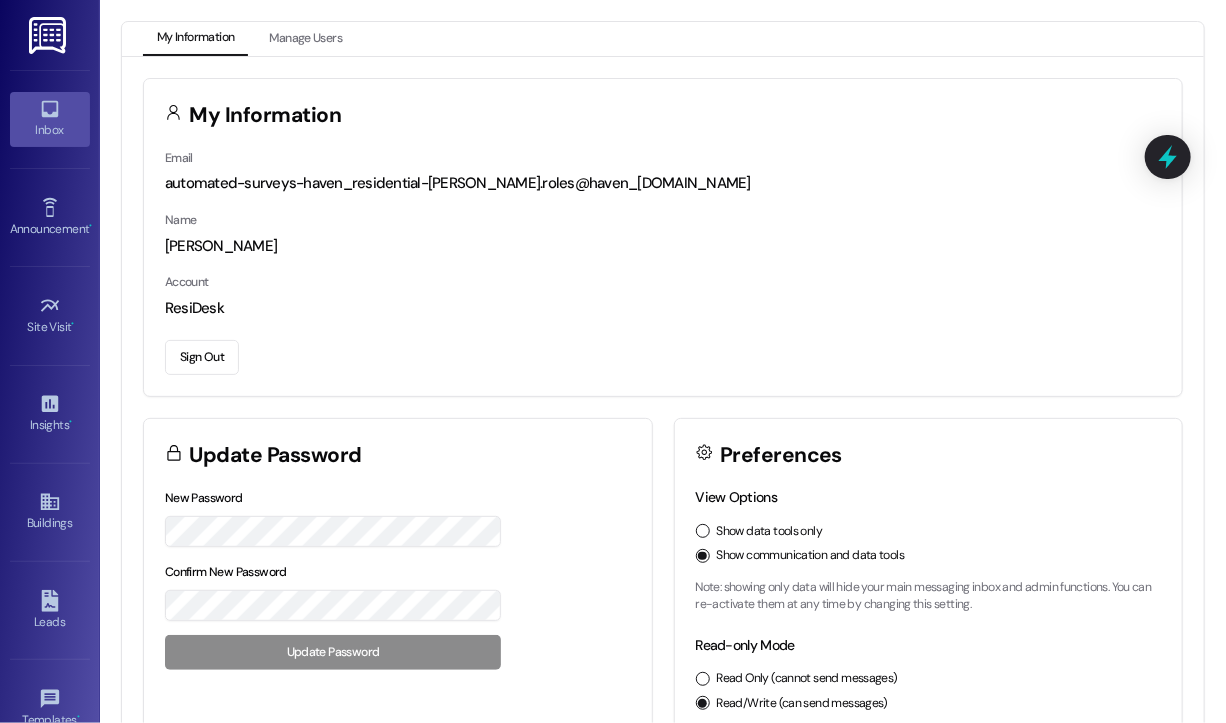 click 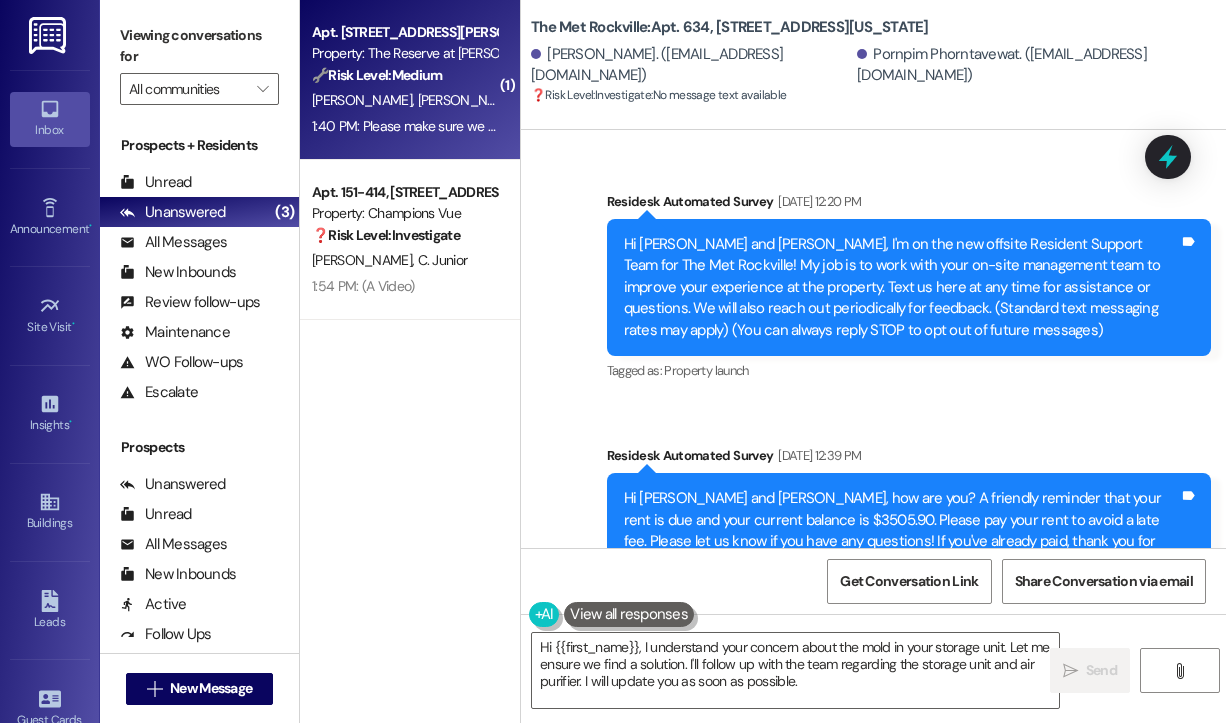 scroll, scrollTop: 0, scrollLeft: 0, axis: both 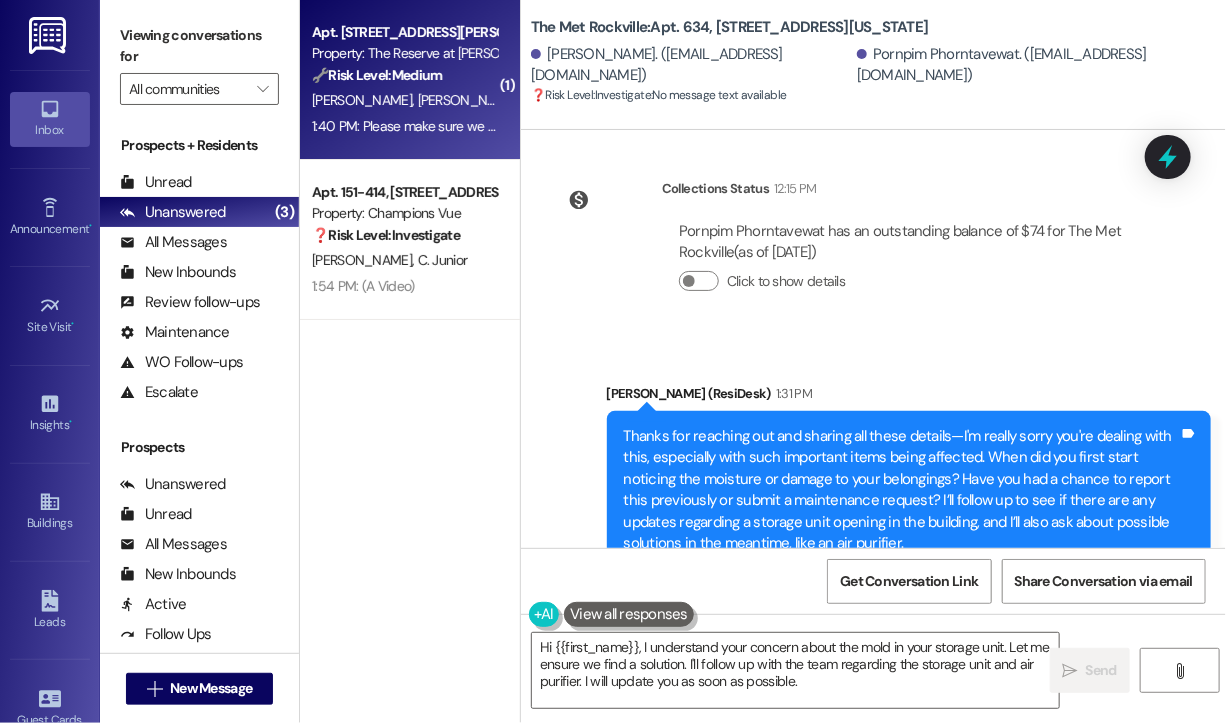 click on "Property: The Reserve at Patterson Place" at bounding box center [404, 53] 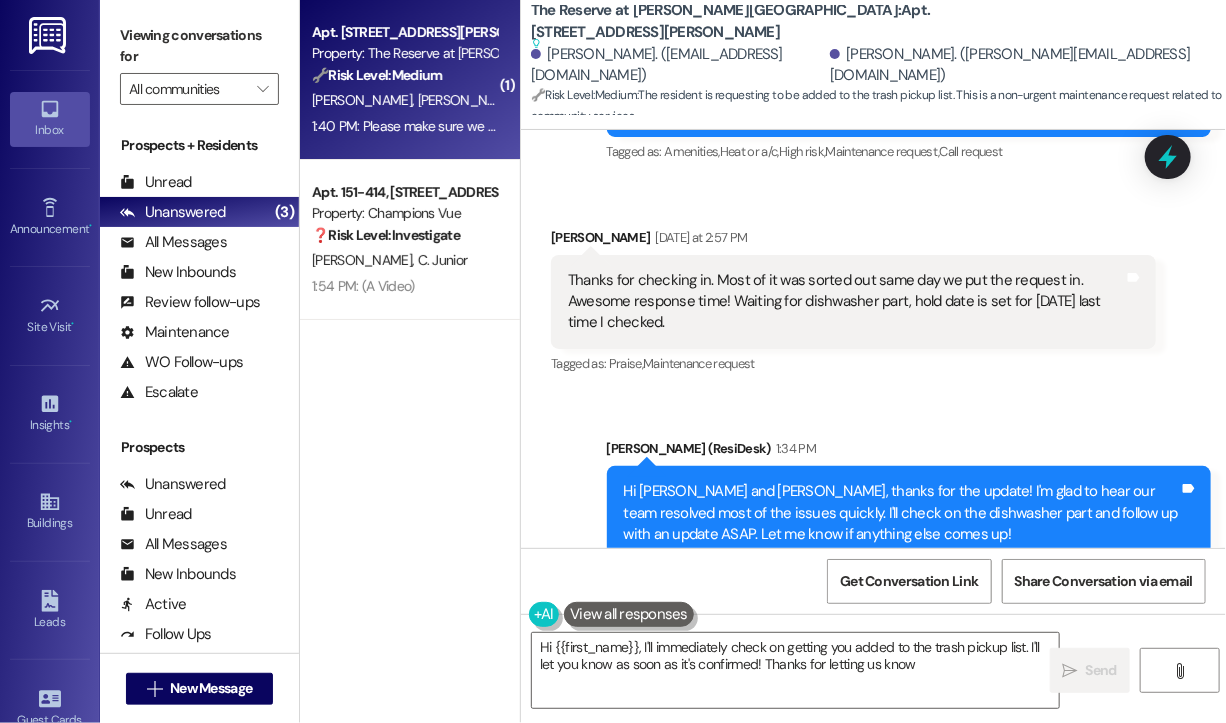 type on "Hi {{first_name}}, I'll immediately check on getting you added to the trash pickup list. I'll let you know as soon as it's confirmed! Thanks for letting us know." 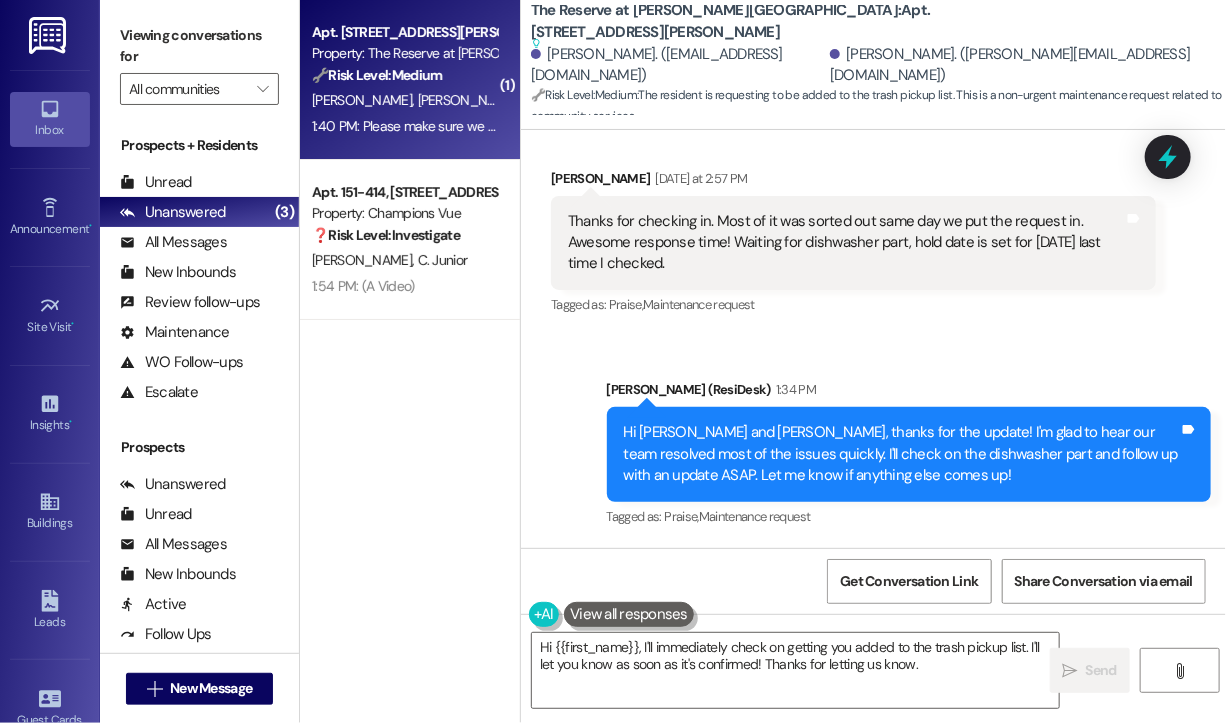 scroll, scrollTop: 930, scrollLeft: 0, axis: vertical 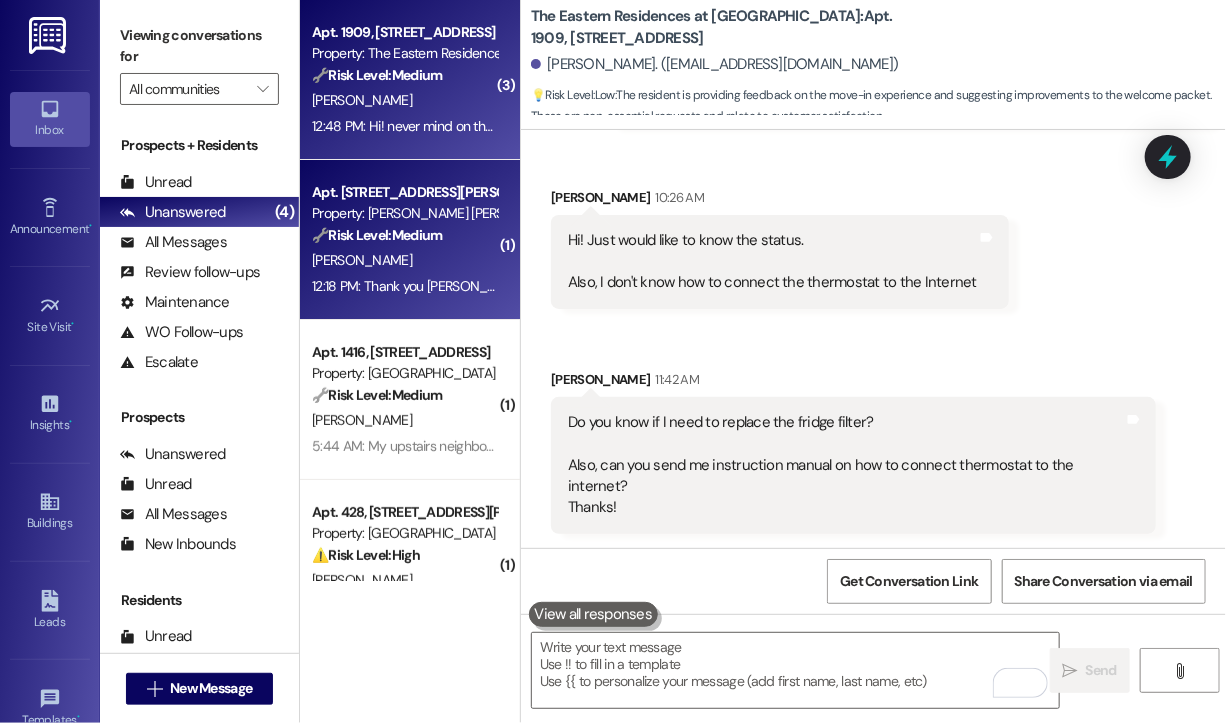 click on "🔧  Risk Level:  Medium" at bounding box center [377, 235] 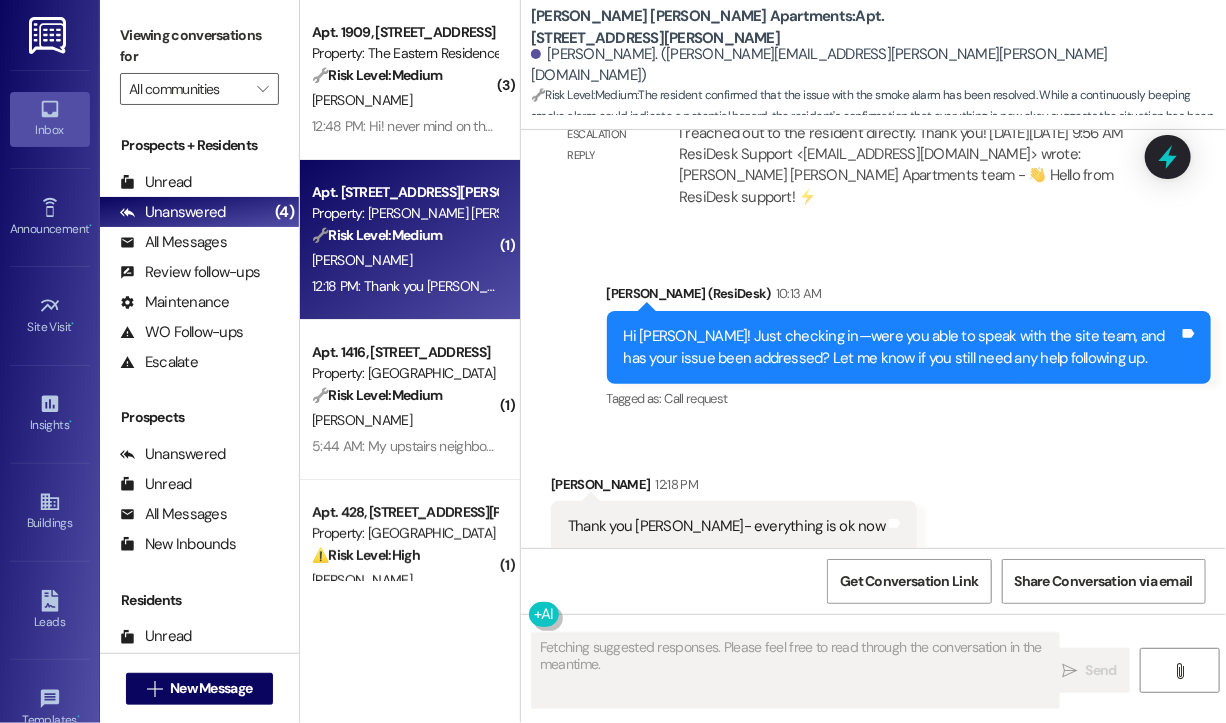 scroll, scrollTop: 3660, scrollLeft: 0, axis: vertical 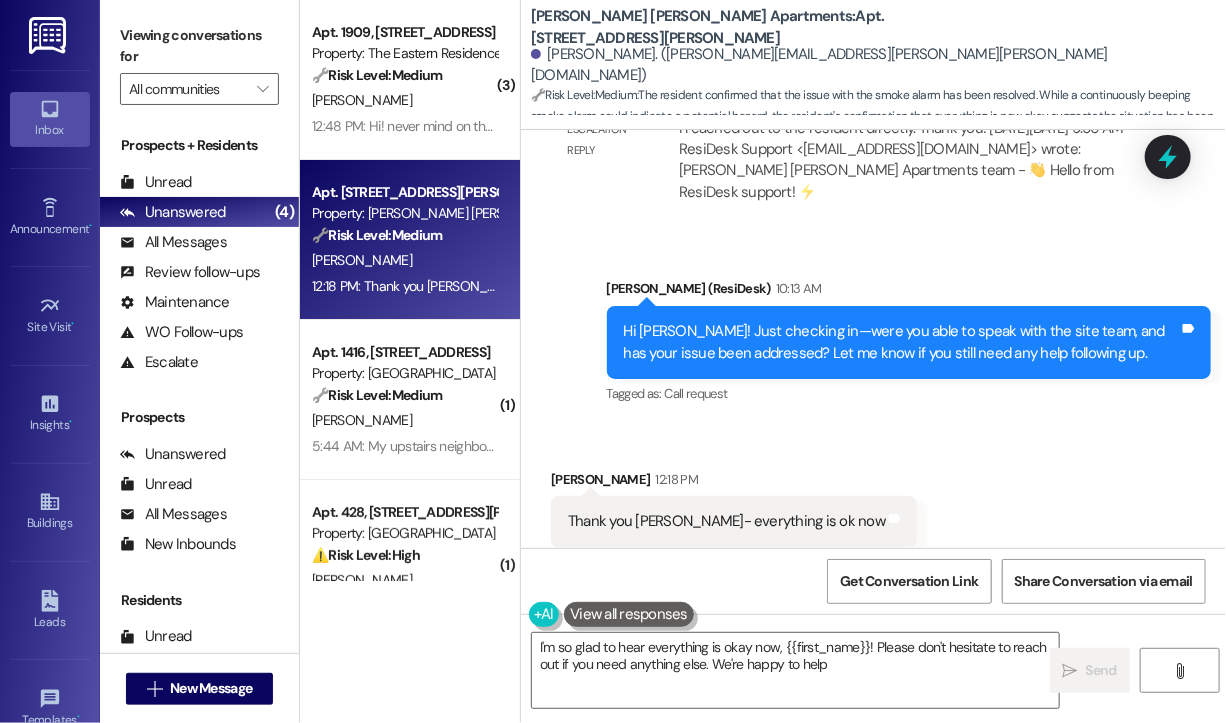 type on "I'm so glad to hear everything is okay now, {{first_name}}! Please don't hesitate to reach out if you need anything else. We're happy to help!" 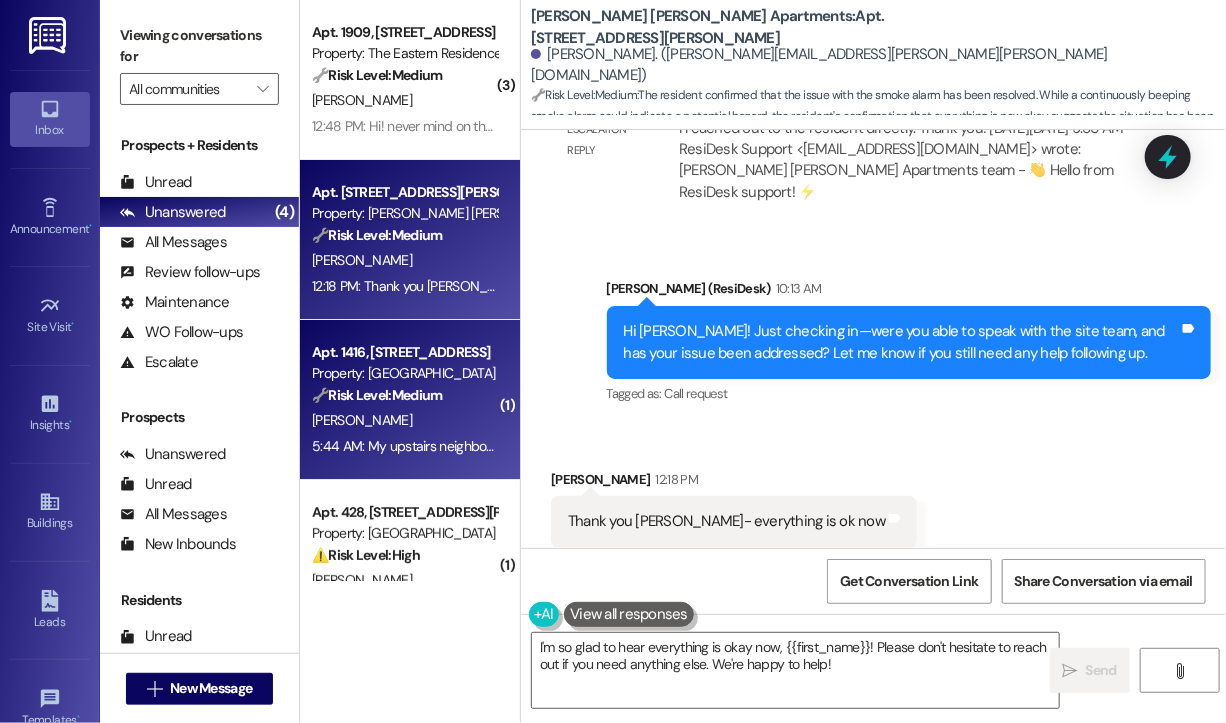 click on "Apt. 1416, [STREET_ADDRESS]" at bounding box center (404, 352) 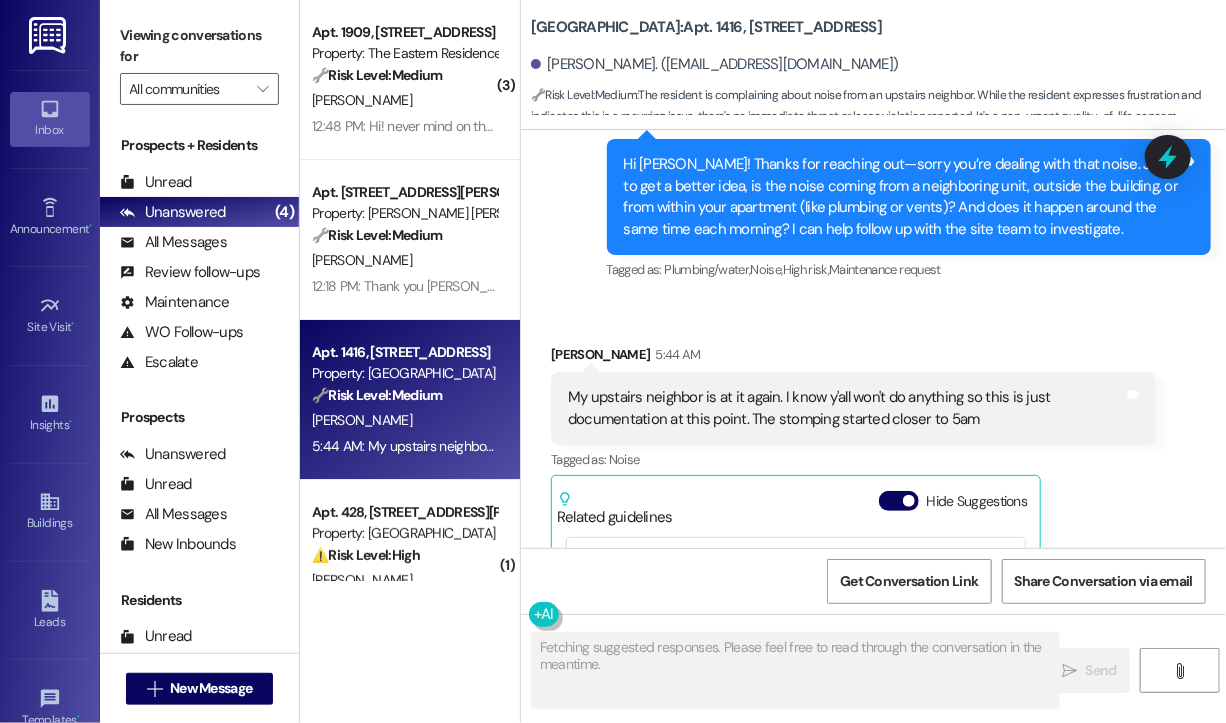 scroll, scrollTop: 22004, scrollLeft: 0, axis: vertical 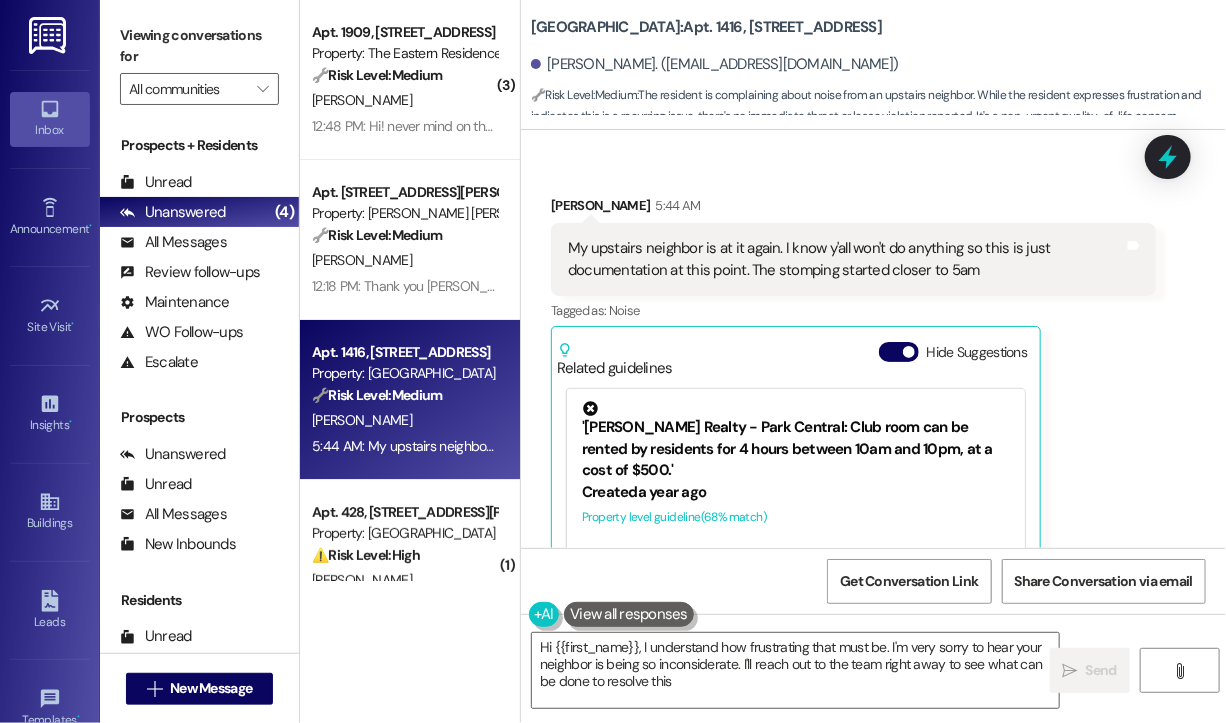 type on "Hi {{first_name}}, I understand how frustrating that must be. I'm very sorry to hear your neighbor is being so inconsiderate. I'll reach out to the team right away to see what can be done to resolve this." 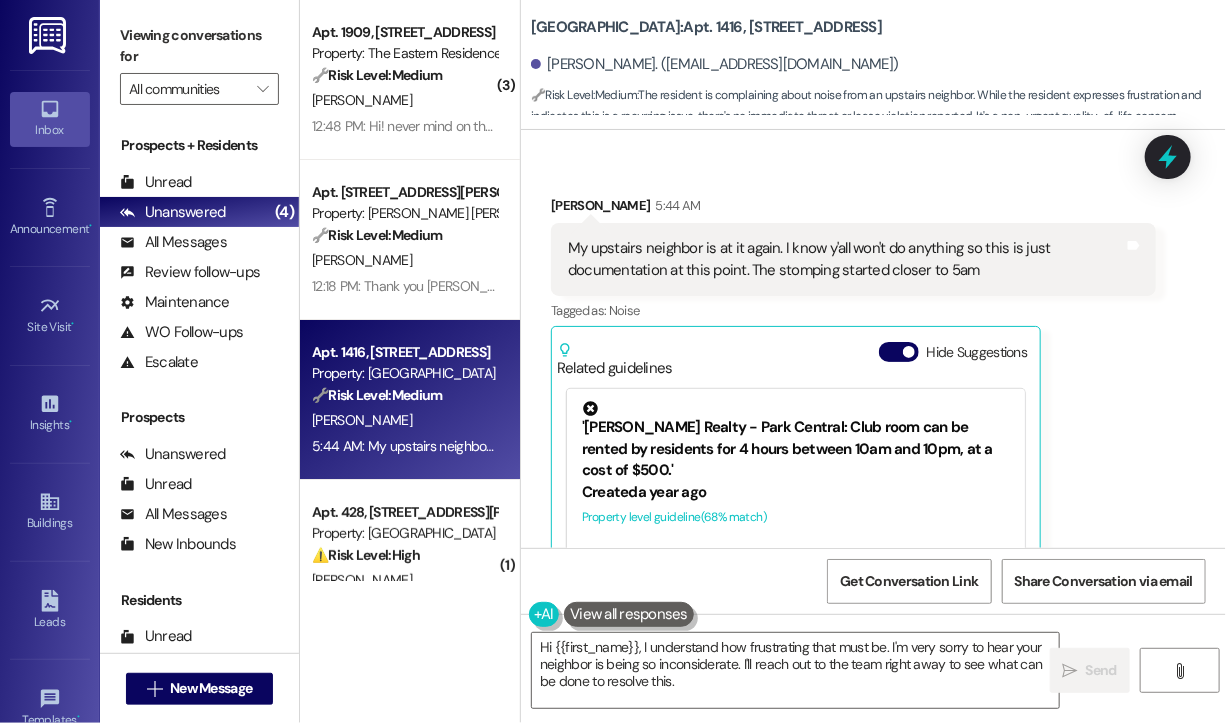 click on "Emilize [PERSON_NAME] 5:44 AM My upstairs neighbor is at it again. I know y'all won't do anything so this is just documentation at this point. The stomping started closer to 5am Tags and notes Tagged as:   Noise Click to highlight conversations about Noise  Related guidelines Hide Suggestions '[PERSON_NAME] Realty - Park Central: Club room can be rented by residents for 4 hours between 10am and 10pm, at a cost of $500.' Created  a year ago Property level guideline  ( 68 % match) FAQs generated by ResiDesk AI What are the hours that the club room can be rented? The club room can be rented by residents for 4 hours at a time between 10am and 10pm. How much does it cost to rent the club room for 4 hours? The cost for renting the club room for 4 hours is $500. How do I reserve the club room? If a resident is interested, they can call or stop by the office to reserve the club room. Can non-residents rent the club room? The club room can only be rented by residents. Is there a deposit required to rent the club room? Created   (" at bounding box center [853, 434] 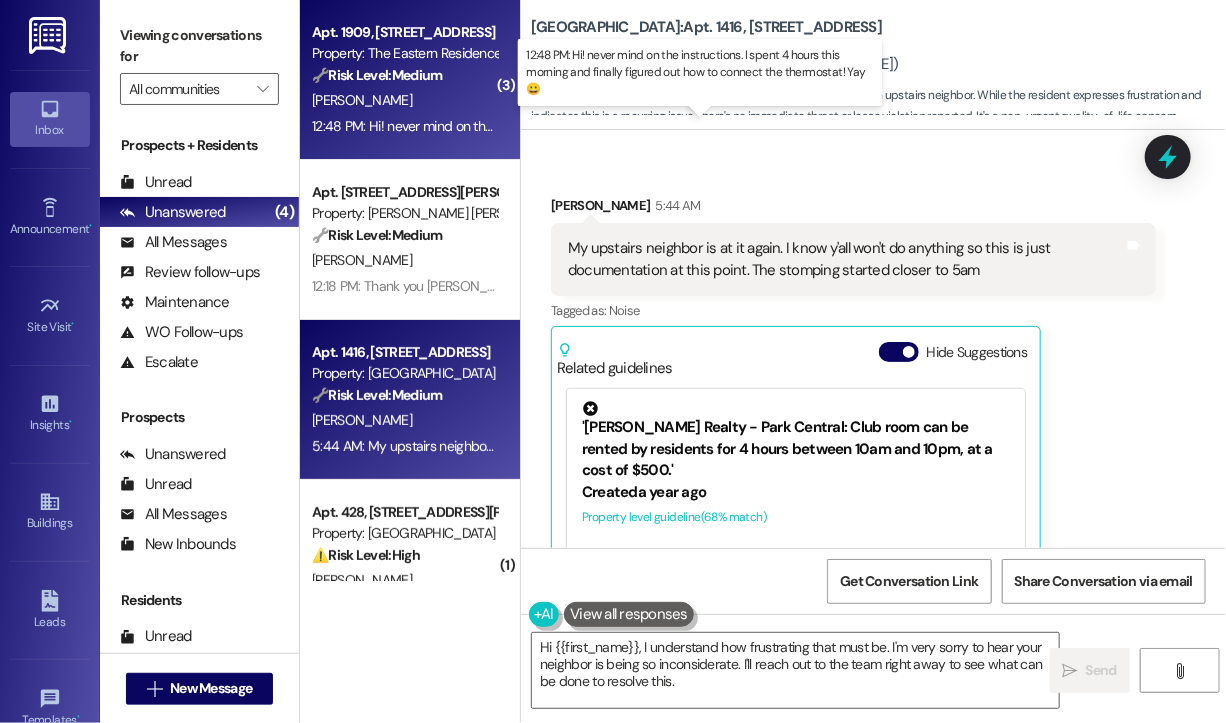 click on "12:48 PM: Hi! never mind on the instructions. I spent 4 hours this morning and finally figured out how to connect the thermostat!  Yay 😀 12:48 PM: Hi! never mind on the instructions. I spent 4 hours this morning and finally figured out how to connect the thermostat!  Yay 😀" at bounding box center (700, 126) 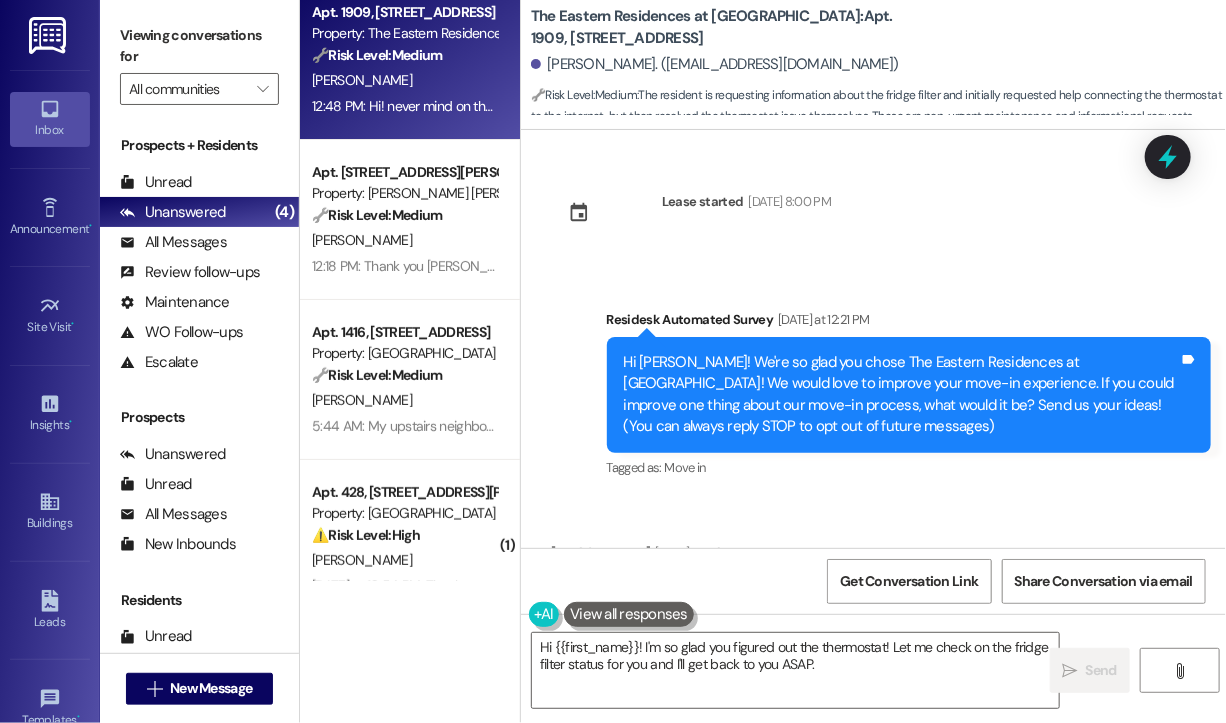 scroll, scrollTop: 0, scrollLeft: 0, axis: both 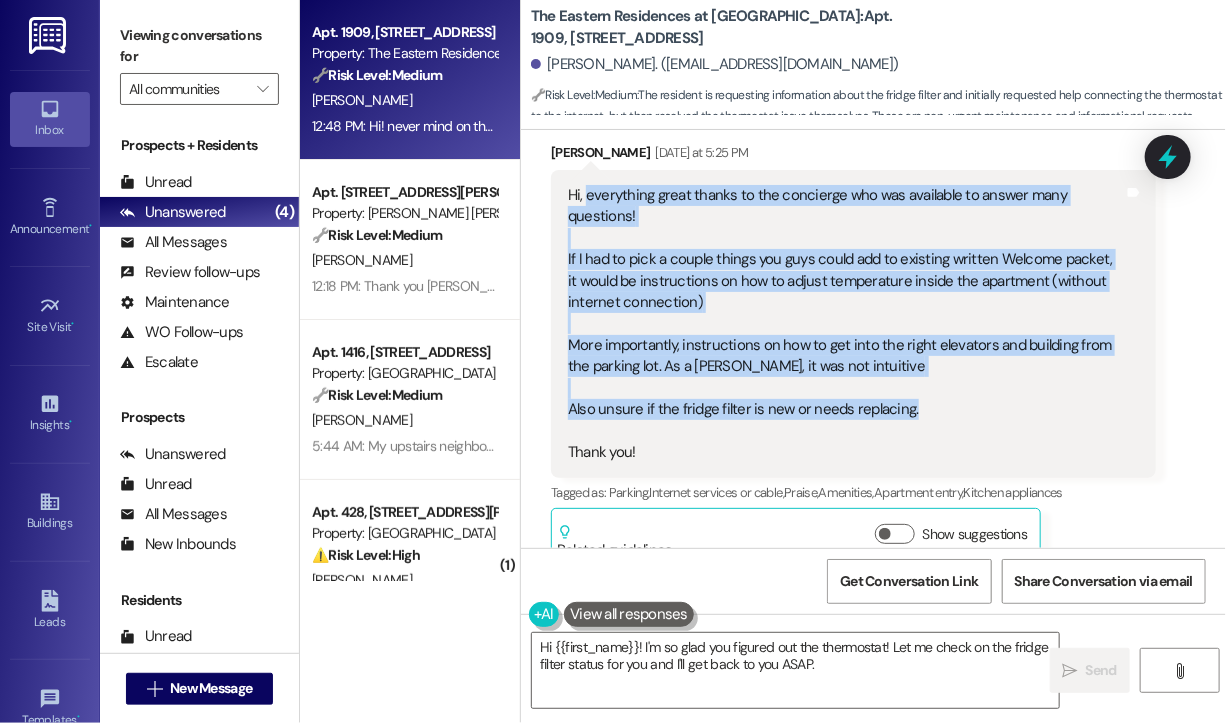 drag, startPoint x: 936, startPoint y: 412, endPoint x: 587, endPoint y: 198, distance: 409.38614 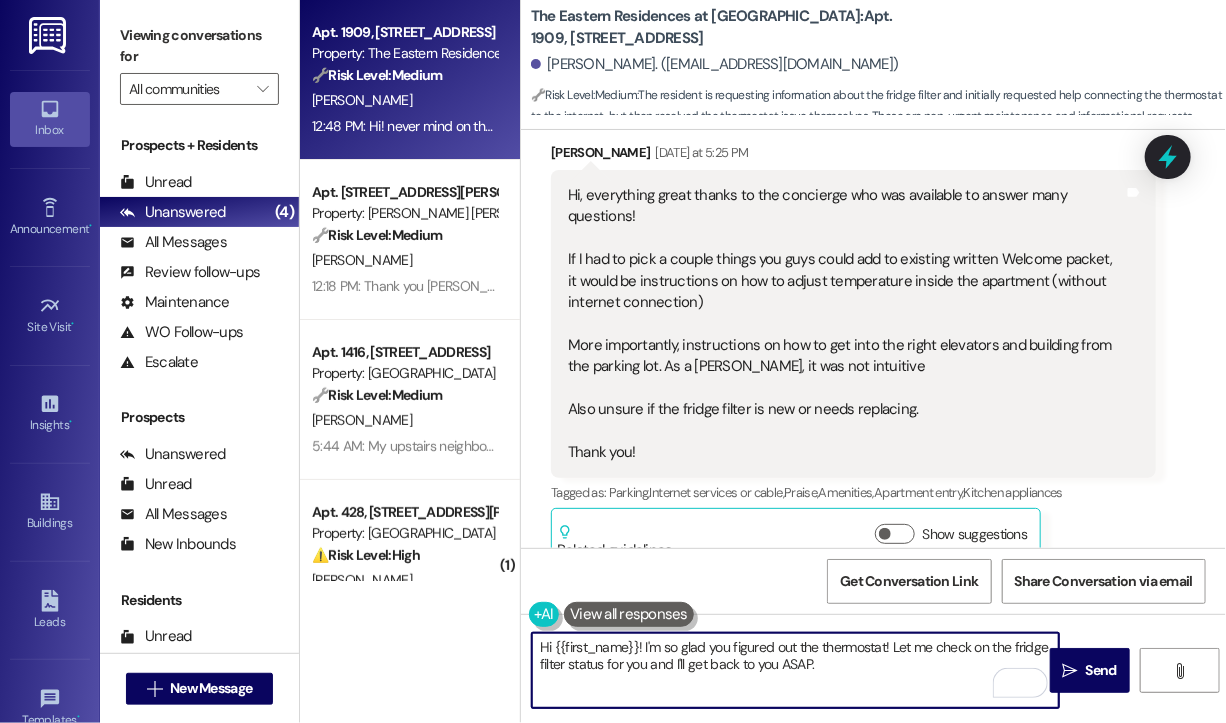 drag, startPoint x: 857, startPoint y: 669, endPoint x: 643, endPoint y: 650, distance: 214.8418 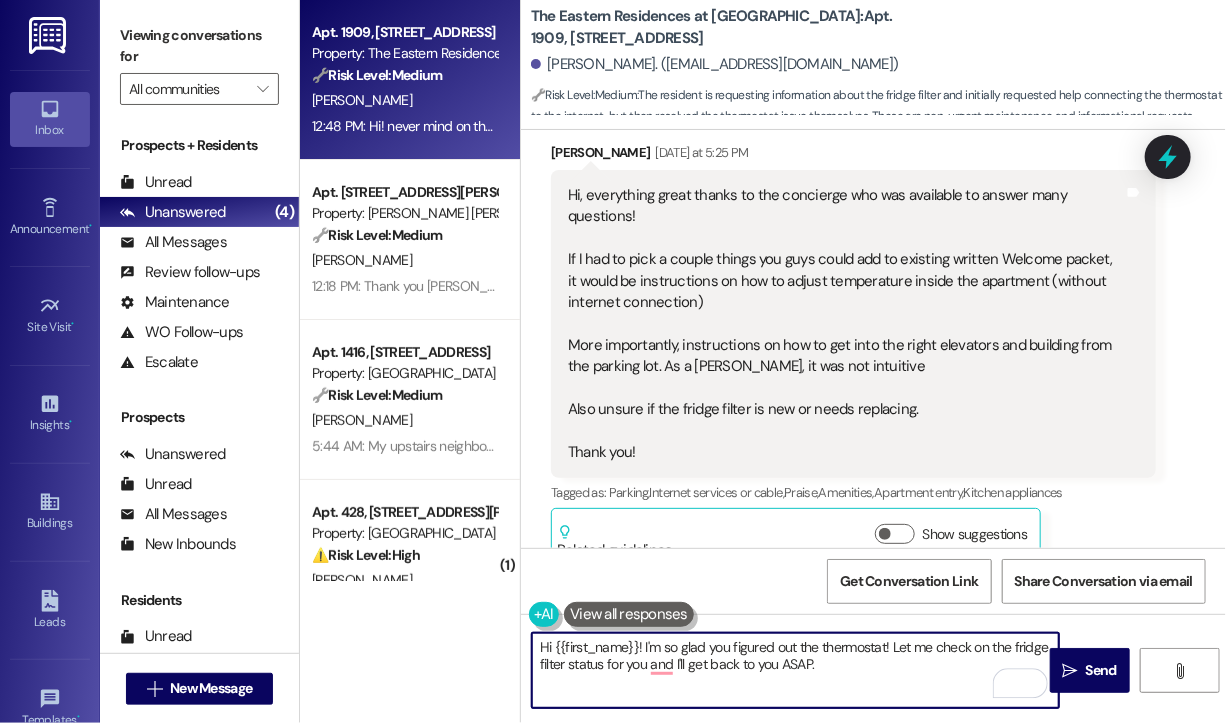 paste on "Thanks for sharing this—it’s great to hear the concierge was so helpful! Your suggestions for improving the Welcome Packet are really appreciated. Were you eventually able to figure out how to adjust the temperature and navigate the elevators from the parking lot, or would you still like some help with that? And have you noticed any issues with the fridge filter, or are you just looking to confirm if it’s new?" 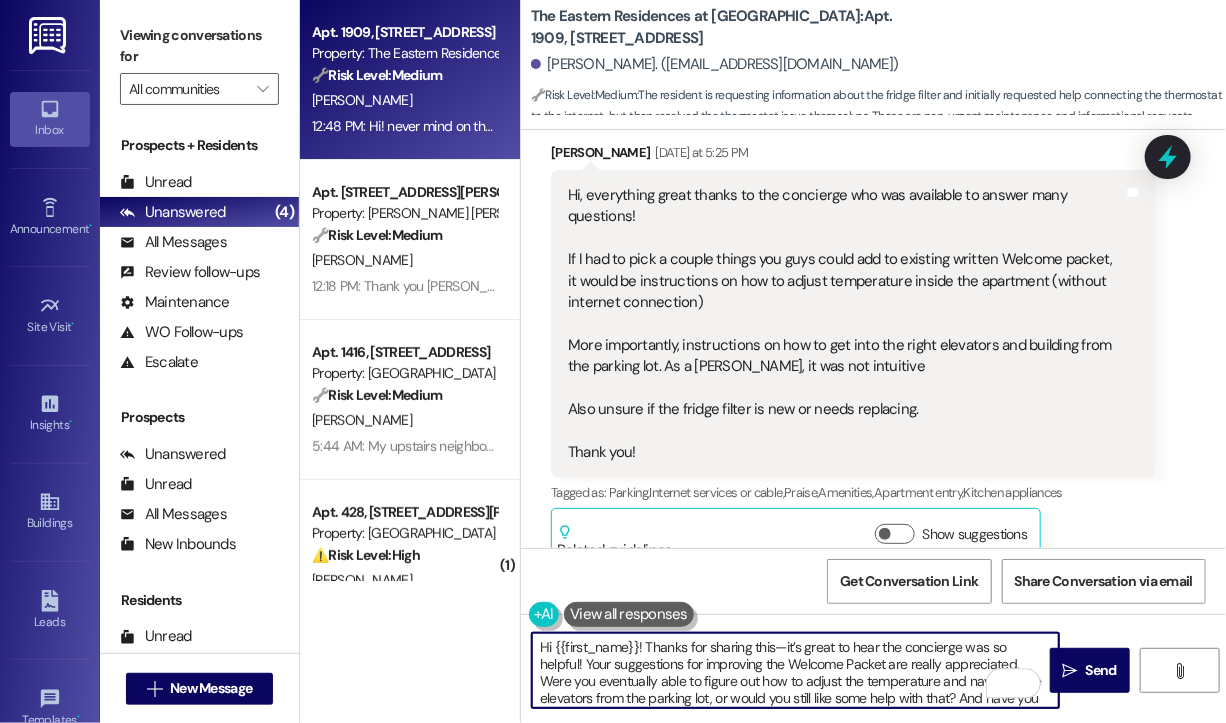 scroll, scrollTop: 16, scrollLeft: 0, axis: vertical 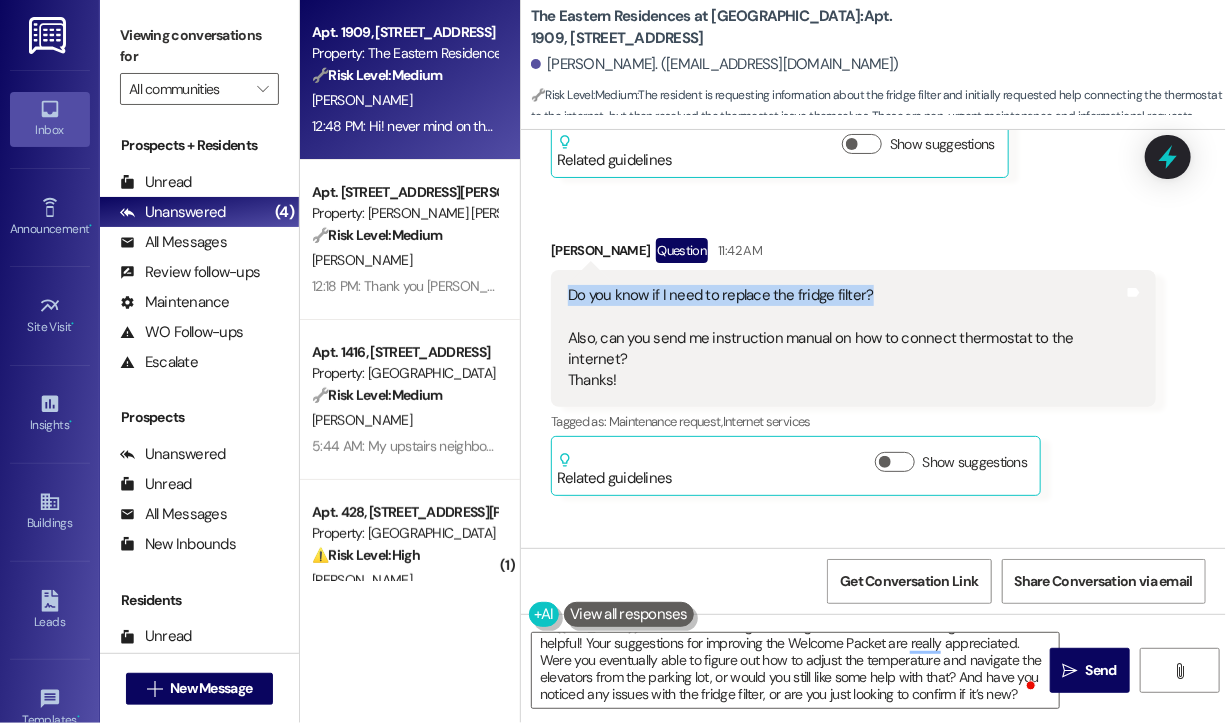 drag, startPoint x: 888, startPoint y: 291, endPoint x: 563, endPoint y: 290, distance: 325.00153 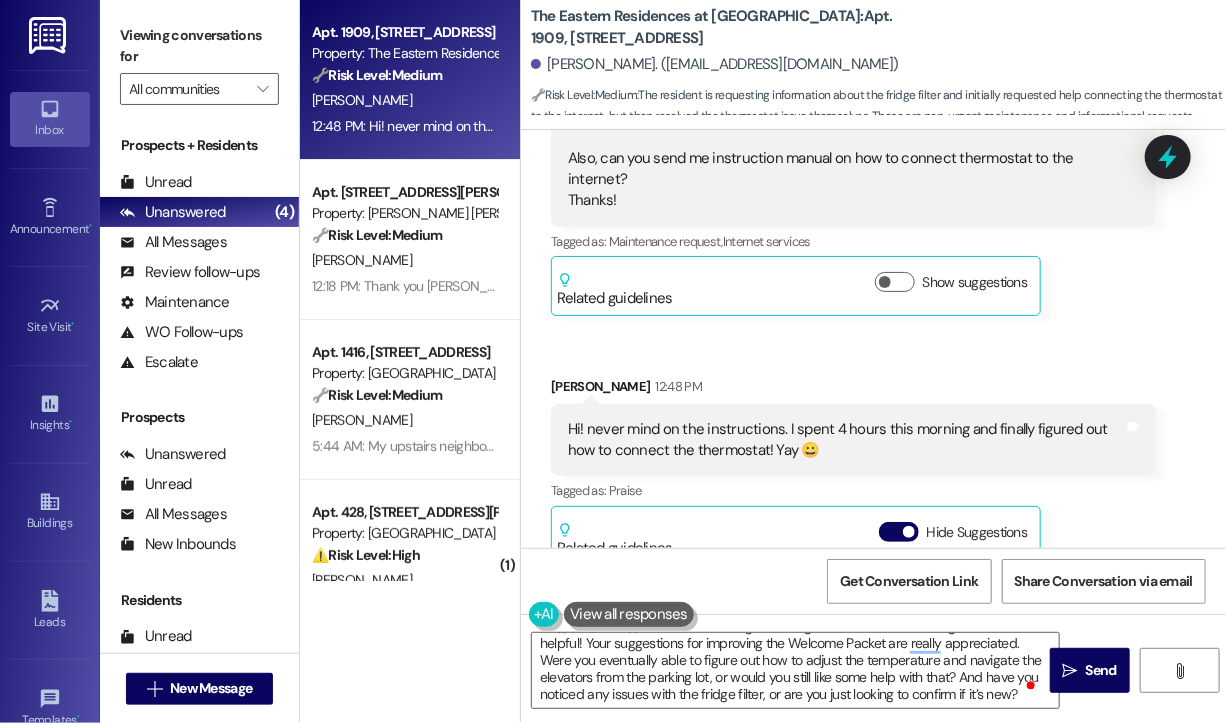 scroll, scrollTop: 1572, scrollLeft: 0, axis: vertical 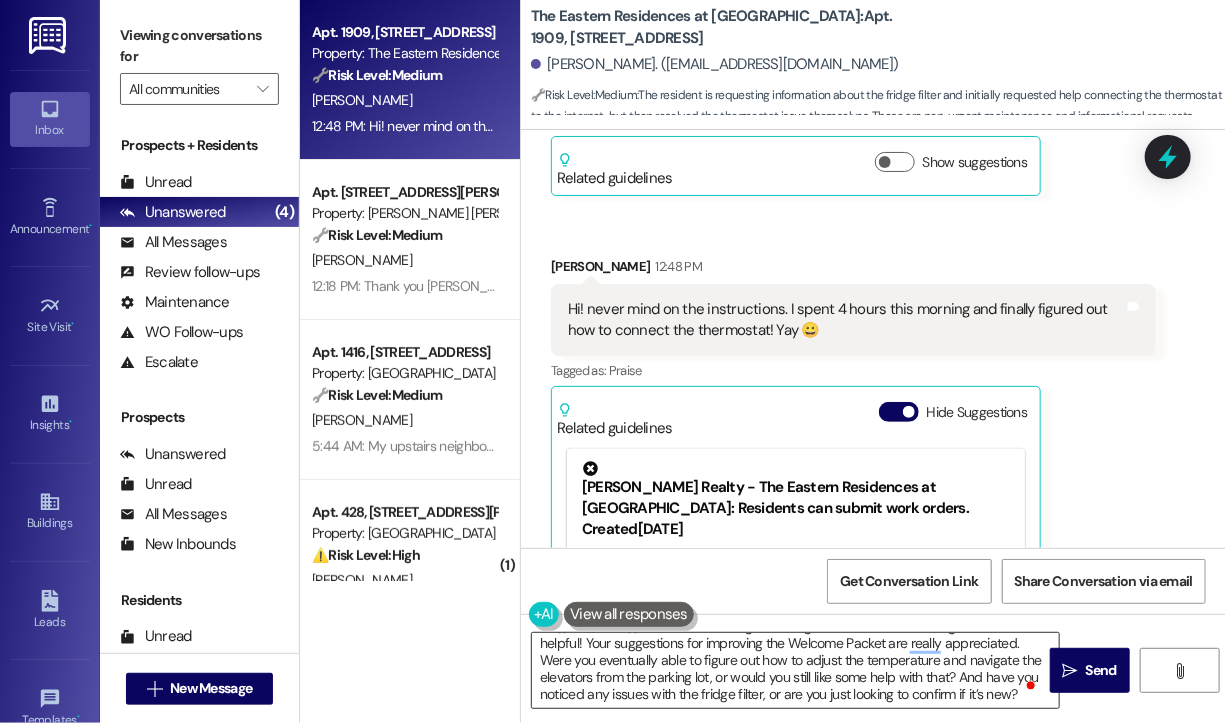 click on "Hi {{first_name}}! Thanks for sharing this—it’s great to hear the concierge was so helpful! Your suggestions for improving the Welcome Packet are really appreciated. Were you eventually able to figure out how to adjust the temperature and navigate the elevators from the parking lot, or would you still like some help with that? And have you noticed any issues with the fridge filter, or are you just looking to confirm if it’s new?" at bounding box center [795, 670] 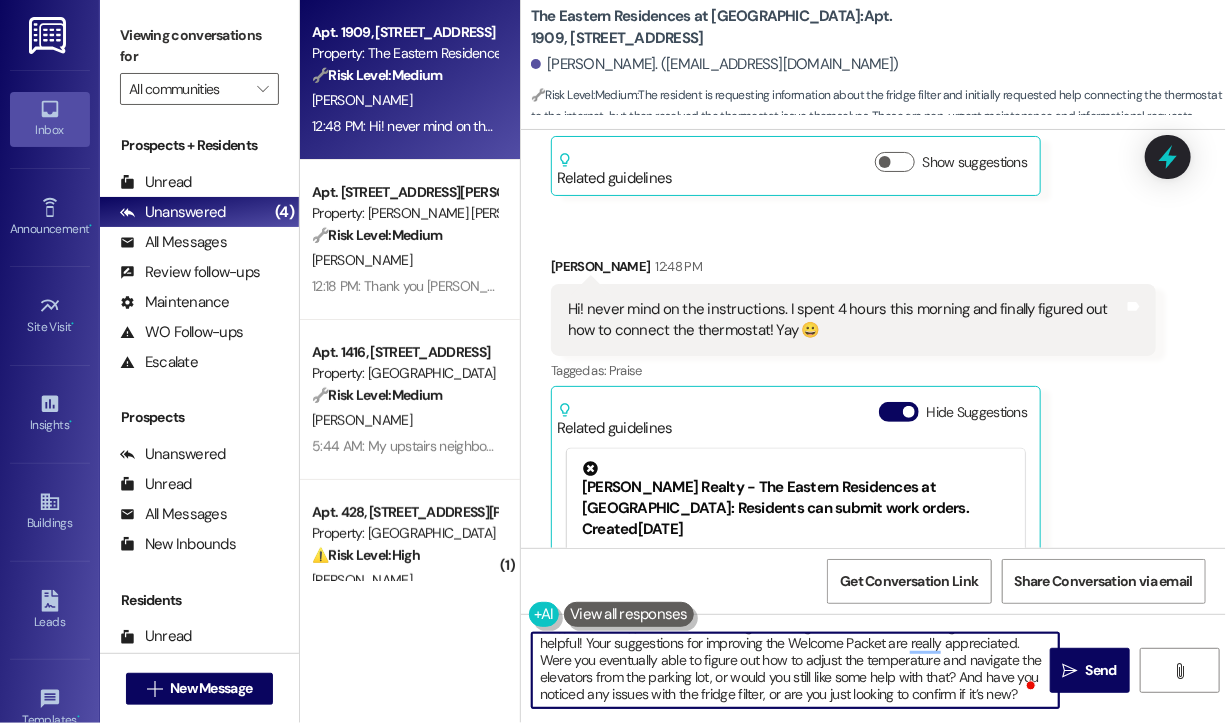 scroll, scrollTop: 0, scrollLeft: 0, axis: both 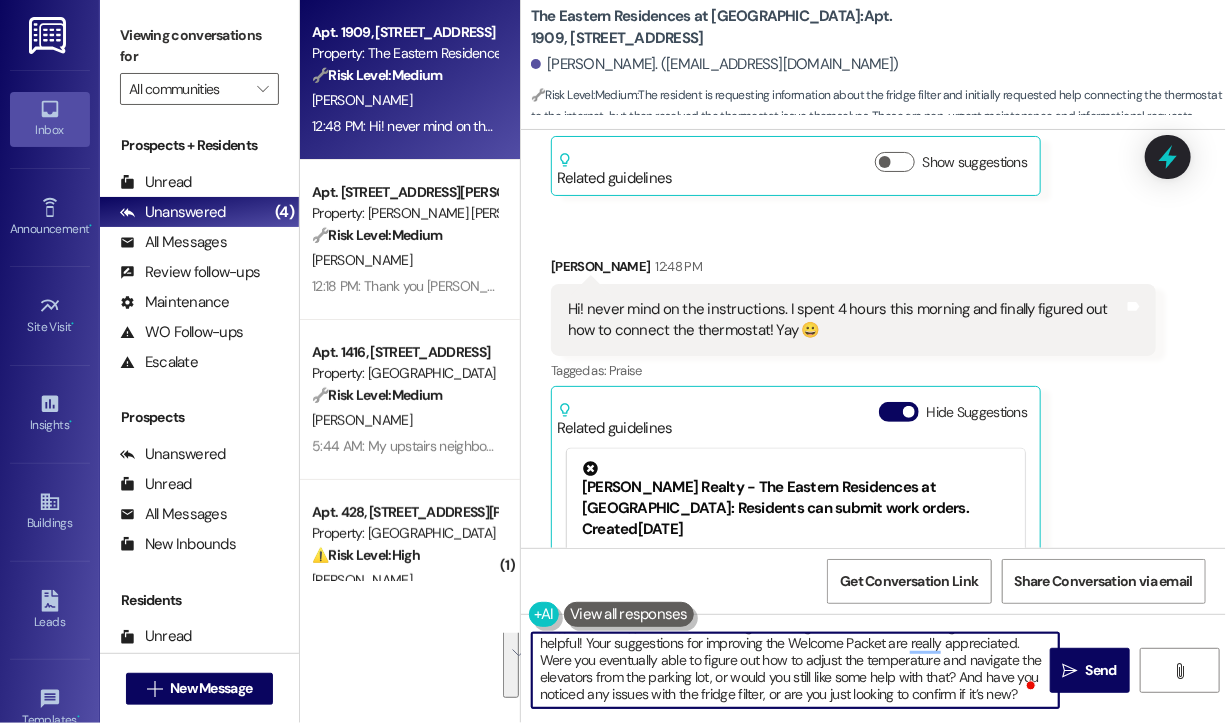 drag, startPoint x: 644, startPoint y: 644, endPoint x: 1028, endPoint y: 750, distance: 398.36163 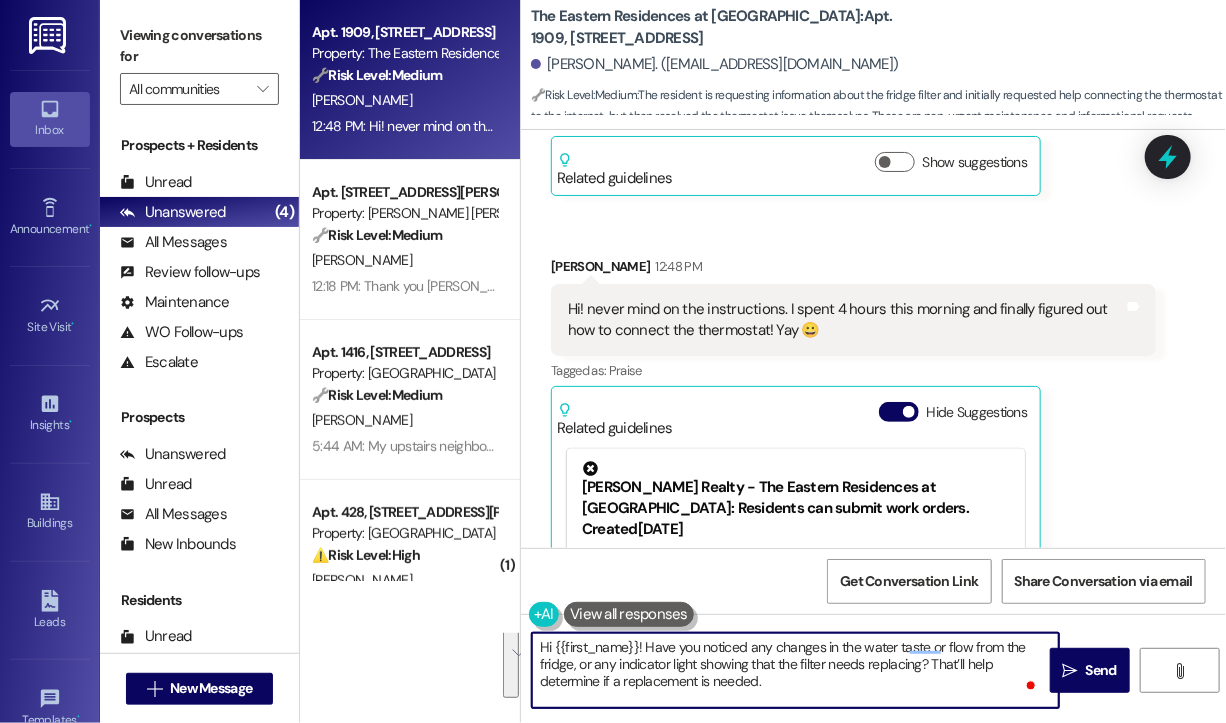 scroll, scrollTop: 0, scrollLeft: 0, axis: both 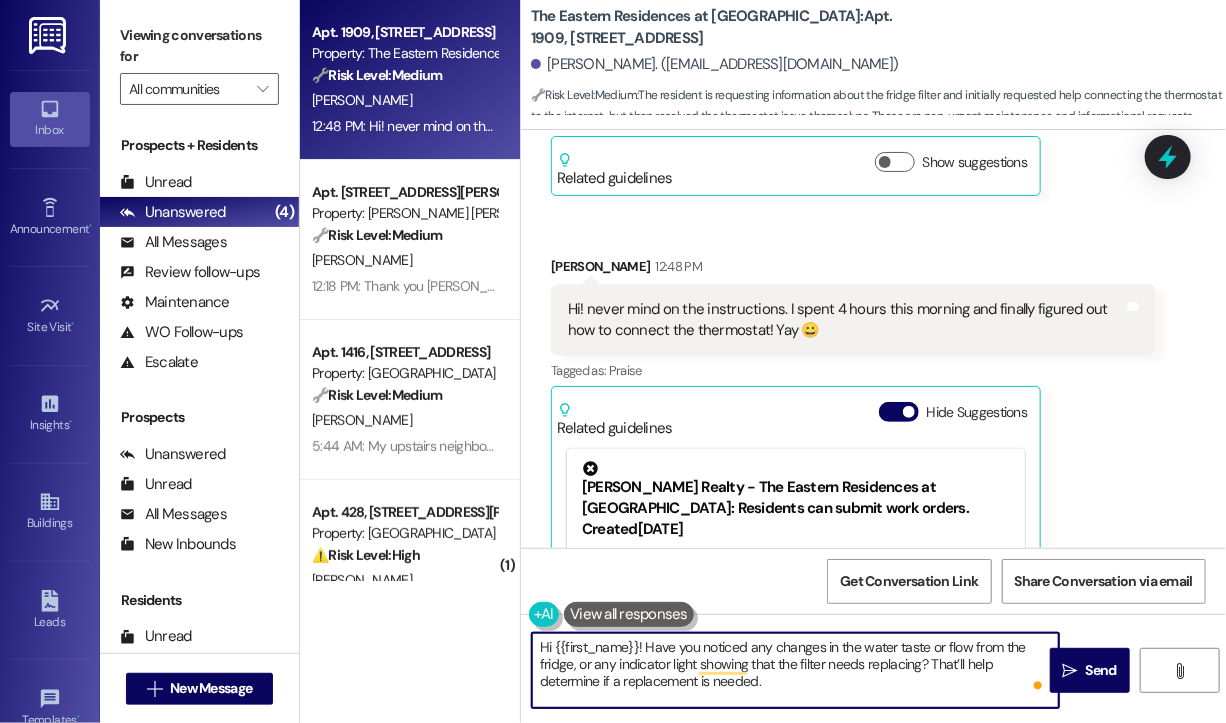 click on "Hi {{first_name}}! Have you noticed any changes in the water taste or flow from the fridge, or any indicator light showing that the filter needs replacing? That’ll help determine if a replacement is needed." at bounding box center (795, 670) 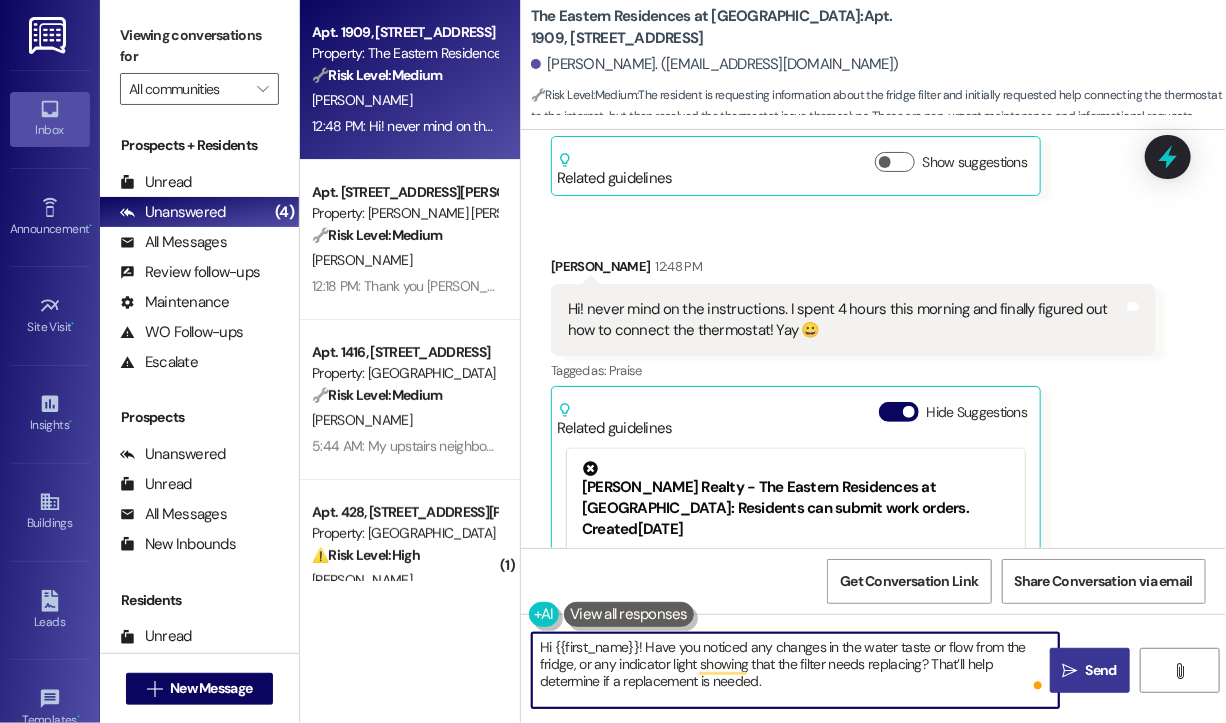 click on "Send" at bounding box center (1101, 670) 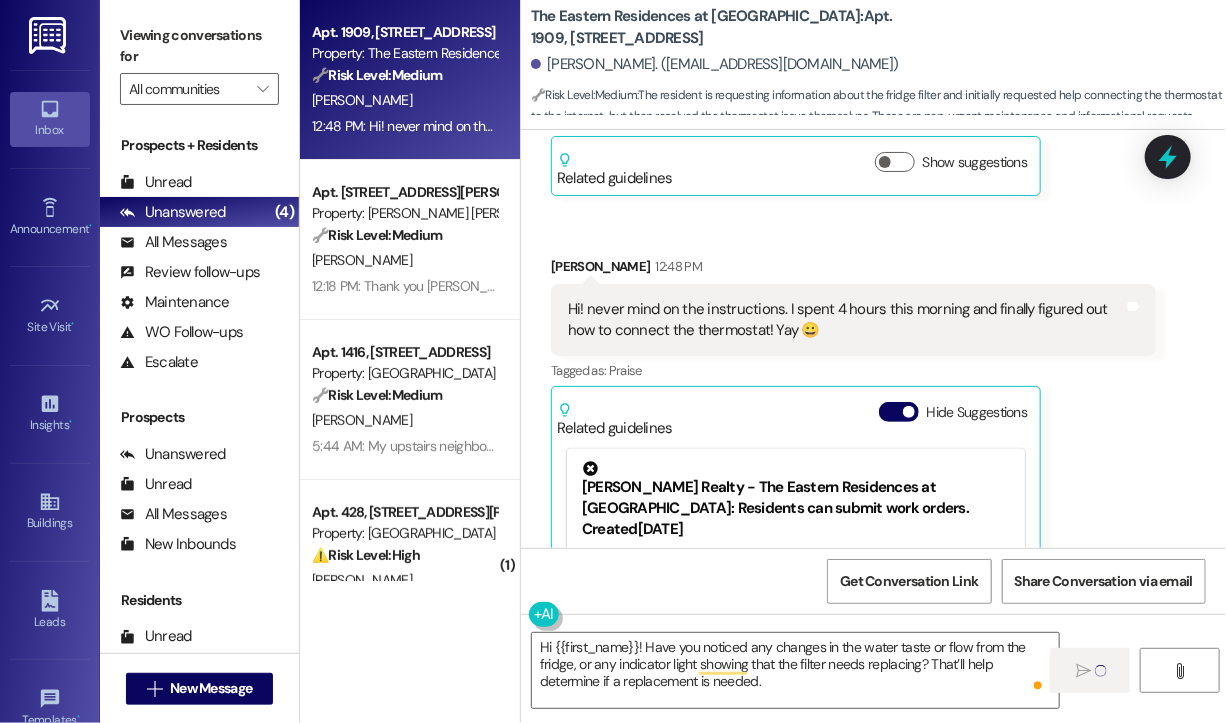type on "Fetching suggested responses. Please feel free to read through the conversation in the meantime." 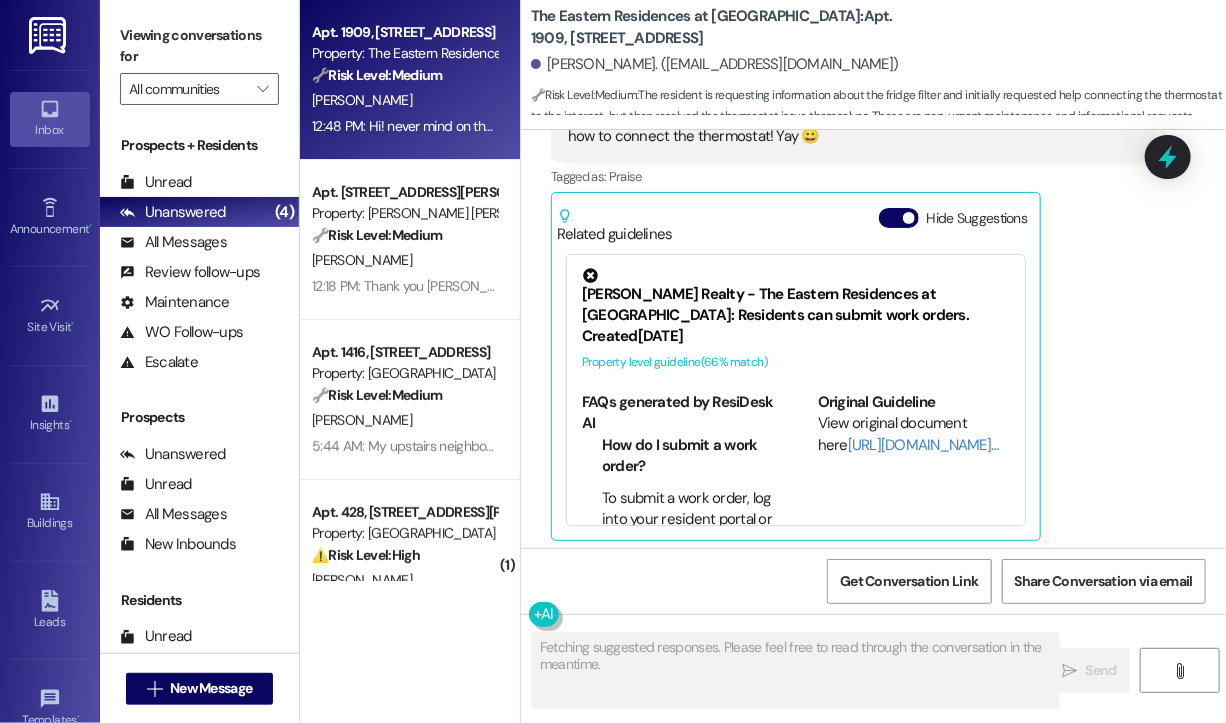 scroll, scrollTop: 1772, scrollLeft: 0, axis: vertical 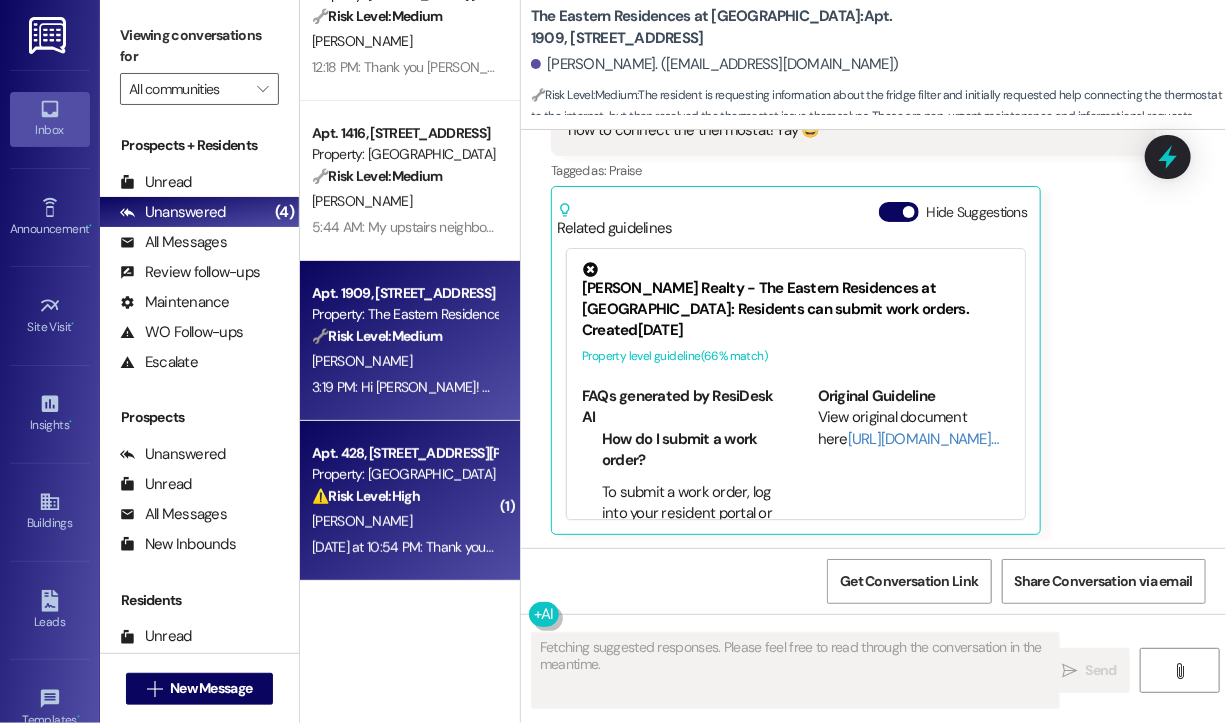 click on "Yesterday at 10:54 PM: Thank you for your message. Our offices are currently closed, but we will contact you when we resume operations. For emergencies, please contact your emergency number (984) 368-4521. Yesterday at 10:54 PM: Thank you for your message. Our offices are currently closed, but we will contact you when we resume operations. For emergencies, please contact your emergency number (984) 368-4521." at bounding box center [928, 547] 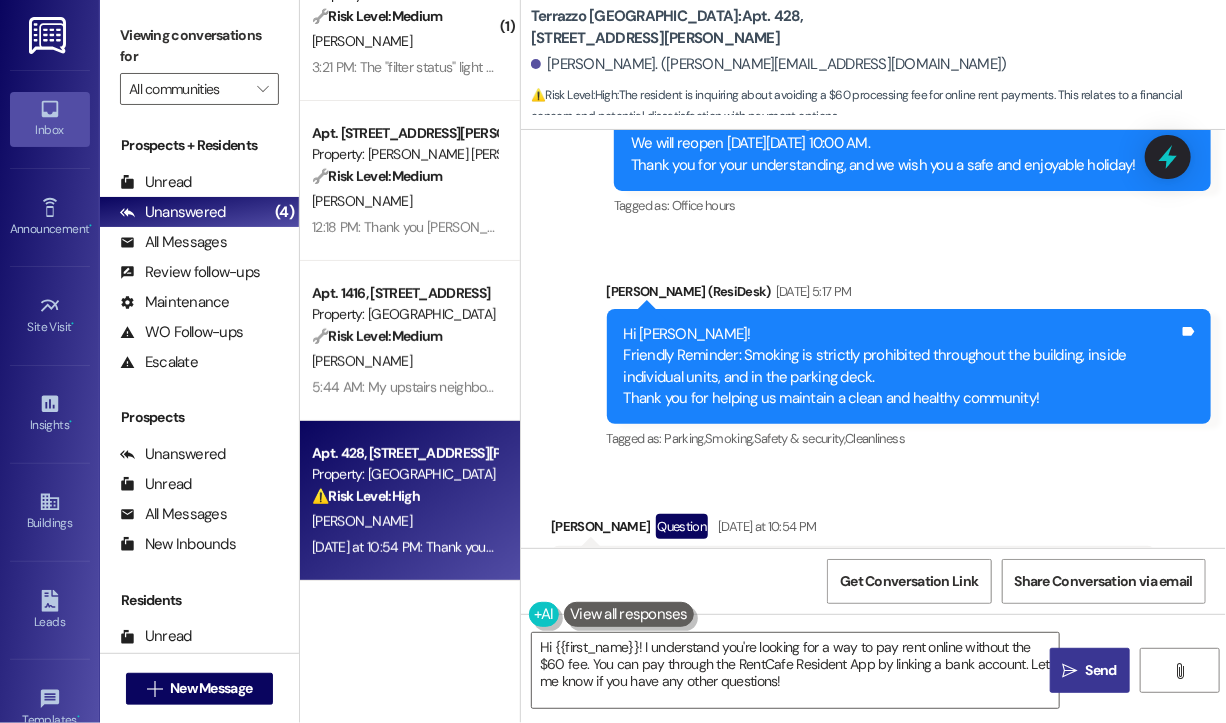 scroll, scrollTop: 2068, scrollLeft: 0, axis: vertical 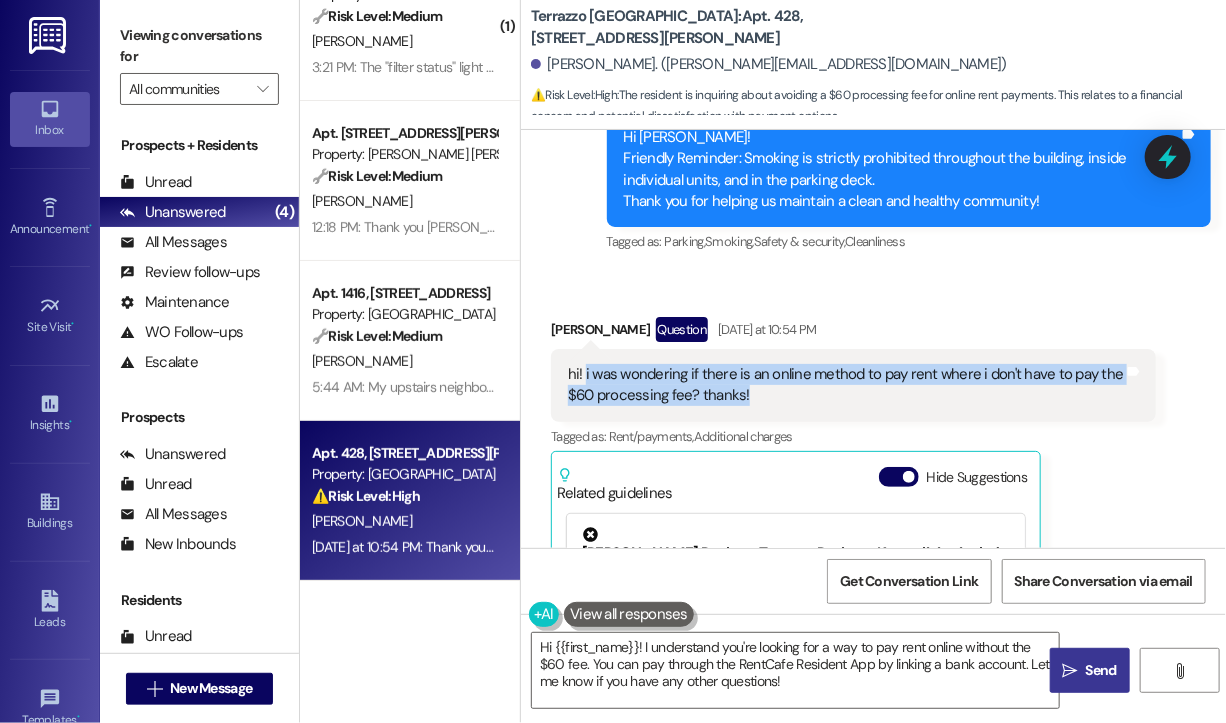 drag, startPoint x: 771, startPoint y: 422, endPoint x: 584, endPoint y: 400, distance: 188.28967 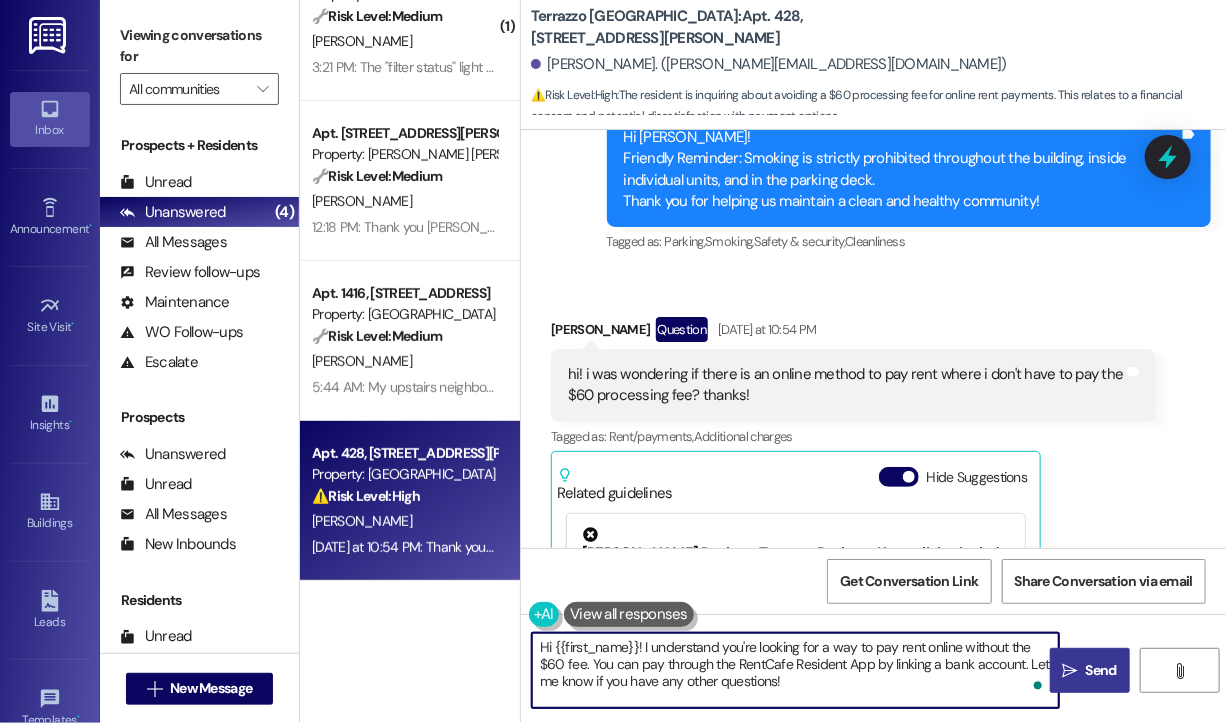drag, startPoint x: 815, startPoint y: 680, endPoint x: 644, endPoint y: 644, distance: 174.7484 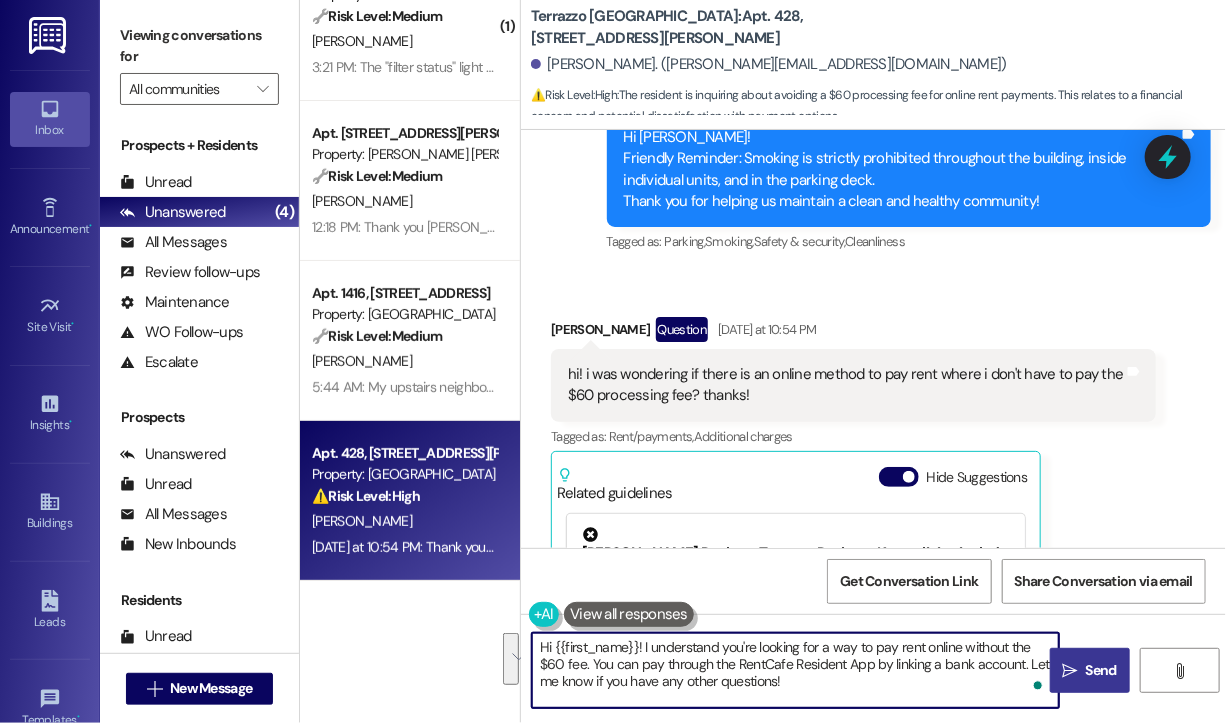 paste on "Thanks for reaching out! Just to clarify, are you looking for a way to pay your rent online without being charged the $60 processing fee? Have you already tried any alternative methods like using an e-check or setting up autopay? Let me know what you’ve explored so far, and I can help look into the best option for you." 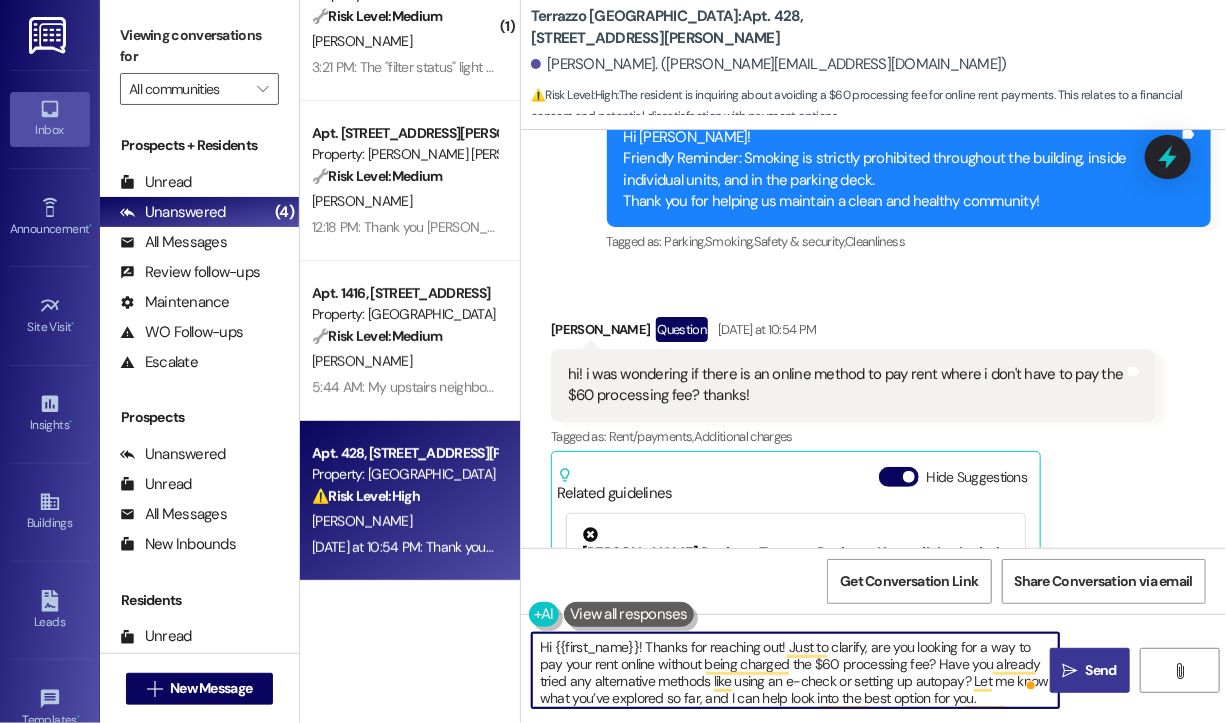 type on "Hi {{first_name}}! Thanks for reaching out! Just to clarify, are you looking for a way to pay your rent online without being charged the $60 processing fee? Have you already tried any alternative methods like using an e-check or setting up autopay? Let me know what you’ve explored so far, and I can help look into the best option for you." 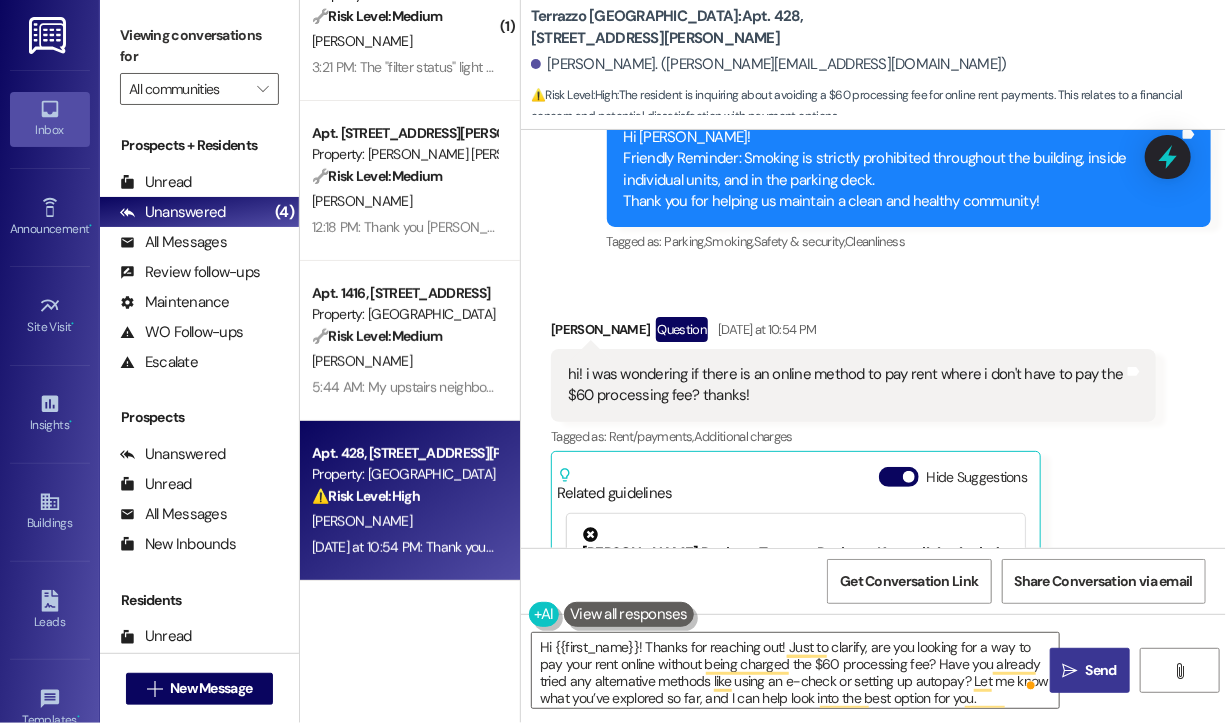 click on "" at bounding box center [1070, 671] 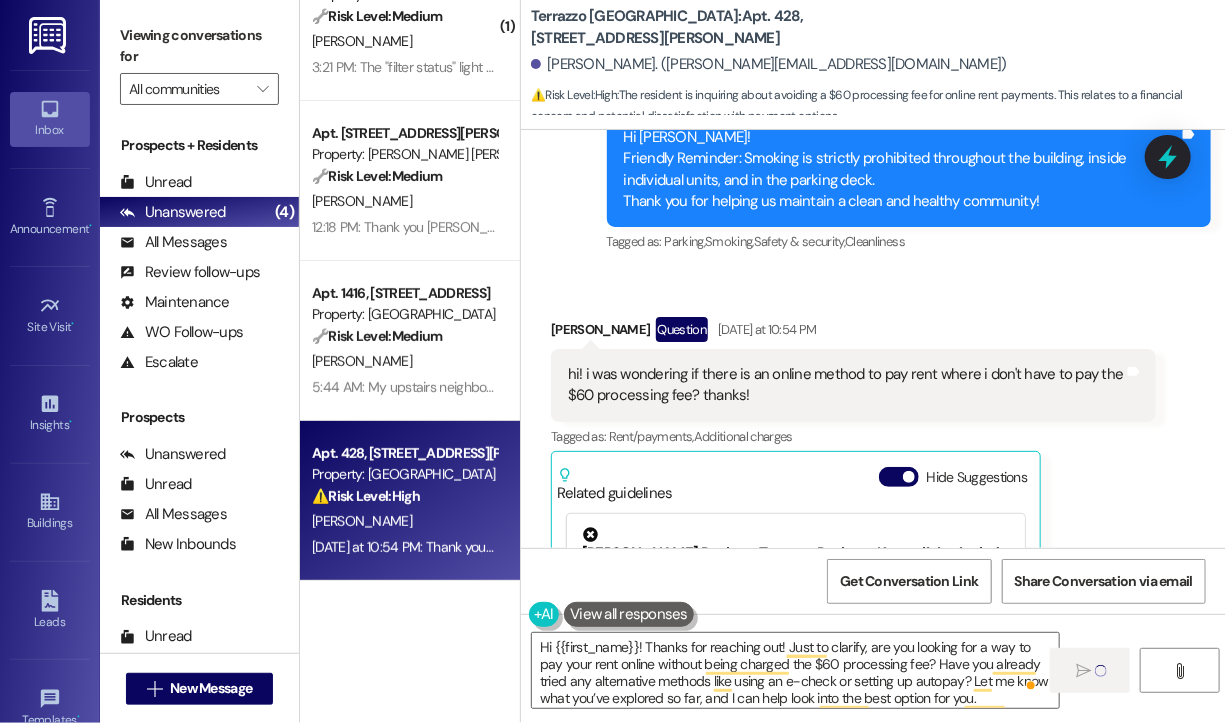 type 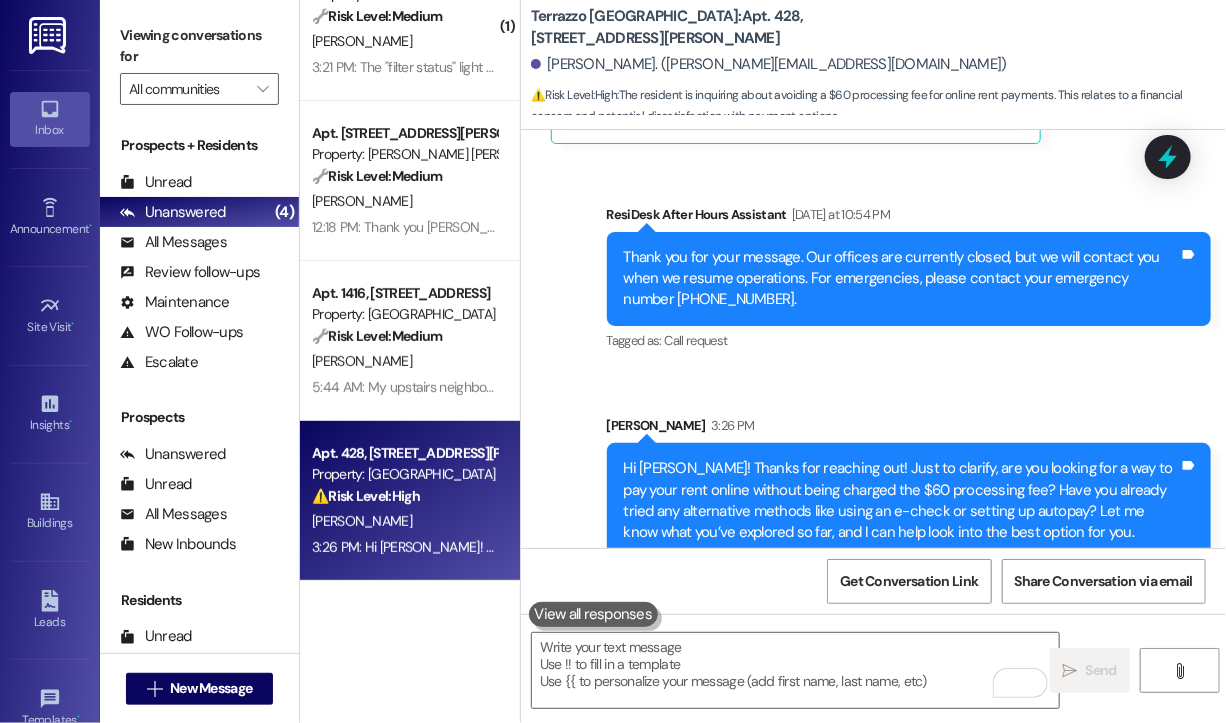 scroll, scrollTop: 2772, scrollLeft: 0, axis: vertical 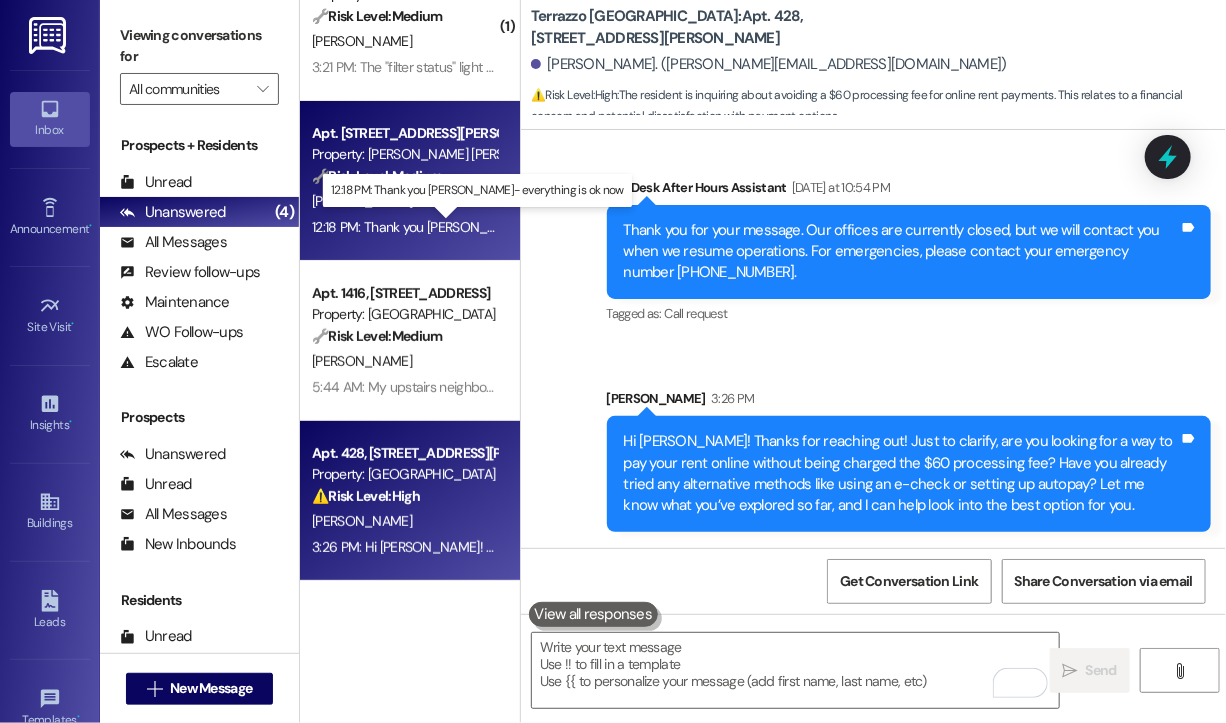 click on "12:18 PM:  Thank you Sara- everything is ok now  12:18 PM:  Thank you Sara- everything is ok now" at bounding box center [484, 227] 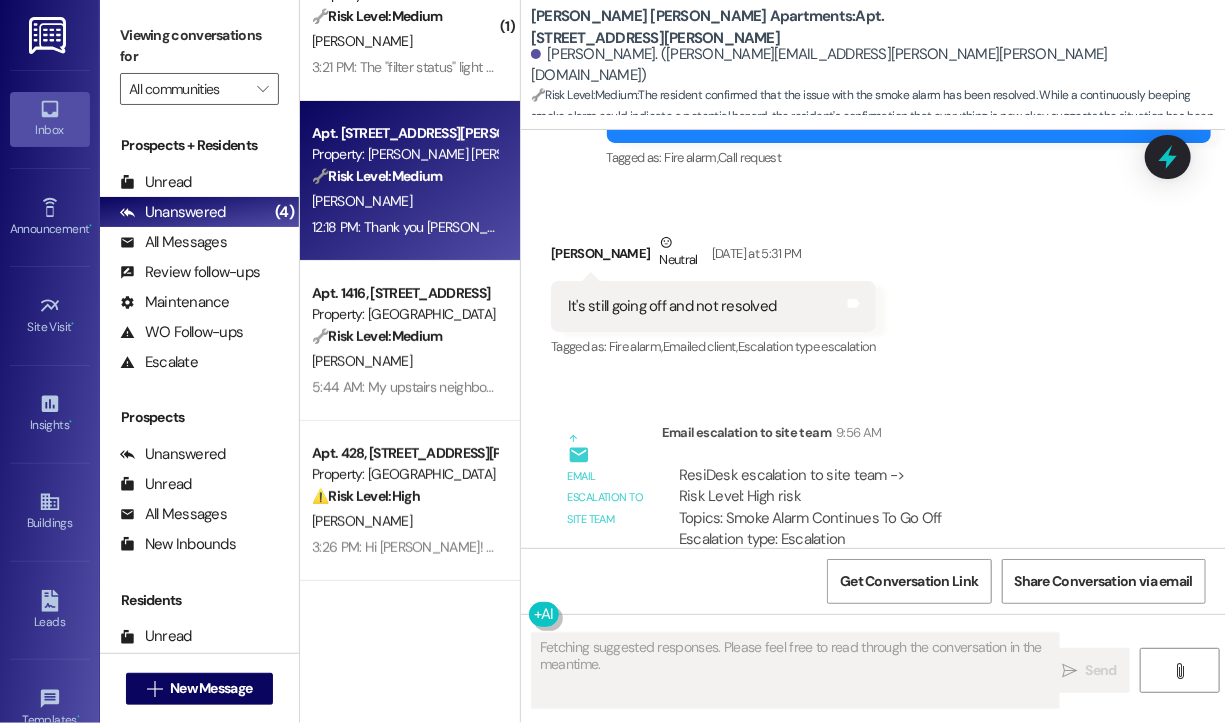 scroll, scrollTop: 3660, scrollLeft: 0, axis: vertical 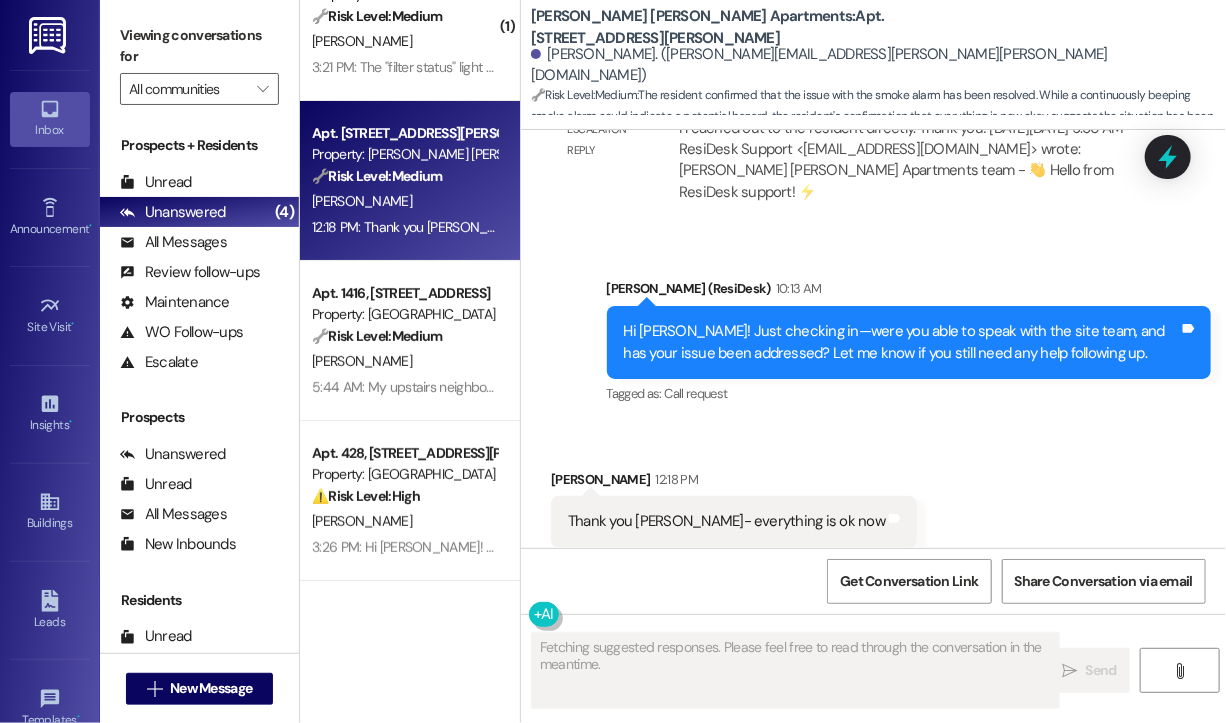 click on "Received via SMS Jason Doan 12:18 PM  Thank you Sara- everything is ok now  Tags and notes Tagged as:   Praise Click to highlight conversations about Praise" at bounding box center [873, 508] 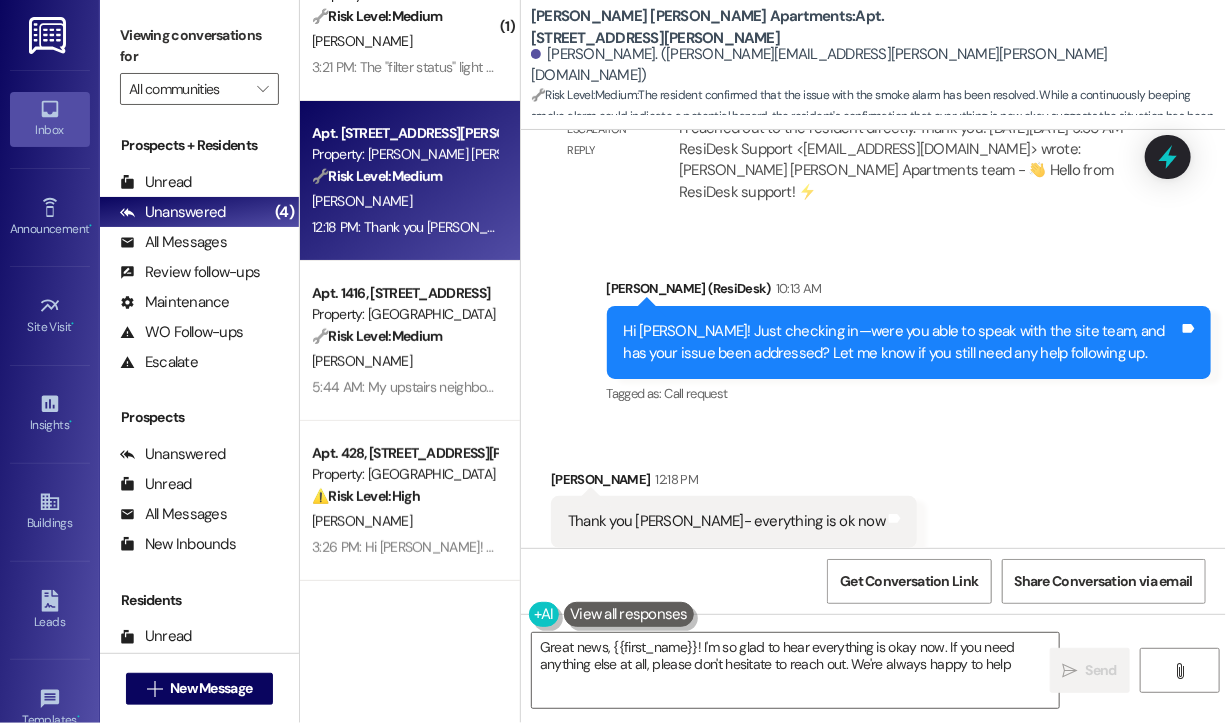 type on "Great news, {{first_name}}! I'm so glad to hear everything is okay now. If you need anything else at all, please don't hesitate to reach out. We're always happy to help!" 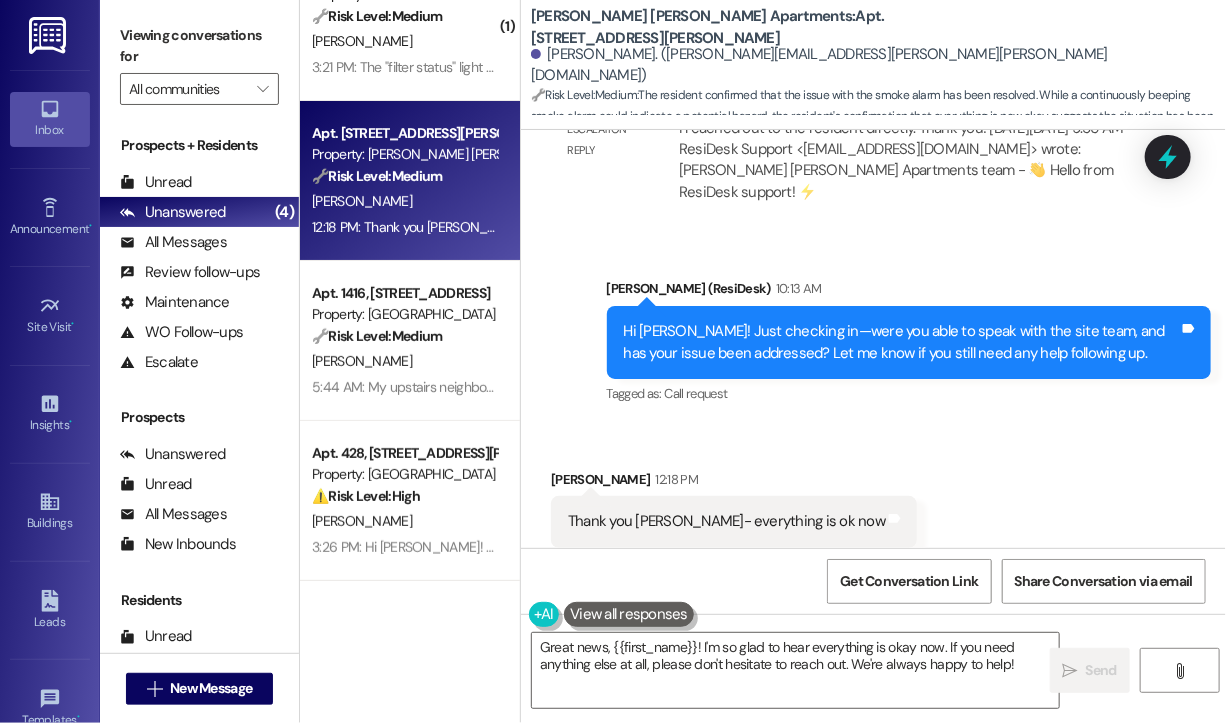 click on "Received via SMS Jason Doan 12:18 PM  Thank you Sara- everything is ok now  Tags and notes Tagged as:   Praise Click to highlight conversations about Praise" at bounding box center [873, 508] 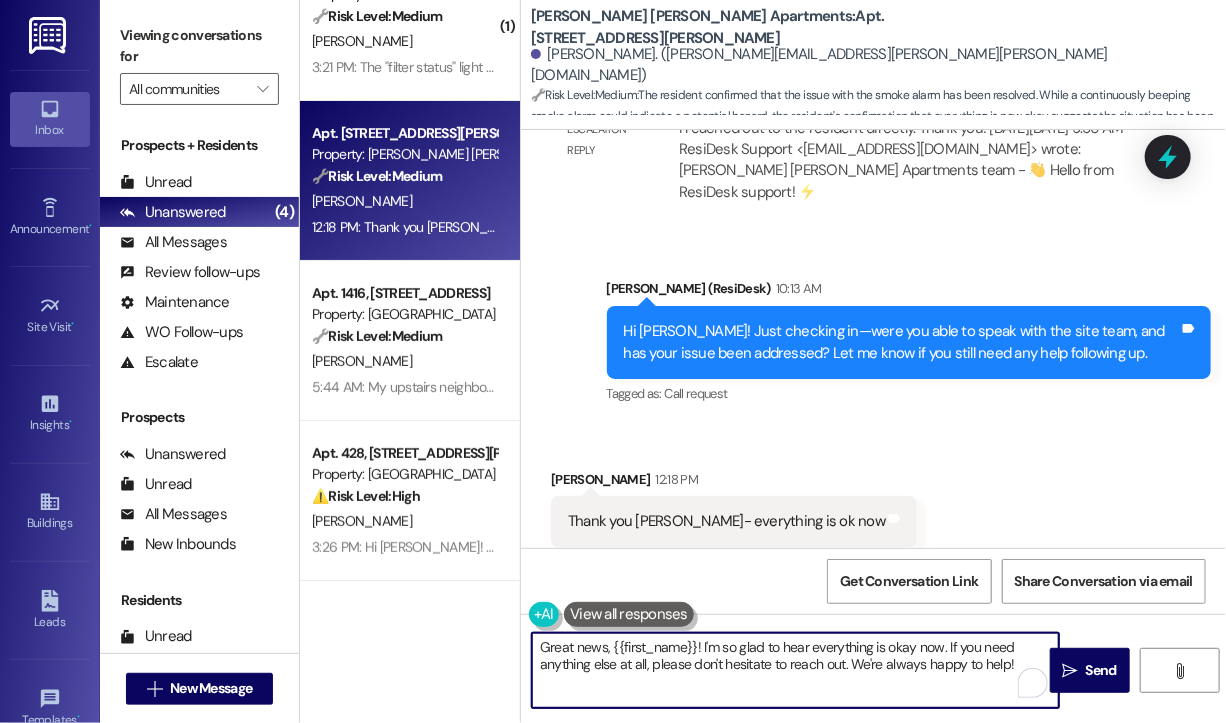 click on "Great news, {{first_name}}! I'm so glad to hear everything is okay now. If you need anything else at all, please don't hesitate to reach out. We're always happy to help!" at bounding box center [795, 670] 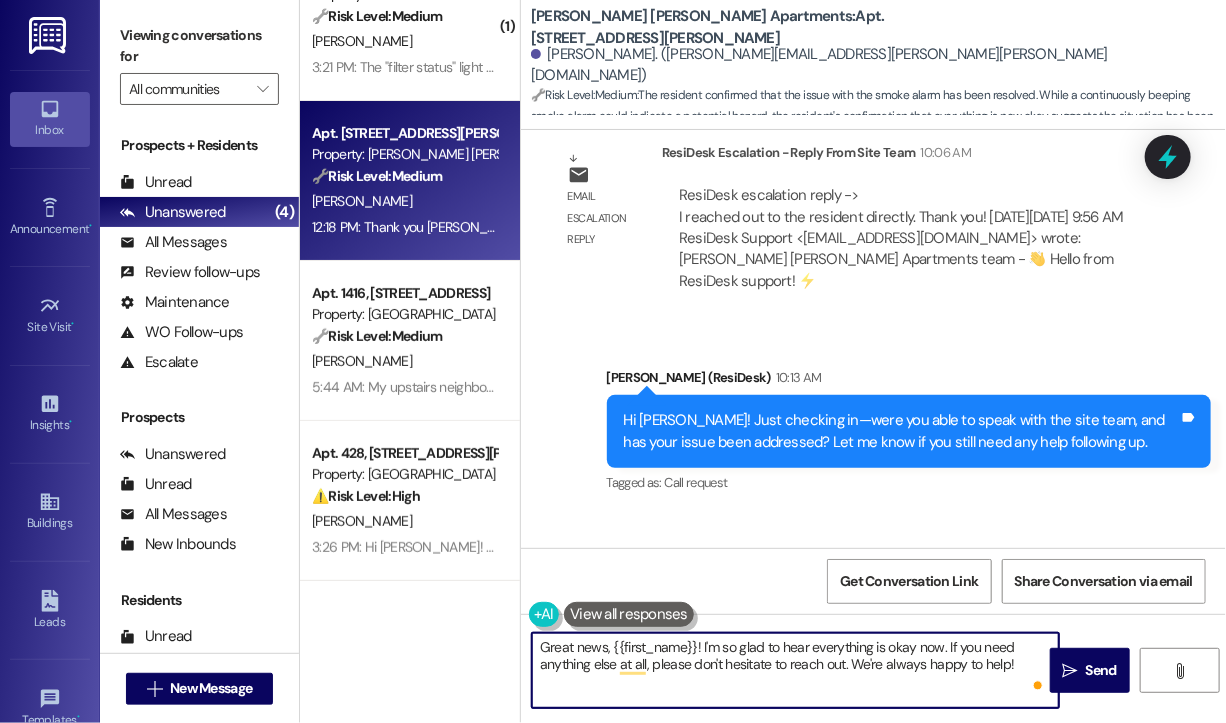 scroll, scrollTop: 3660, scrollLeft: 0, axis: vertical 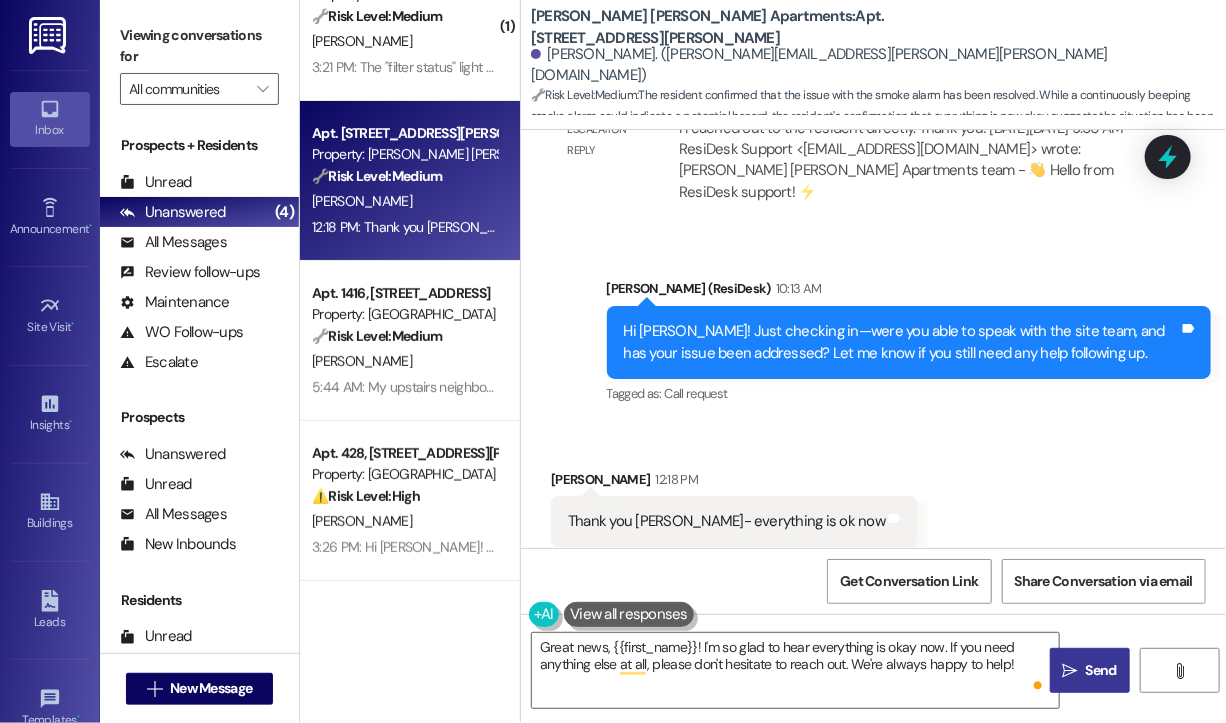 click on "Send" at bounding box center (1101, 670) 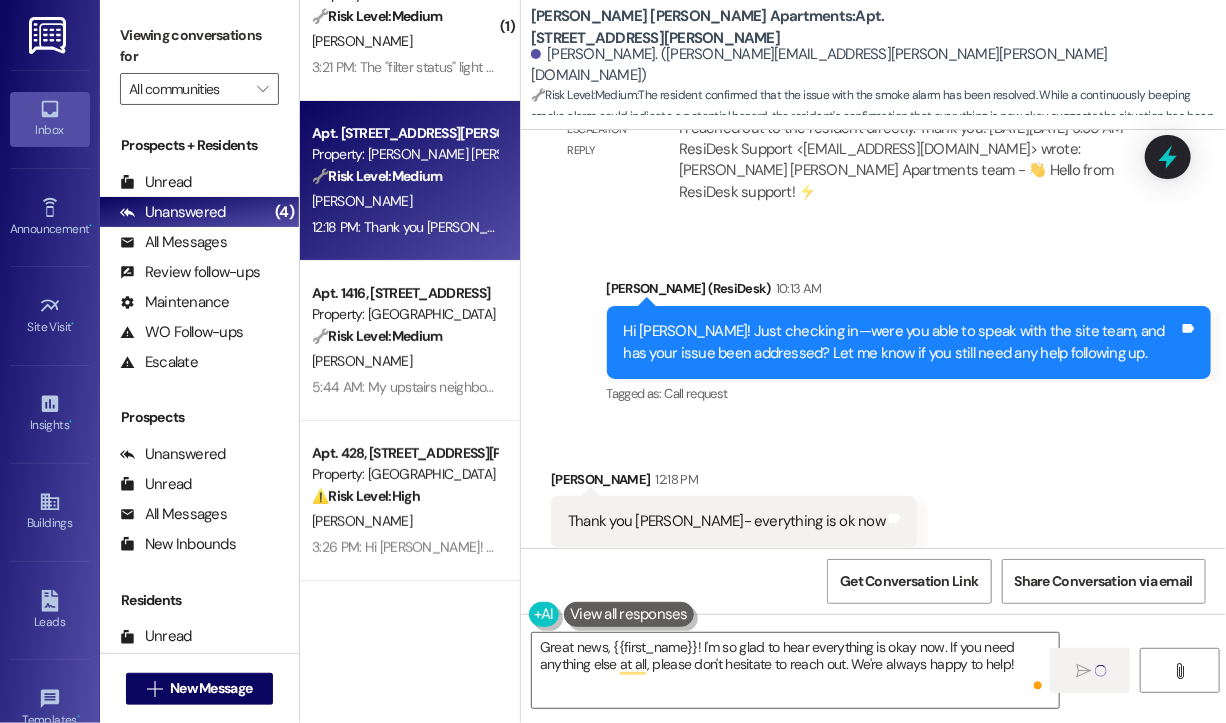 type 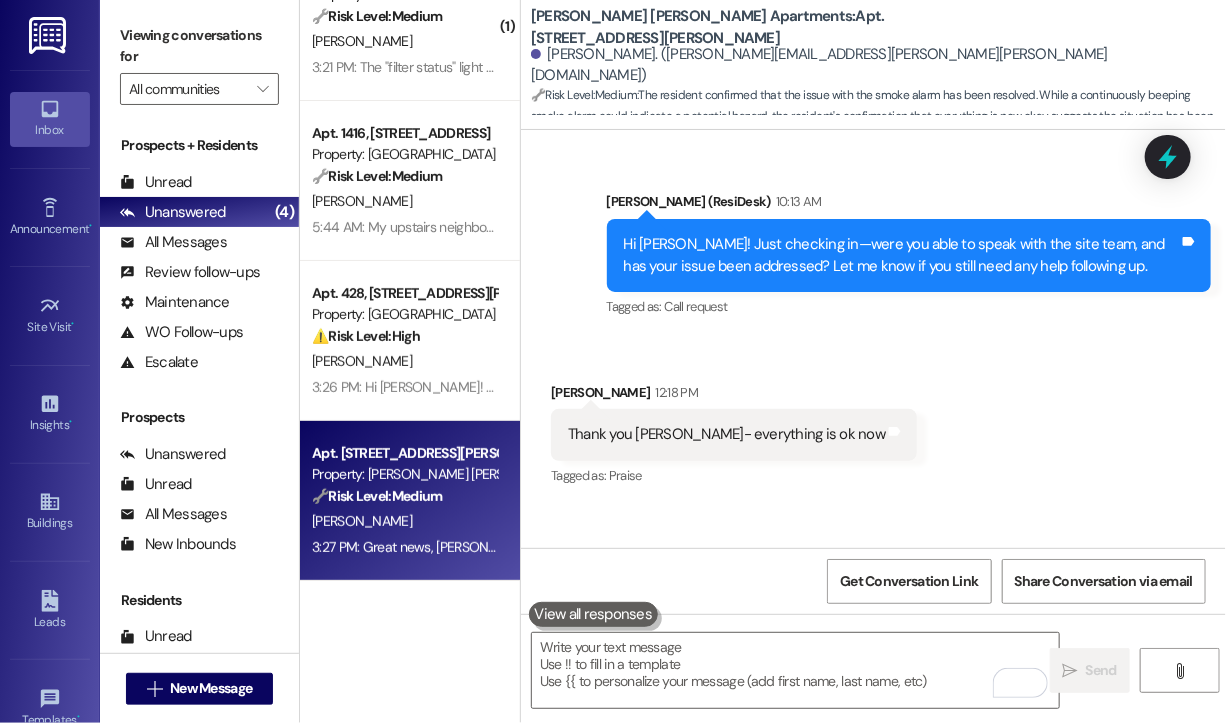 scroll, scrollTop: 3821, scrollLeft: 0, axis: vertical 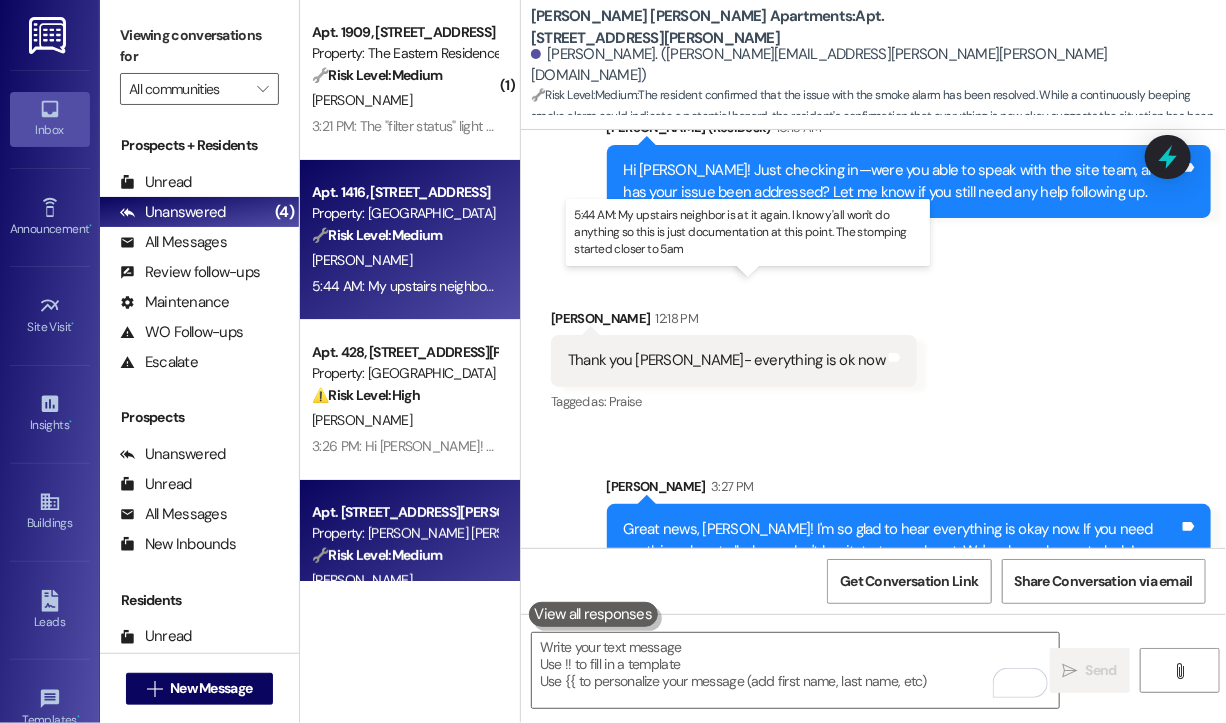 click on "5:44 AM: My upstairs neighbor is at it again. I know y'all won't do anything so this is just documentation at this point. The stomping started closer to 5am 5:44 AM: My upstairs neighbor is at it again. I know y'all won't do anything so this is just documentation at this point. The stomping started closer to 5am" at bounding box center [749, 286] 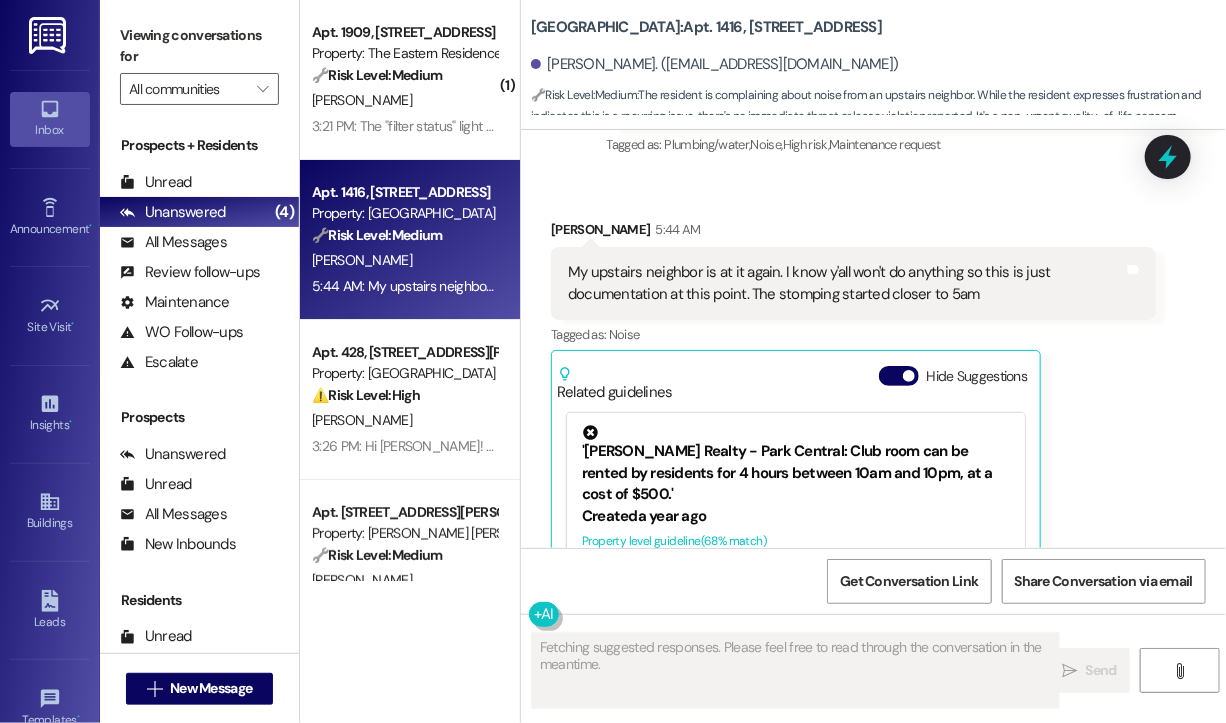 scroll, scrollTop: 22005, scrollLeft: 0, axis: vertical 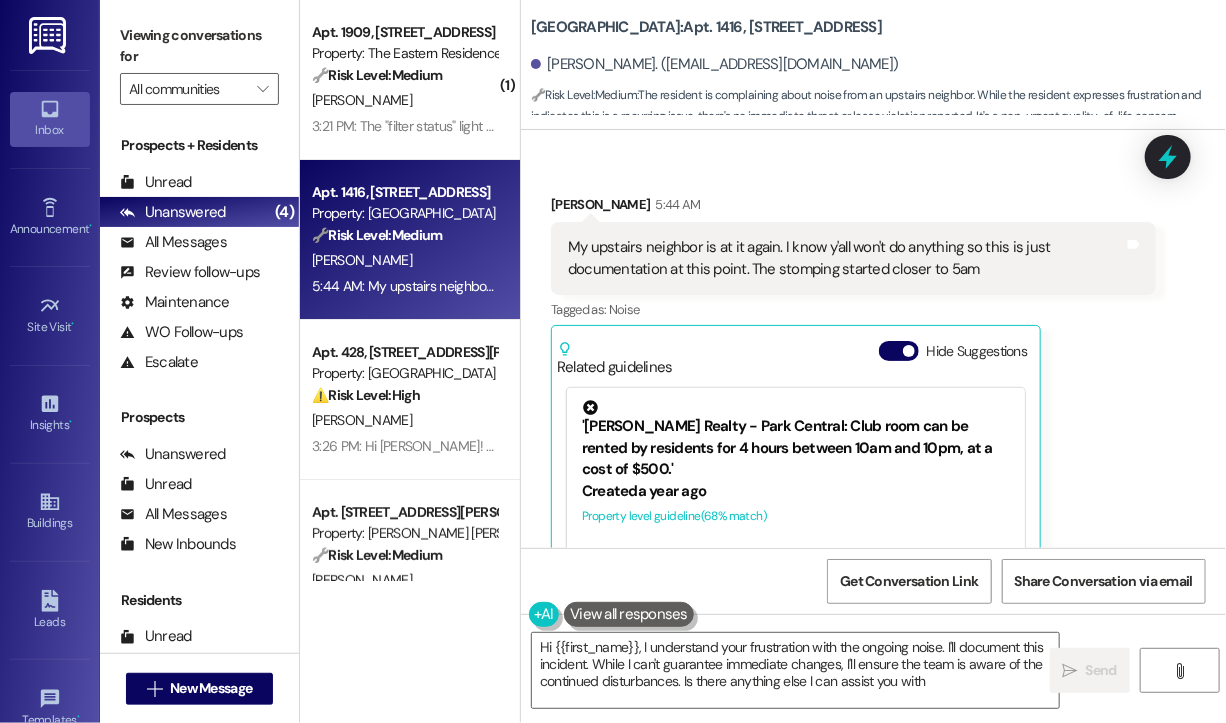 type on "Hi {{first_name}}, I understand your frustration with the ongoing noise. I'll document this incident. While I can't guarantee immediate changes, I'll ensure the team is aware of the continued disturbances. Is there anything else I can assist you with?" 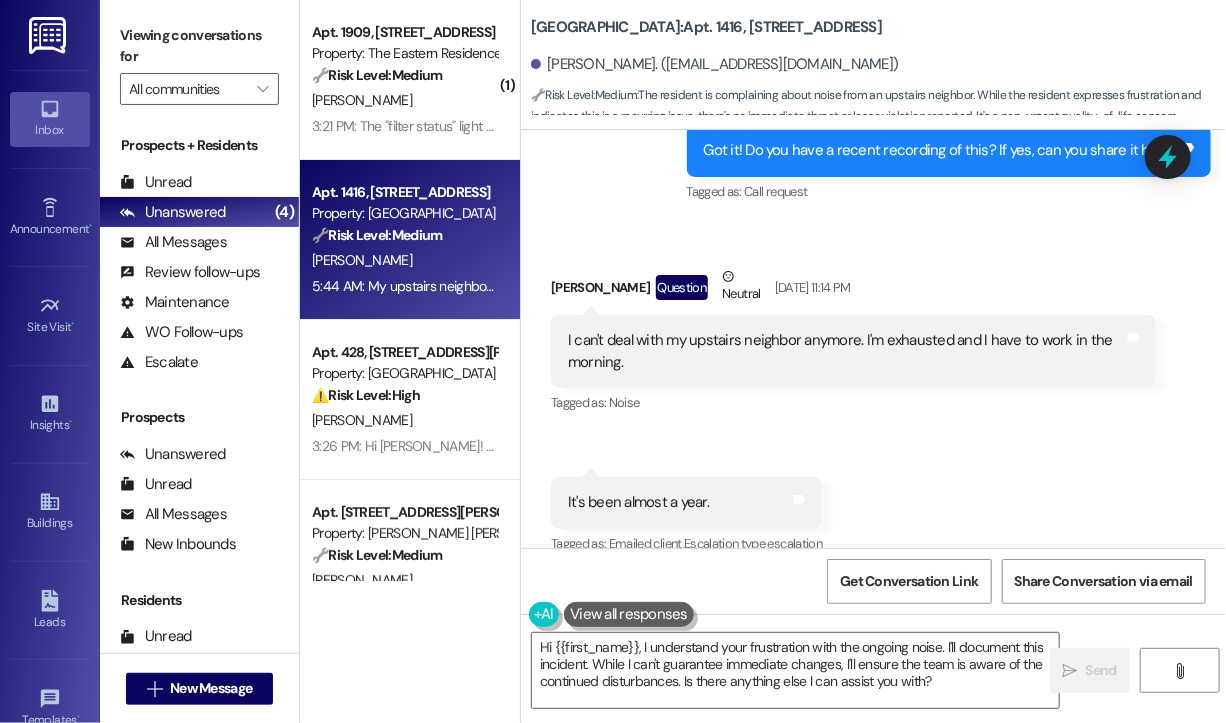 scroll, scrollTop: 20806, scrollLeft: 0, axis: vertical 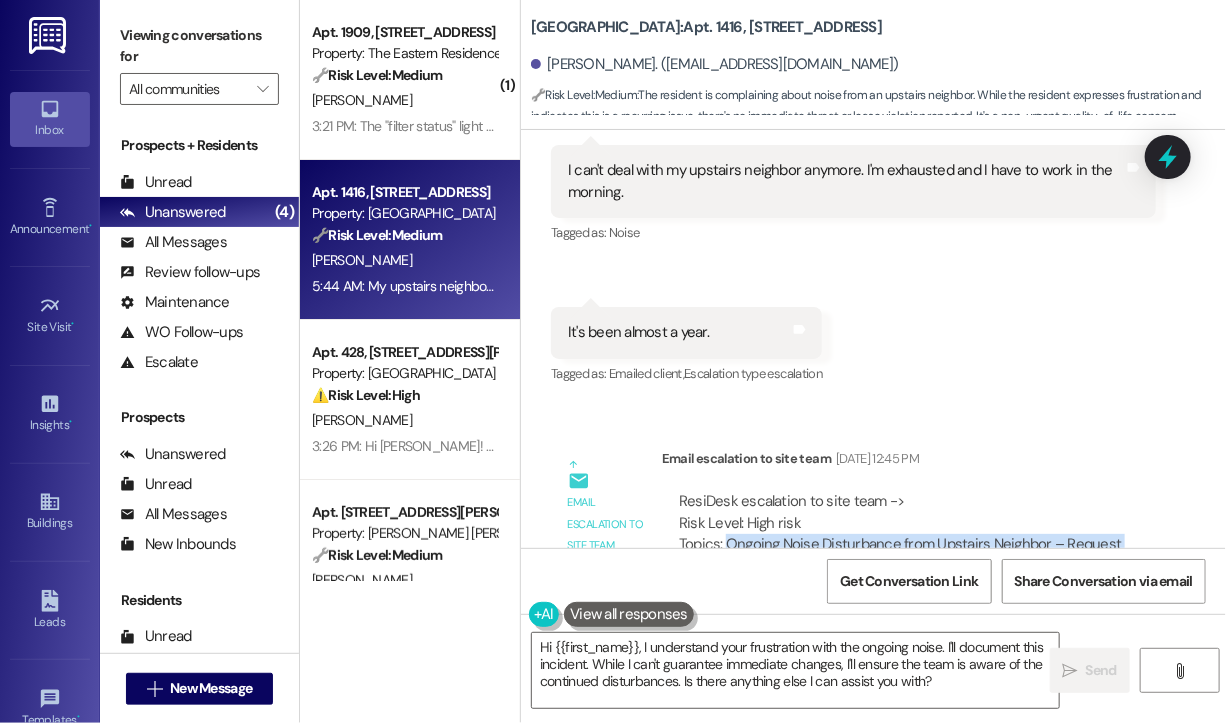 drag, startPoint x: 786, startPoint y: 426, endPoint x: 728, endPoint y: 406, distance: 61.351448 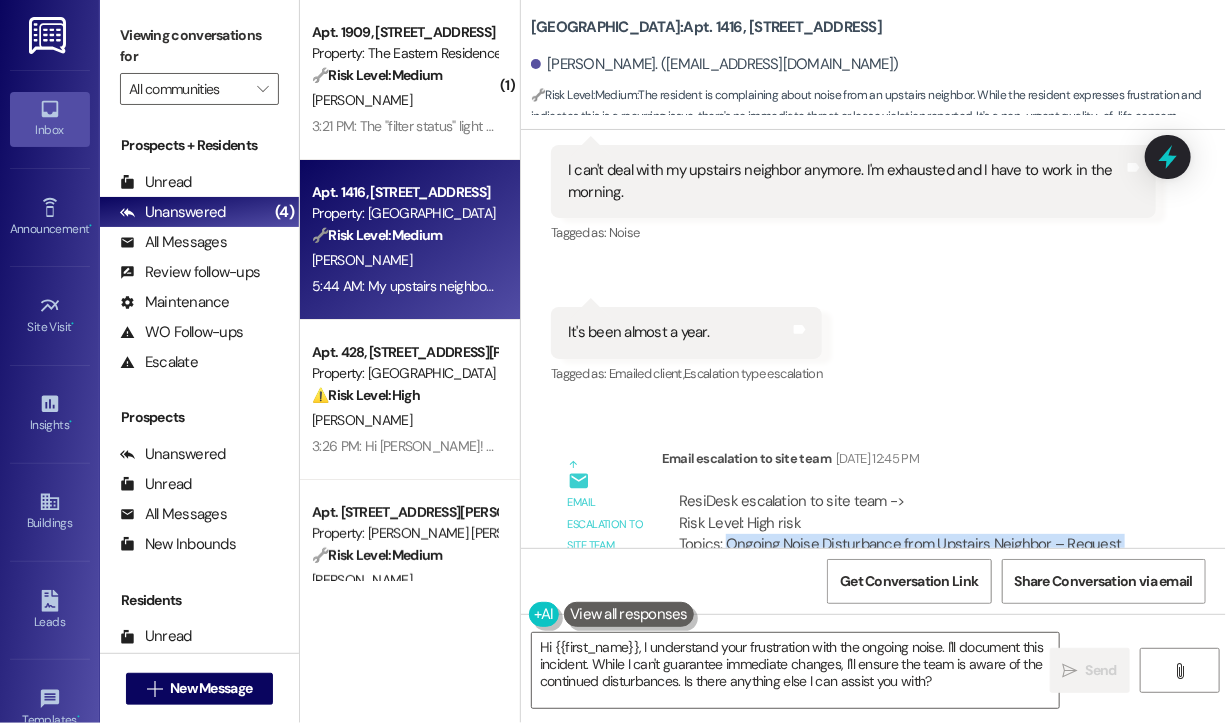 copy on "Ongoing Noise Disturbance from Upstairs Neighbor – Request for Further Action" 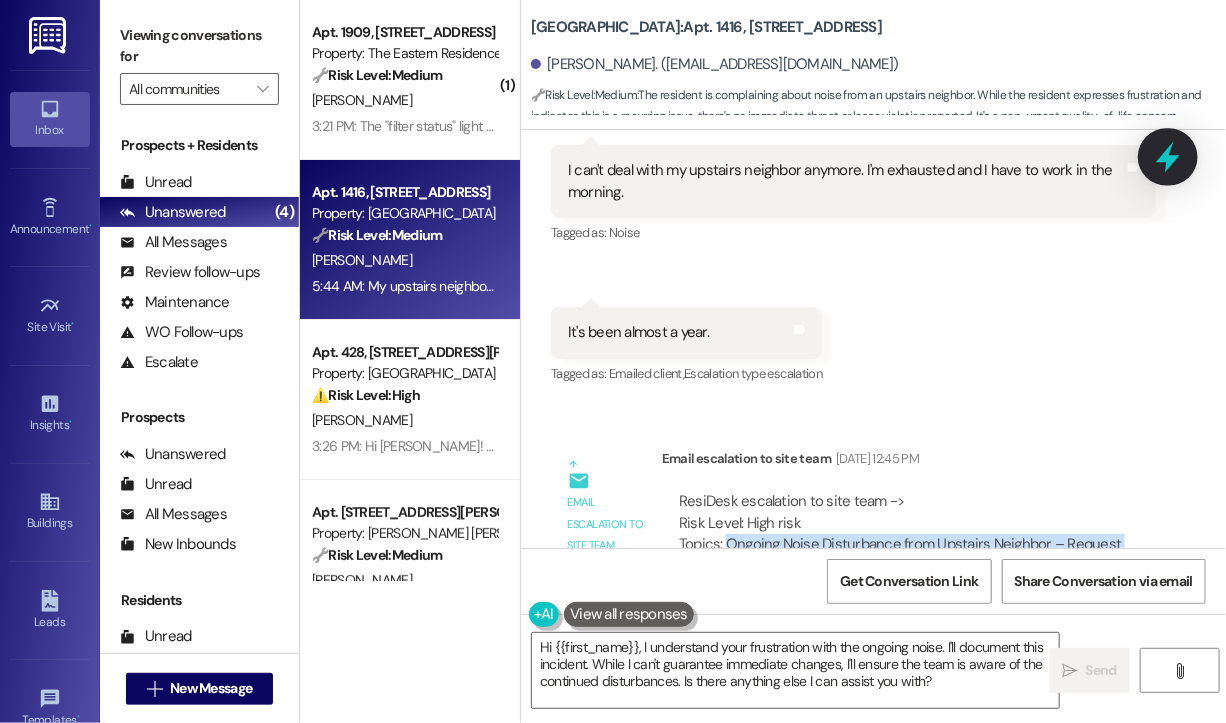 click 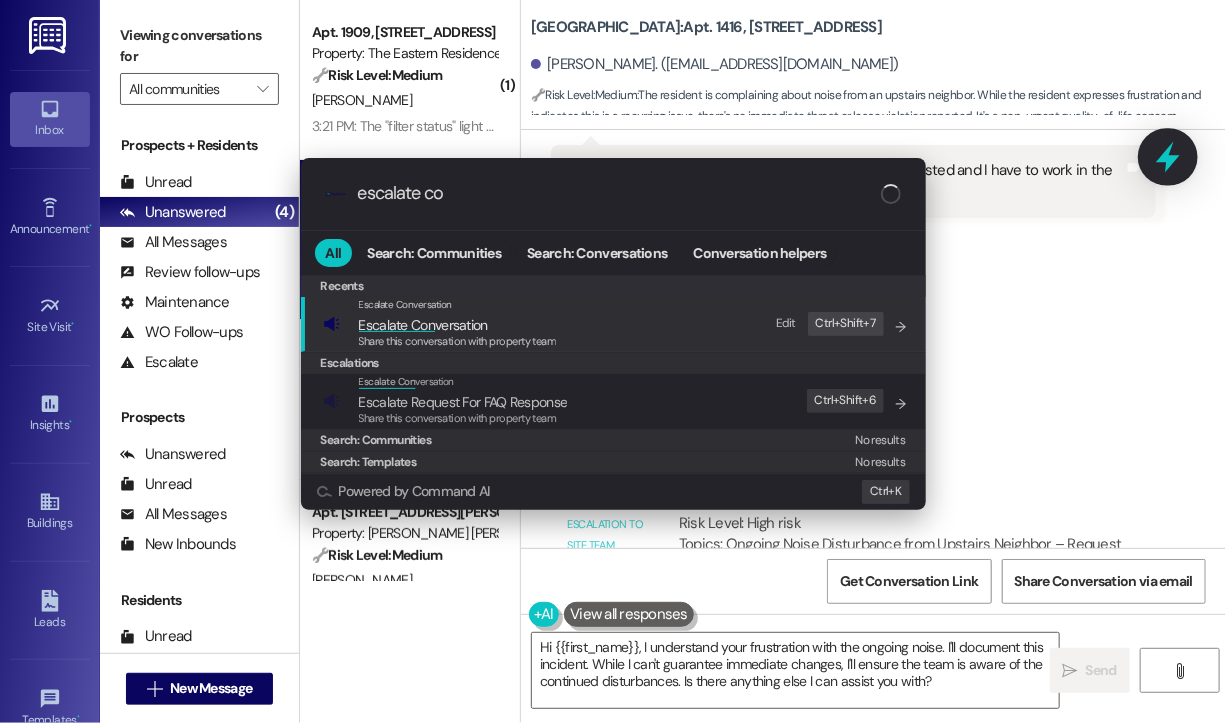 type on "escalate con" 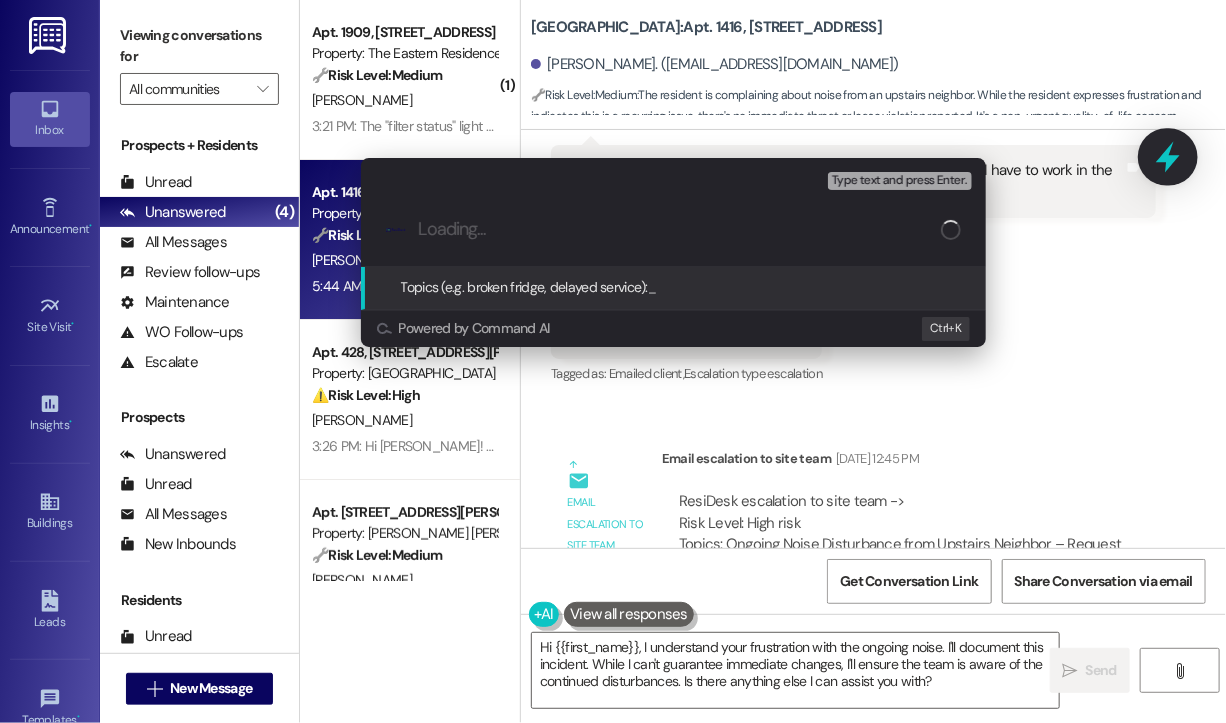type on "Ongoing Noise Disturbance from Upstairs Neighbor – Request for Further Action" 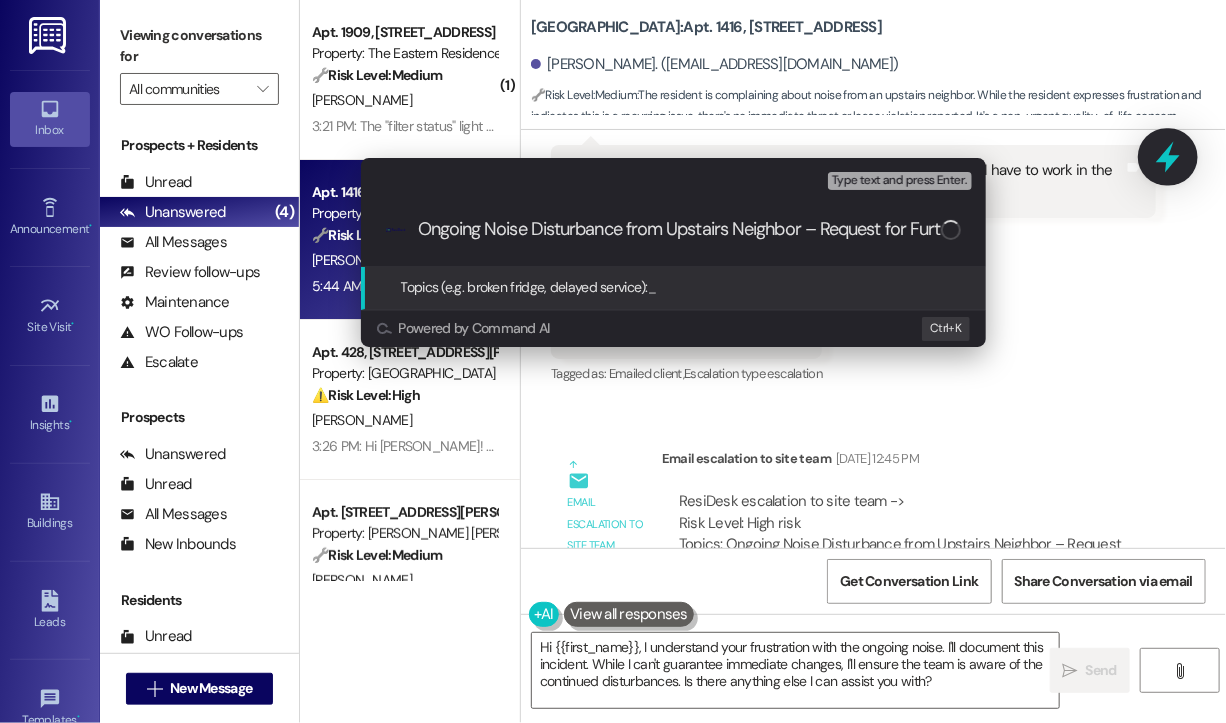 scroll, scrollTop: 0, scrollLeft: 80, axis: horizontal 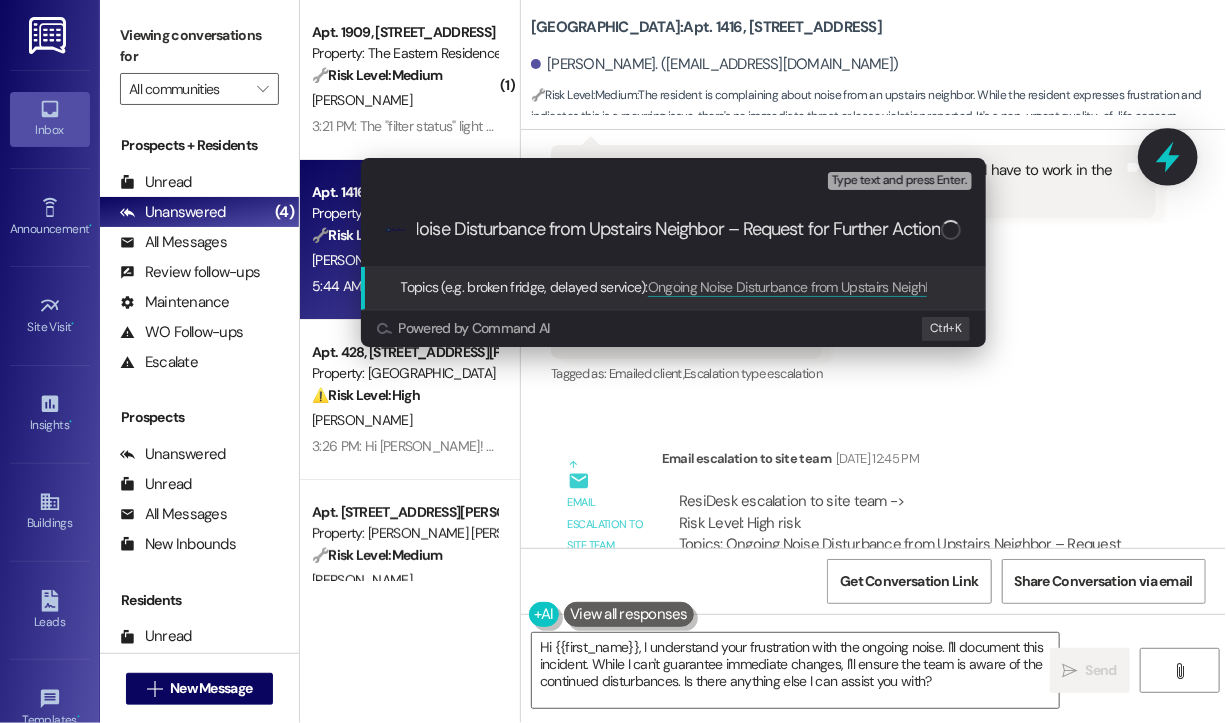 type 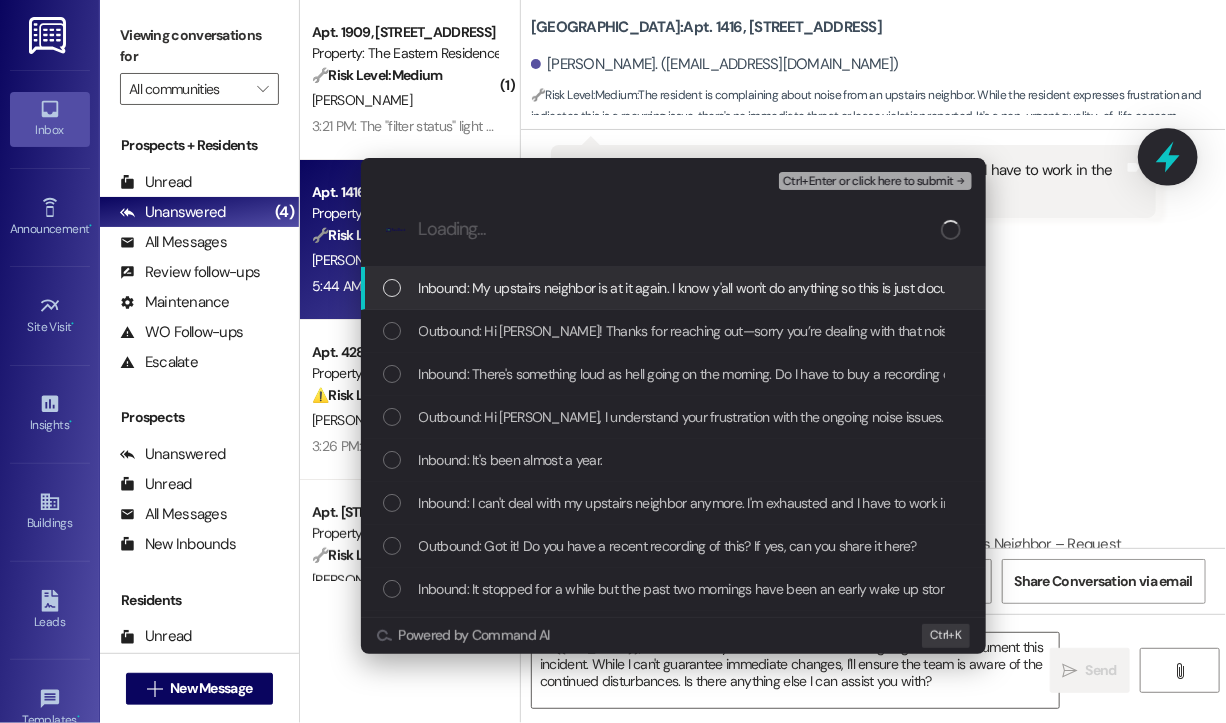 scroll, scrollTop: 0, scrollLeft: 0, axis: both 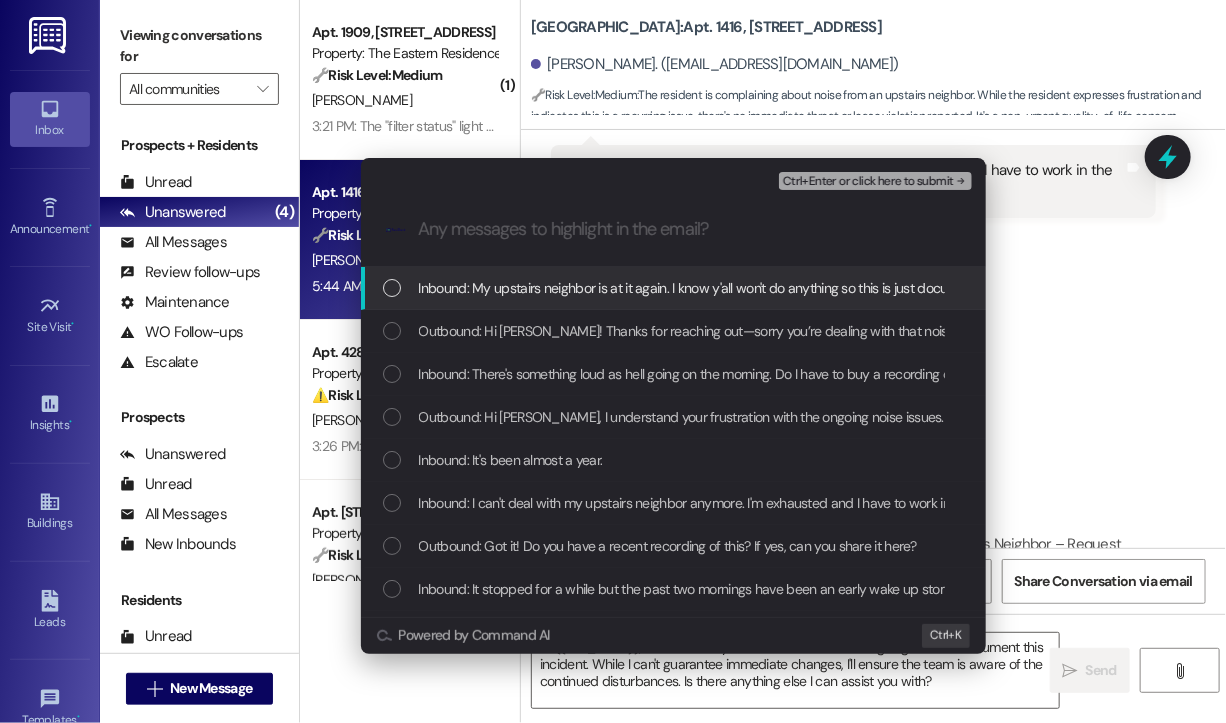 click on "Inbound: My upstairs neighbor is at it again. I know y'all won't do anything so this is just documentation at this point. The stomping started closer to 5am" at bounding box center [855, 288] 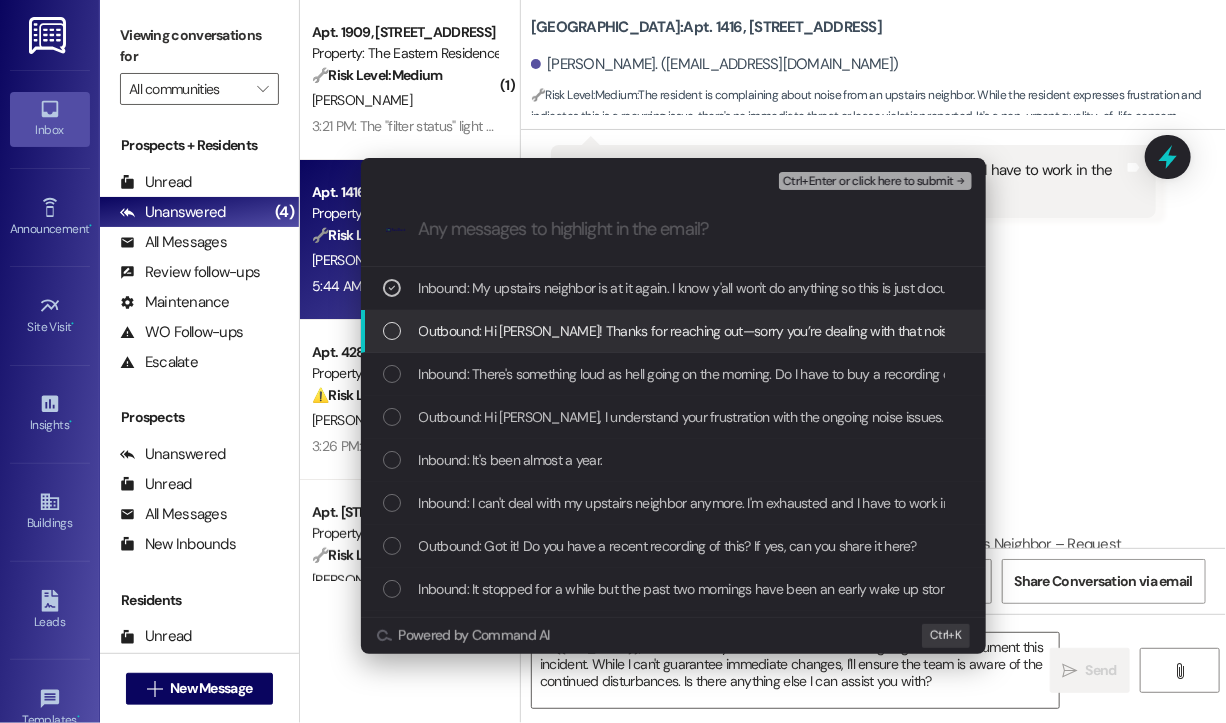 click on "Outbound: Hi Emilize! Thanks for reaching out—sorry you’re dealing with that noise. Just to get a better idea, is the noise coming from a neighboring unit, outside the building, or from within your apartment (like plumbing or vents)? And does it happen around the same time each morning? I can help follow up with the site team to investigate." at bounding box center (1429, 331) 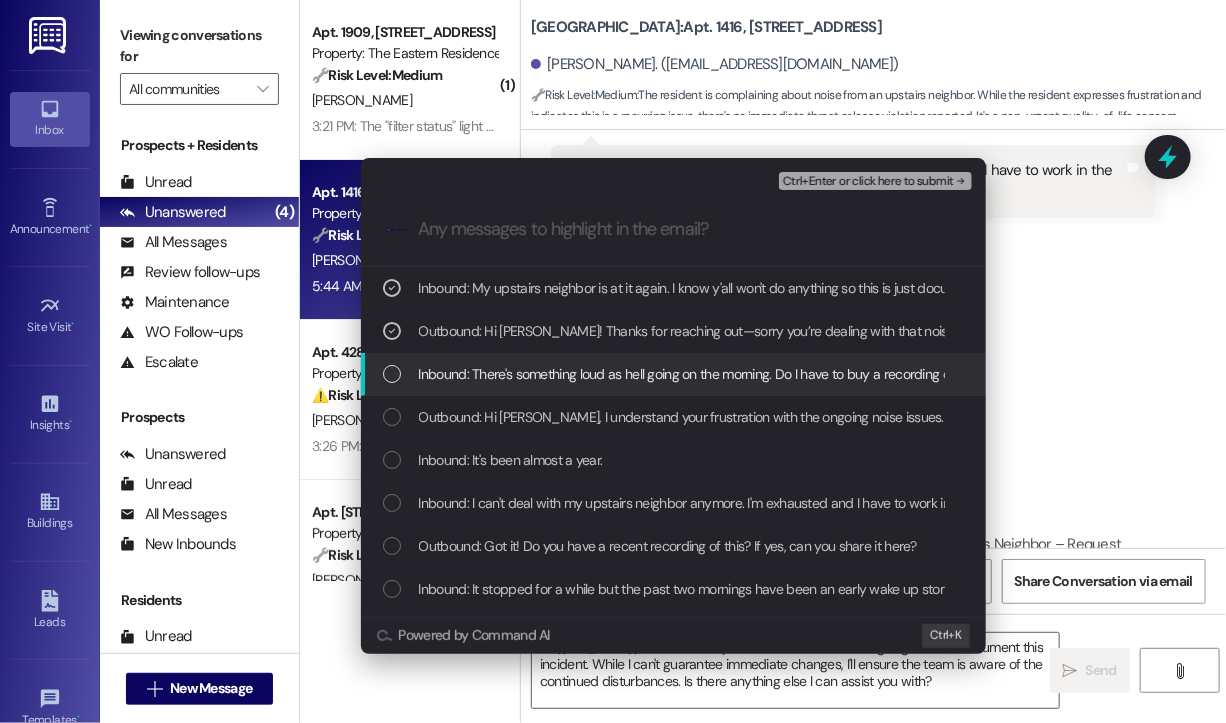 click on "Inbound: There's something loud as hell going on the morning. Do I have to buy a recording device?" at bounding box center (703, 374) 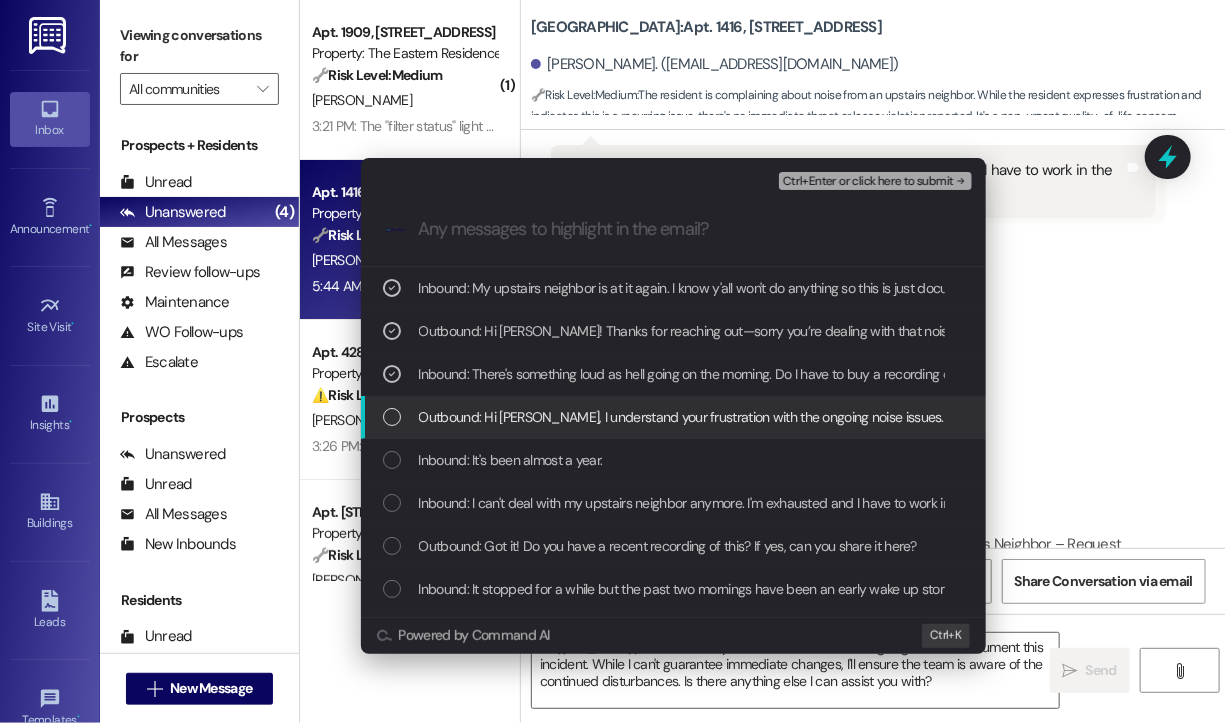 click on "Outbound: Hi Emilize, I understand your frustration with the ongoing noise issues. I'll reach out to the team right away to see what can be done to resolve this. Let me know if there's anything else!" at bounding box center (1007, 417) 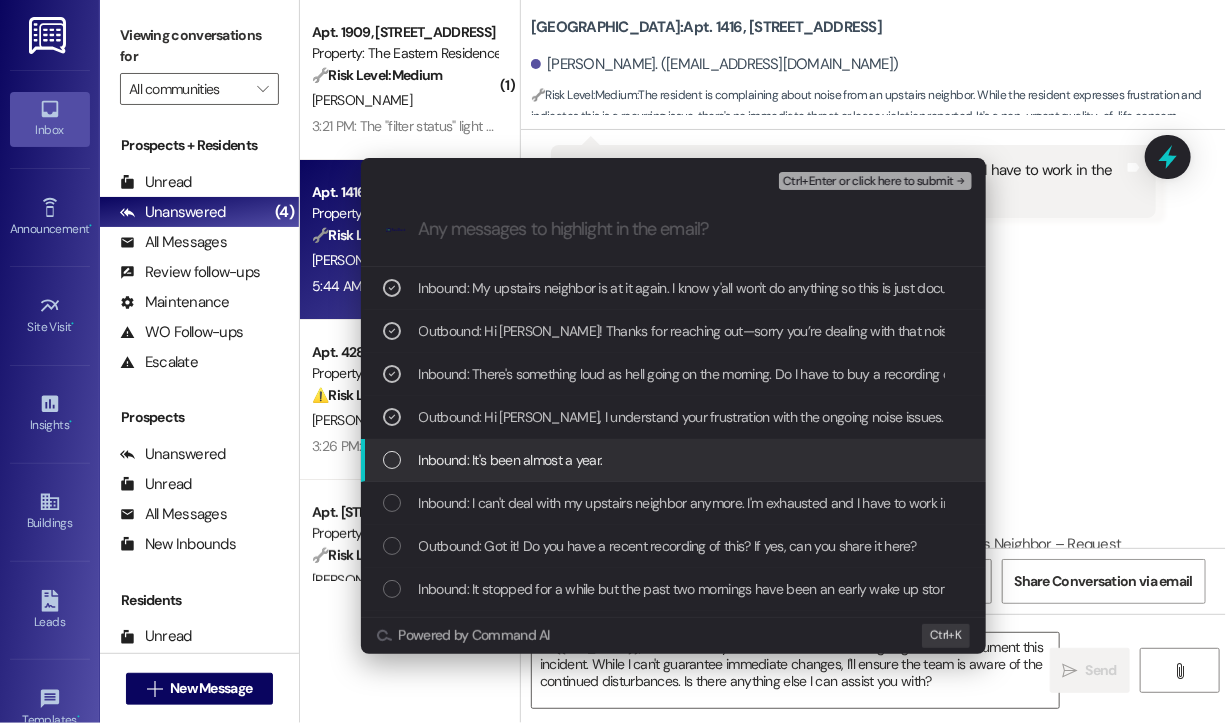 click on "Inbound: It's been almost a year." at bounding box center [675, 460] 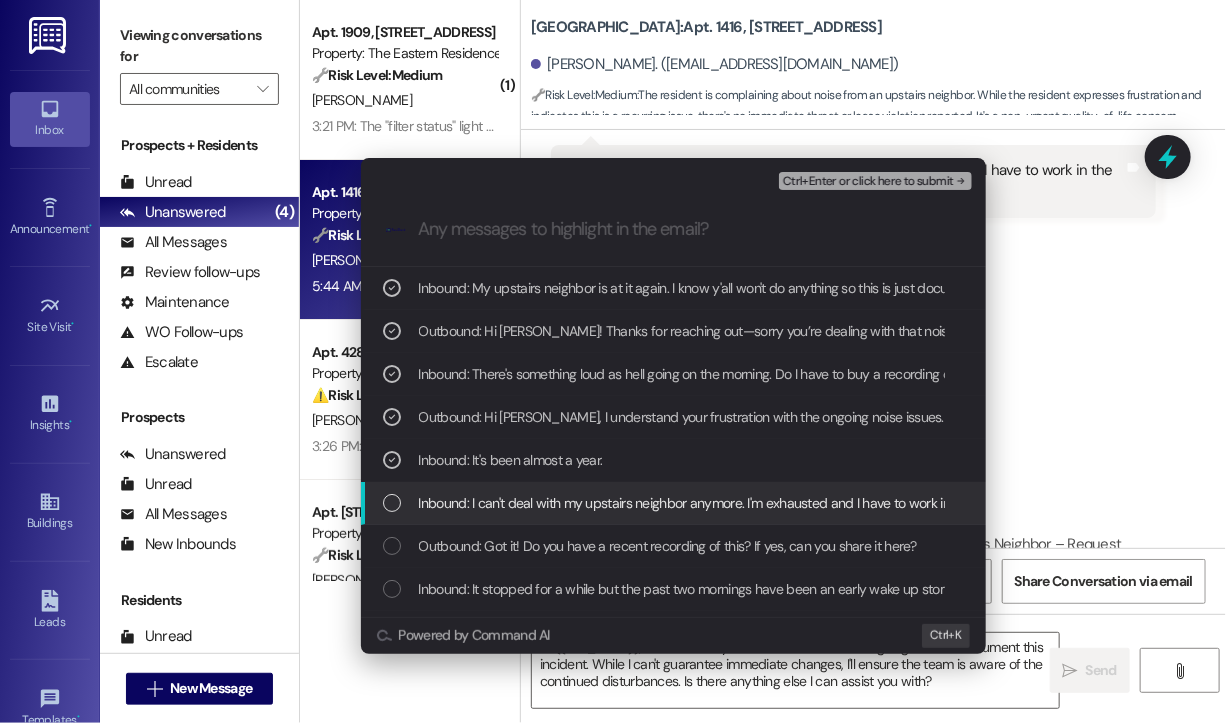click on "Inbound: I can't deal with my upstairs neighbor anymore. I'm exhausted and I have to work in the morning." at bounding box center [722, 503] 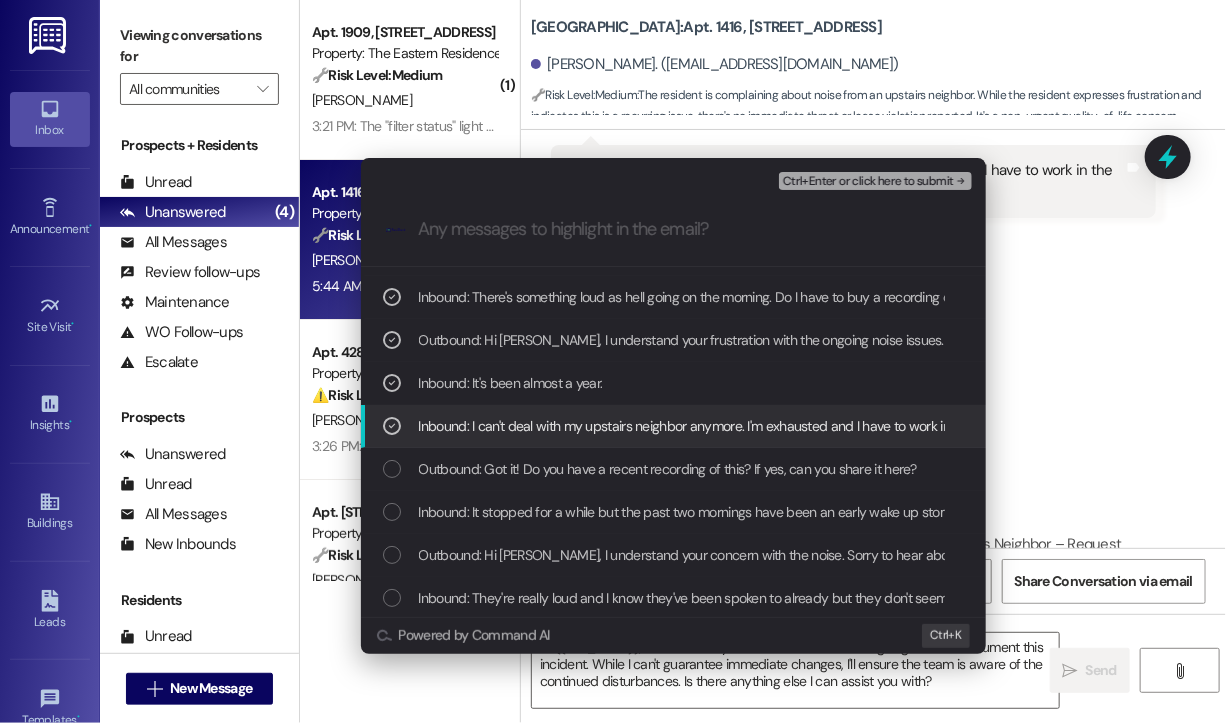 scroll, scrollTop: 100, scrollLeft: 0, axis: vertical 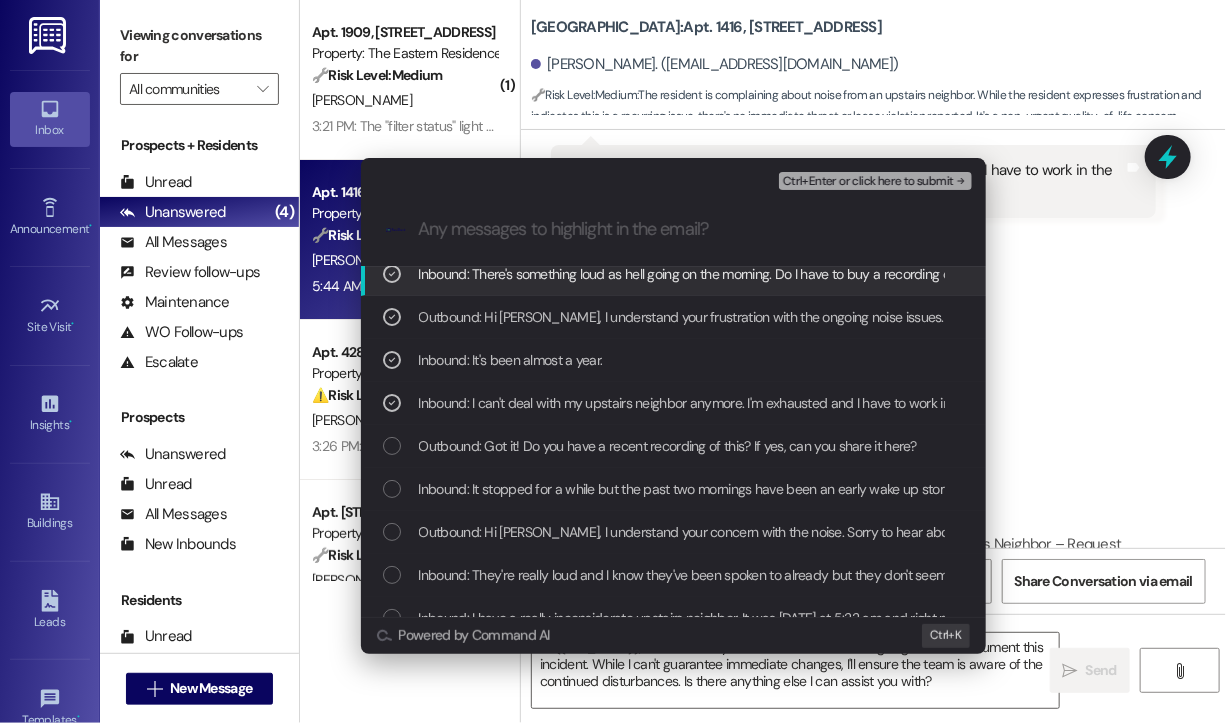 click on "Ctrl+Enter or click here to submit" at bounding box center [868, 182] 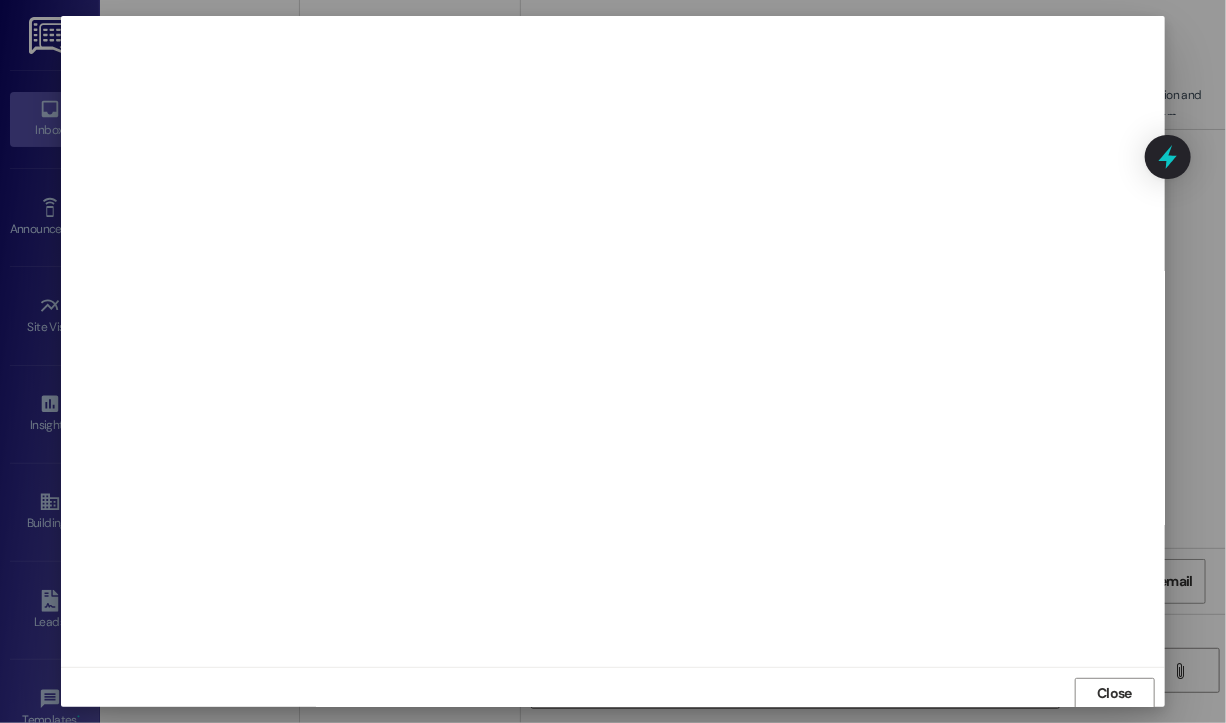 scroll, scrollTop: 2, scrollLeft: 0, axis: vertical 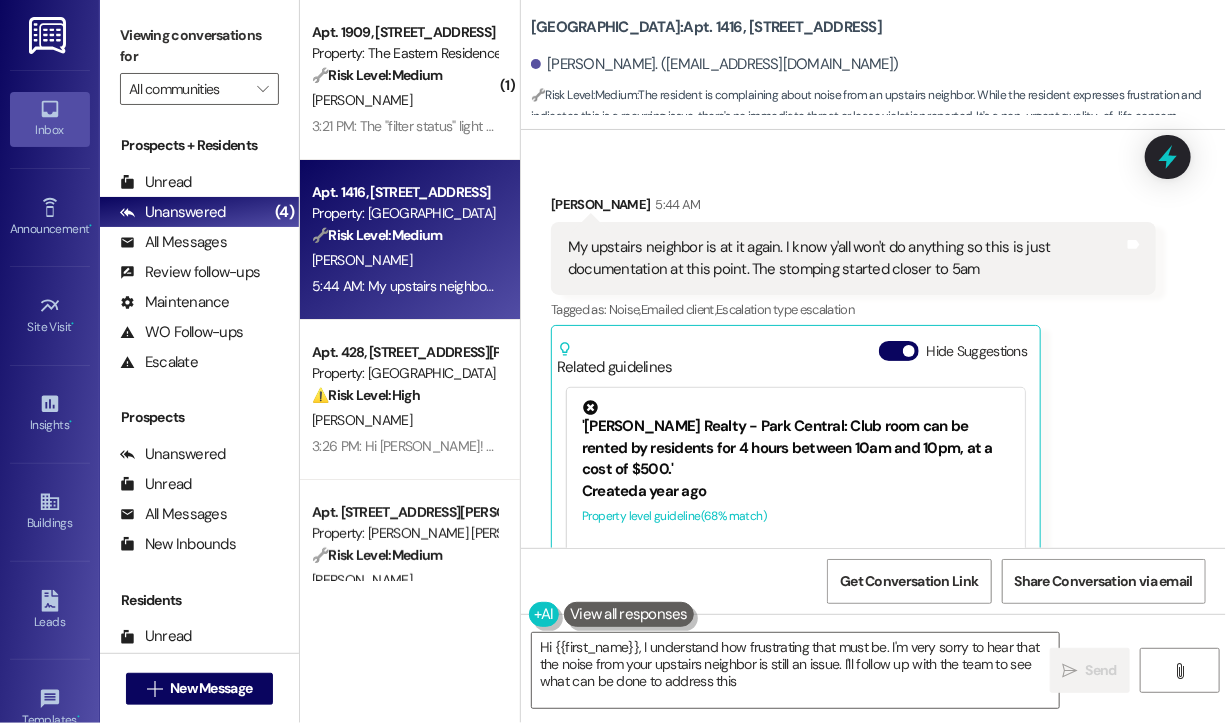 type on "Hi {{first_name}}, I understand how frustrating that must be. I'm very sorry to hear that the noise from your upstairs neighbor is still an issue. I'll follow up with the team to see what can be done to address this." 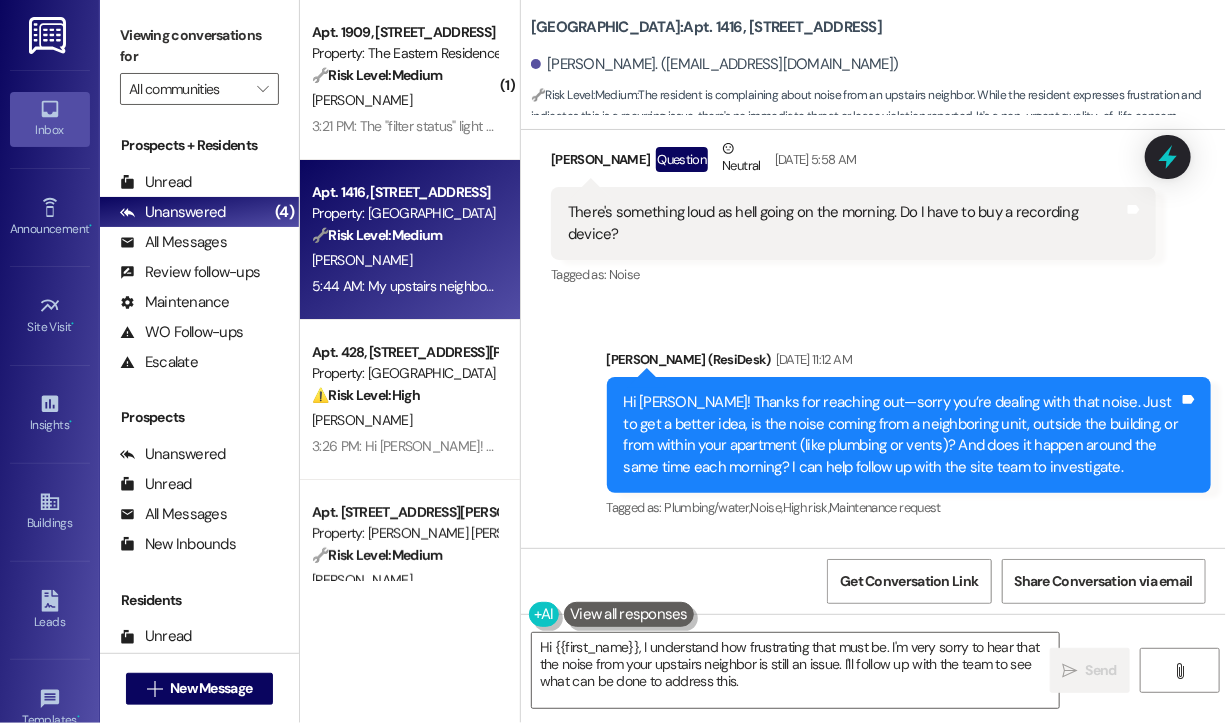 scroll, scrollTop: 21606, scrollLeft: 0, axis: vertical 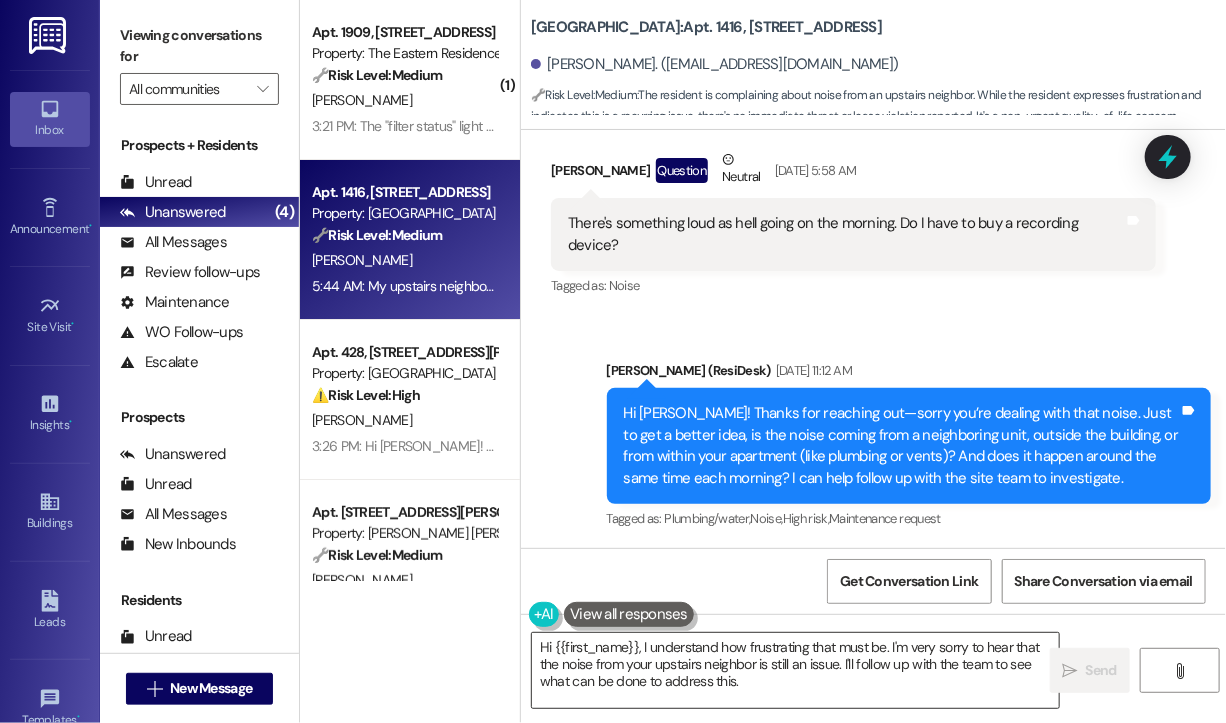 click on "Hi {{first_name}}, I understand how frustrating that must be. I'm very sorry to hear that the noise from your upstairs neighbor is still an issue. I'll follow up with the team to see what can be done to address this." at bounding box center [795, 670] 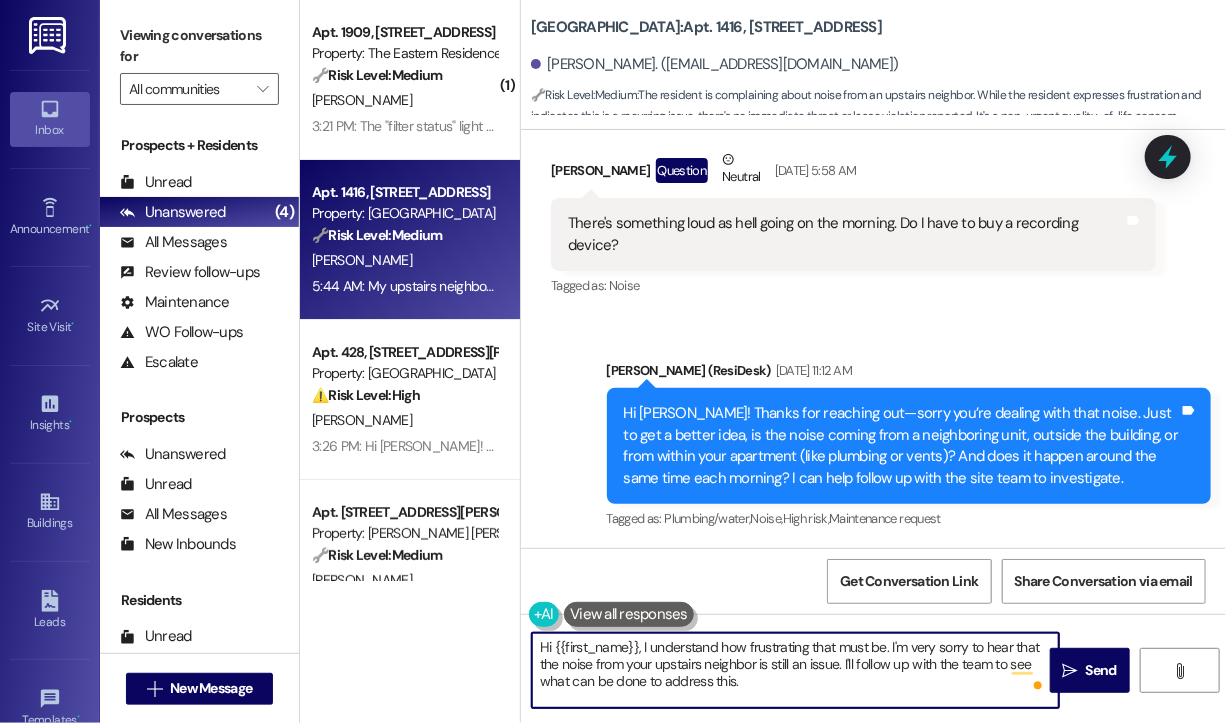 click on "Hi {{first_name}}, I understand how frustrating that must be. I'm very sorry to hear that the noise from your upstairs neighbor is still an issue. I'll follow up with the team to see what can be done to address this." at bounding box center (795, 670) 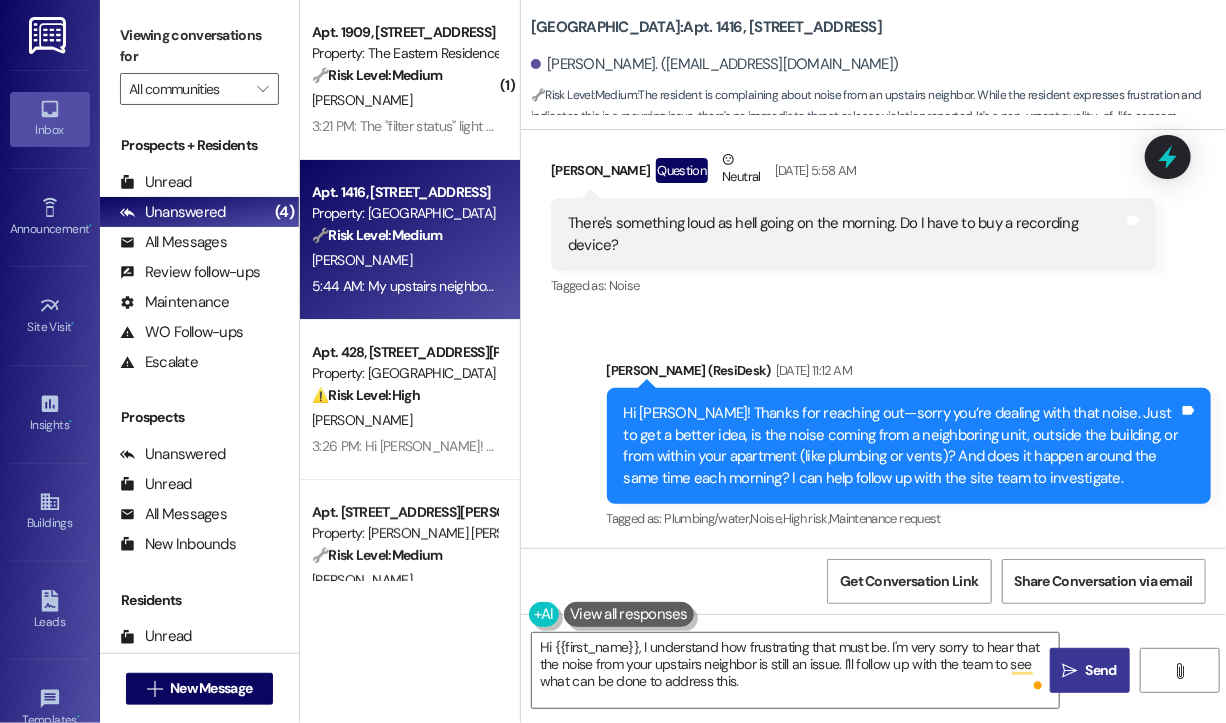click on "Send" at bounding box center (1101, 670) 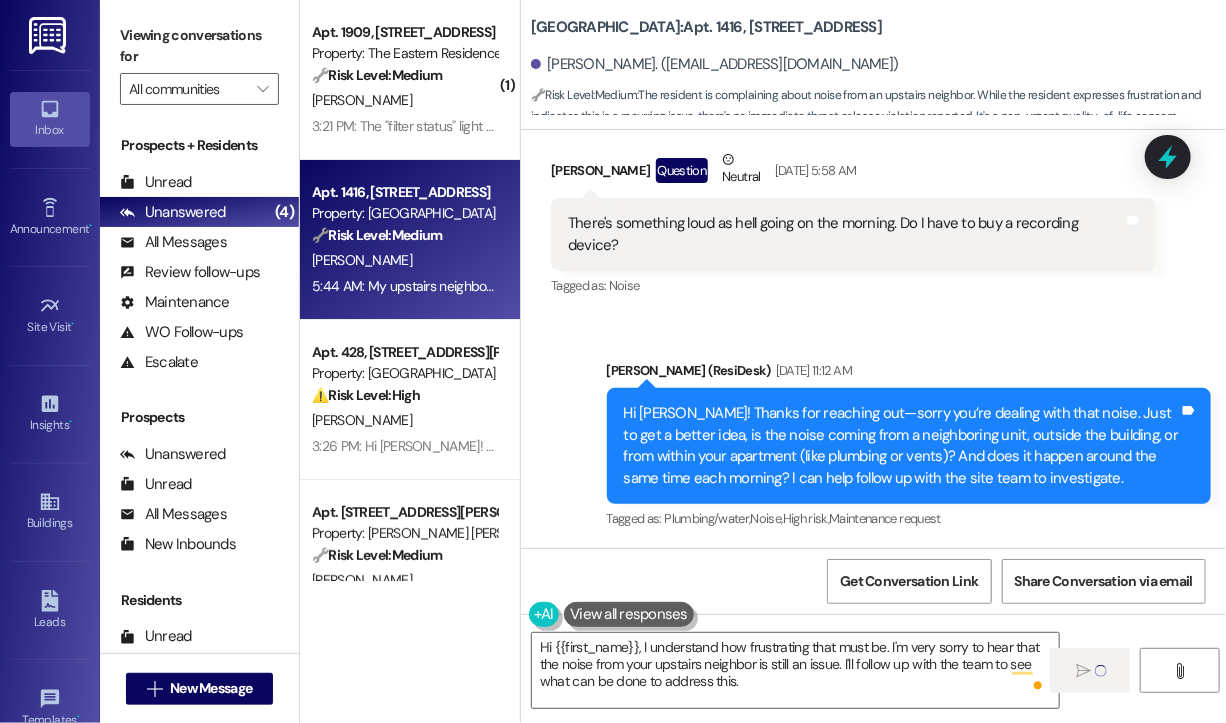 type 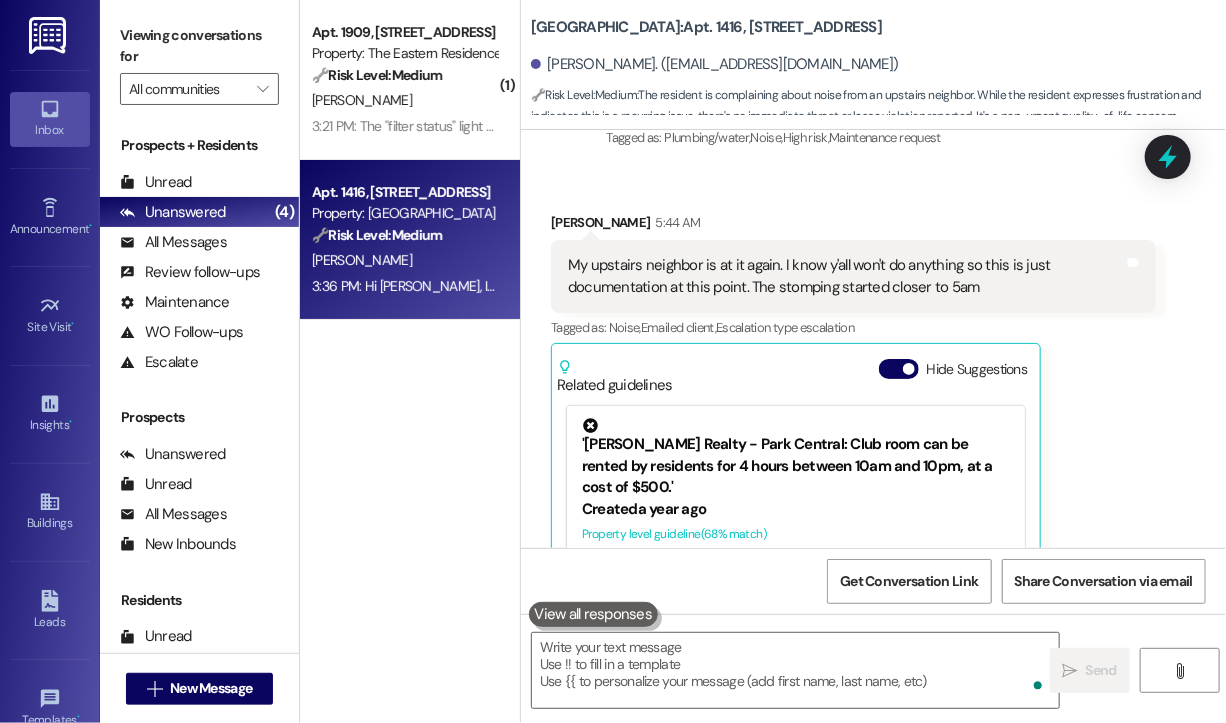 scroll, scrollTop: 22005, scrollLeft: 0, axis: vertical 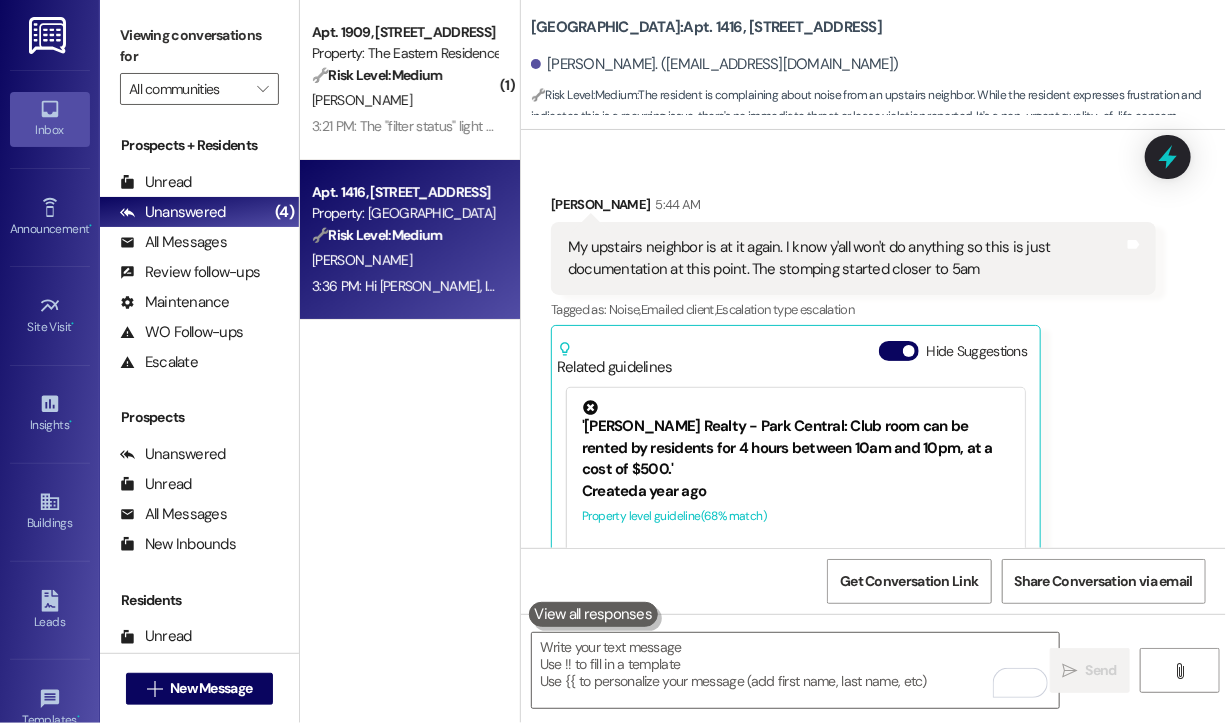click on "Received via SMS Emilize Momplaisir 5:44 AM My upstairs neighbor is at it again. I know y'all won't do anything so this is just documentation at this point. The stomping started closer to 5am Tags and notes Tagged as:   Noise ,  Click to highlight conversations about Noise Emailed client ,  Click to highlight conversations about Emailed client Escalation type escalation Click to highlight conversations about Escalation type escalation  Related guidelines Hide Suggestions 'Kane Realty - Park Central: Club room can be rented by residents for 4 hours between 10am and 10pm, at a cost of $500.' Created  a year ago Property level guideline  ( 68 % match) FAQs generated by ResiDesk AI What are the hours that the club room can be rented? The club room can be rented by residents for 4 hours at a time between 10am and 10pm. How much does it cost to rent the club room for 4 hours? The cost for renting the club room for 4 hours is $500. How do I reserve the club room? Can non-residents rent the club room? Created   ( 67" at bounding box center (873, 418) 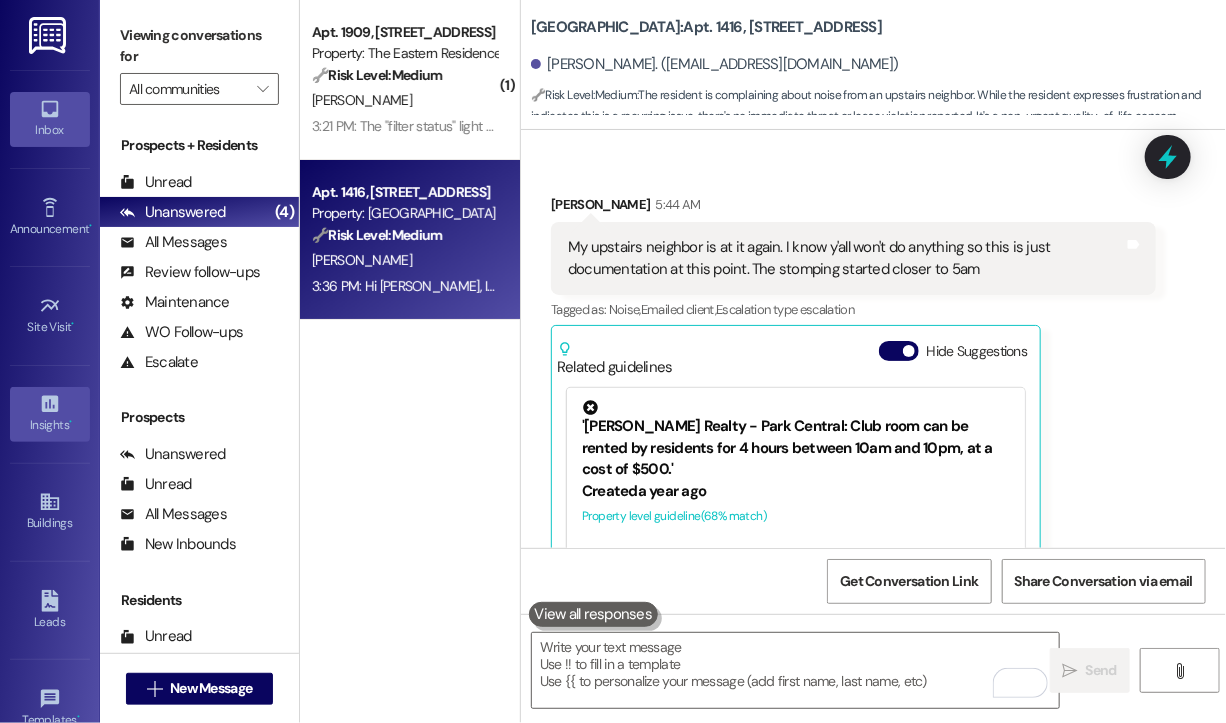 scroll, scrollTop: 225, scrollLeft: 0, axis: vertical 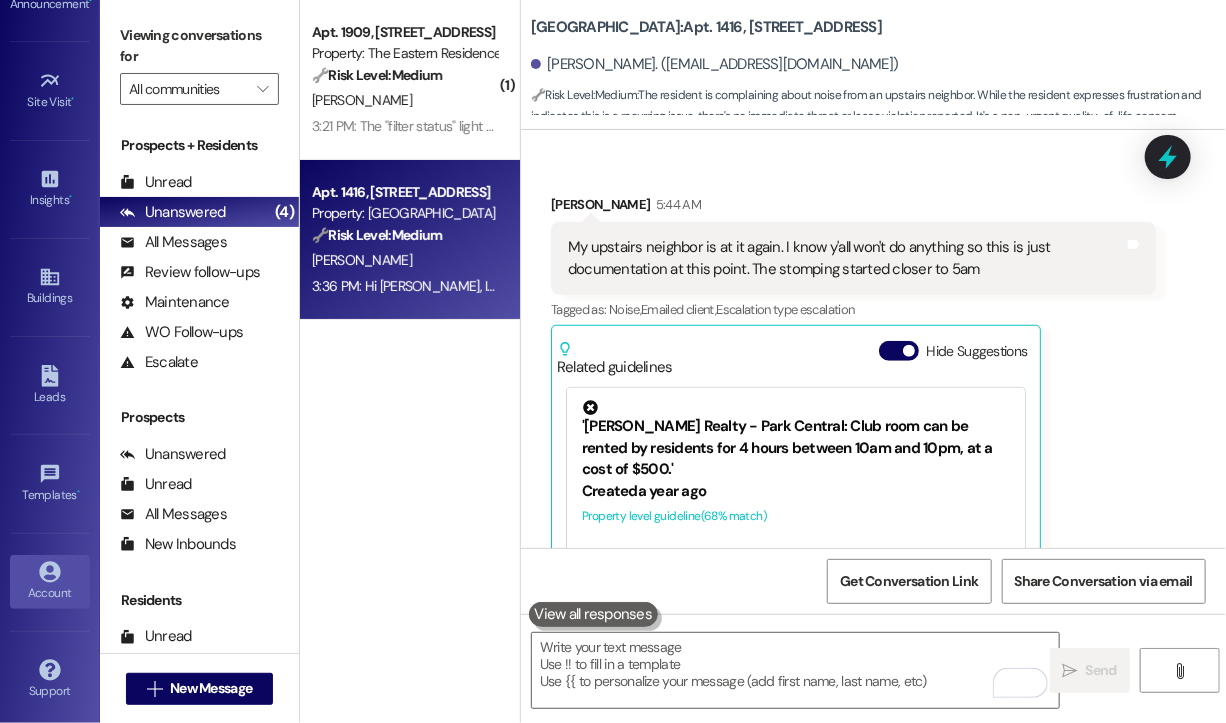 click 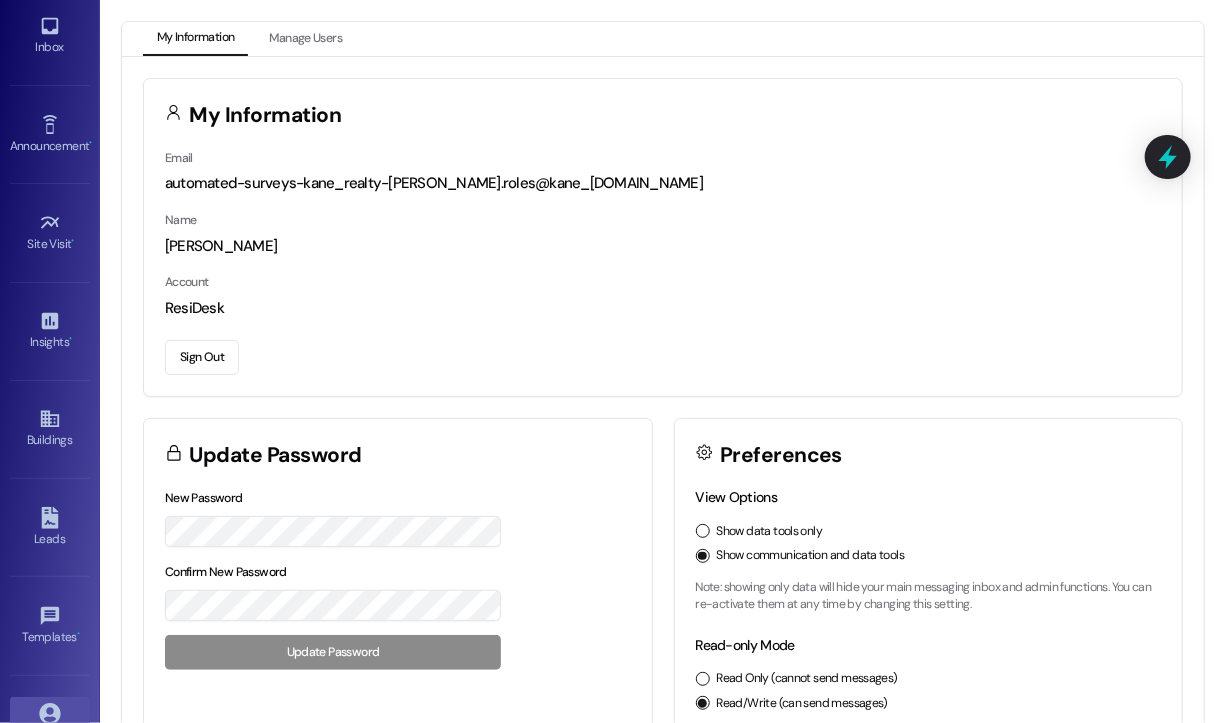 scroll, scrollTop: 0, scrollLeft: 0, axis: both 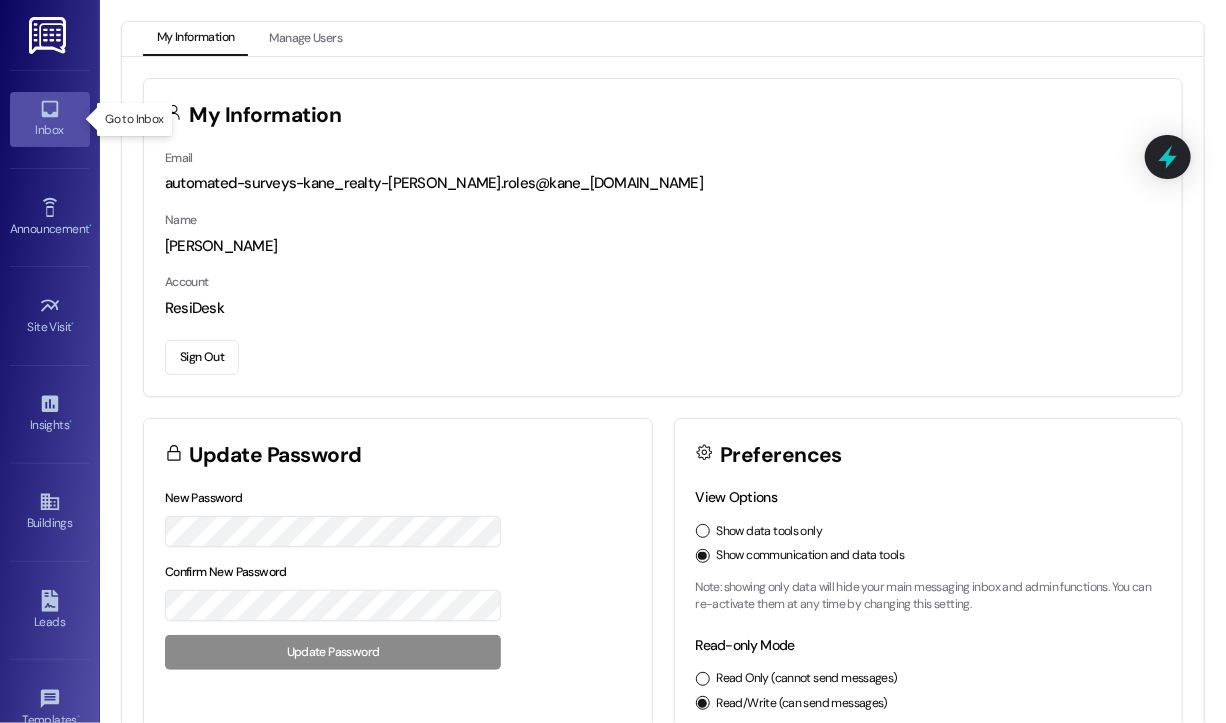 click 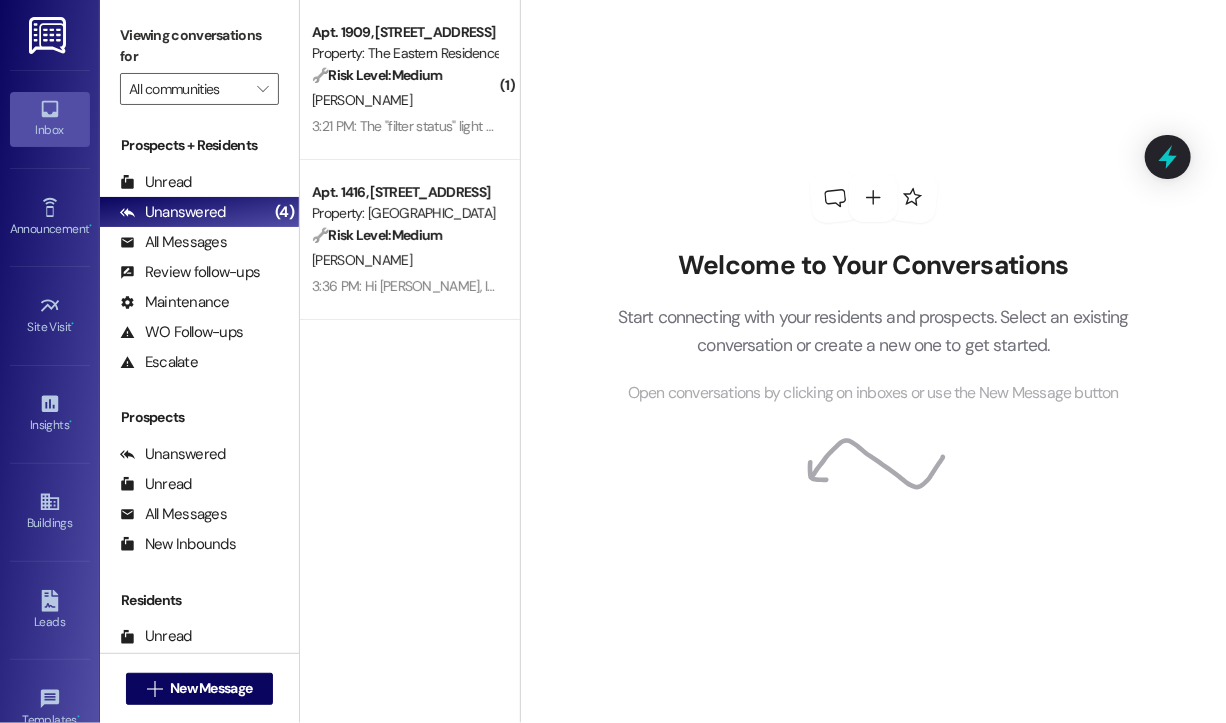 click on "Welcome to Your Conversations Start connecting with your residents and prospects. Select an existing conversation or create a new one to get started. Open conversations by clicking on inboxes or use the New Message button" at bounding box center (874, 289) 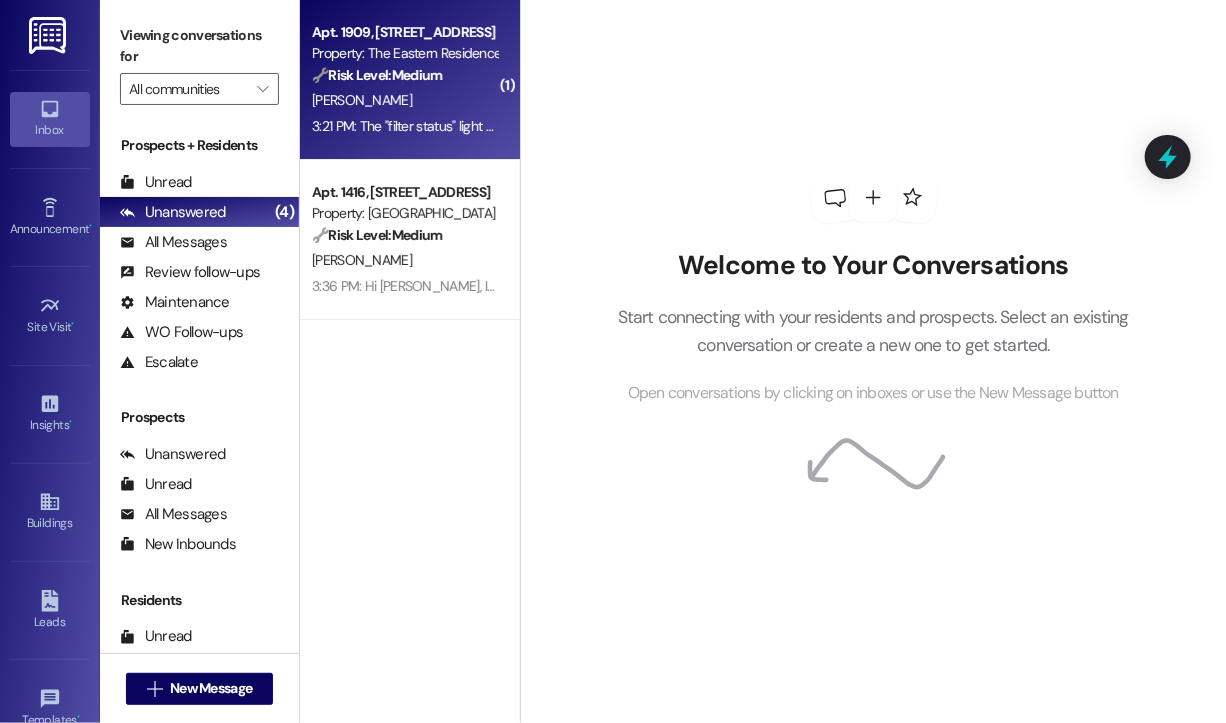 click on "A. Rockwell" at bounding box center (404, 100) 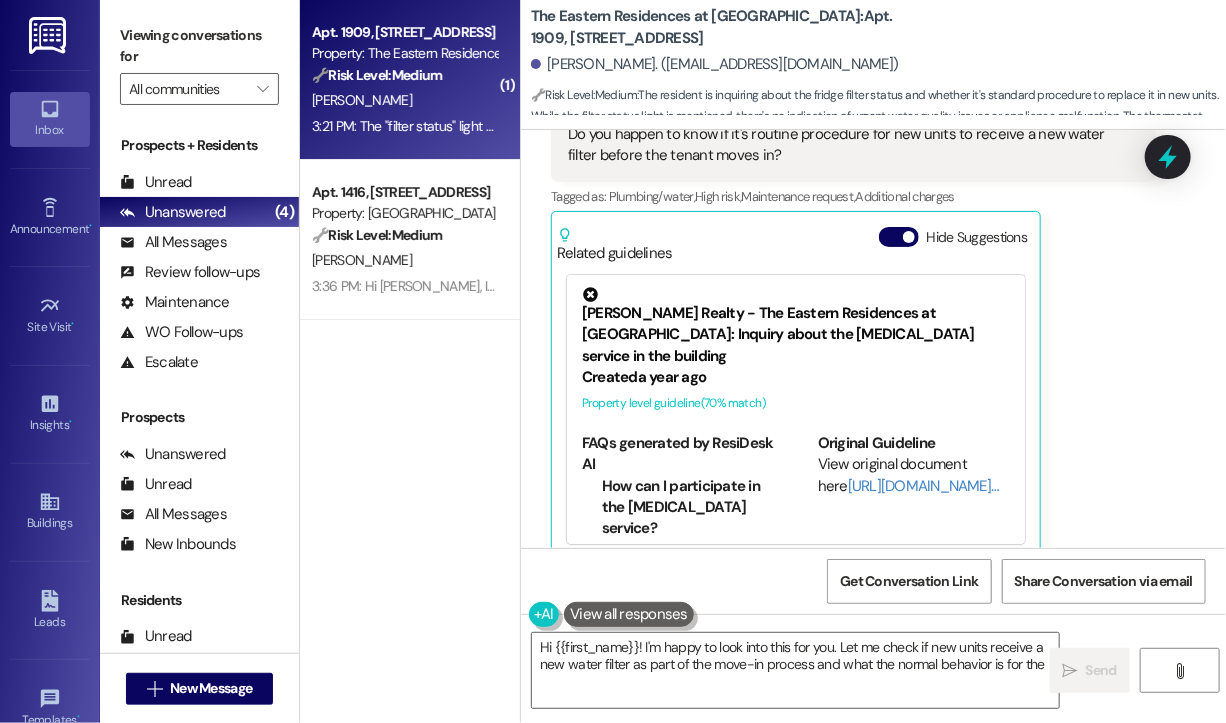 scroll, scrollTop: 2360, scrollLeft: 0, axis: vertical 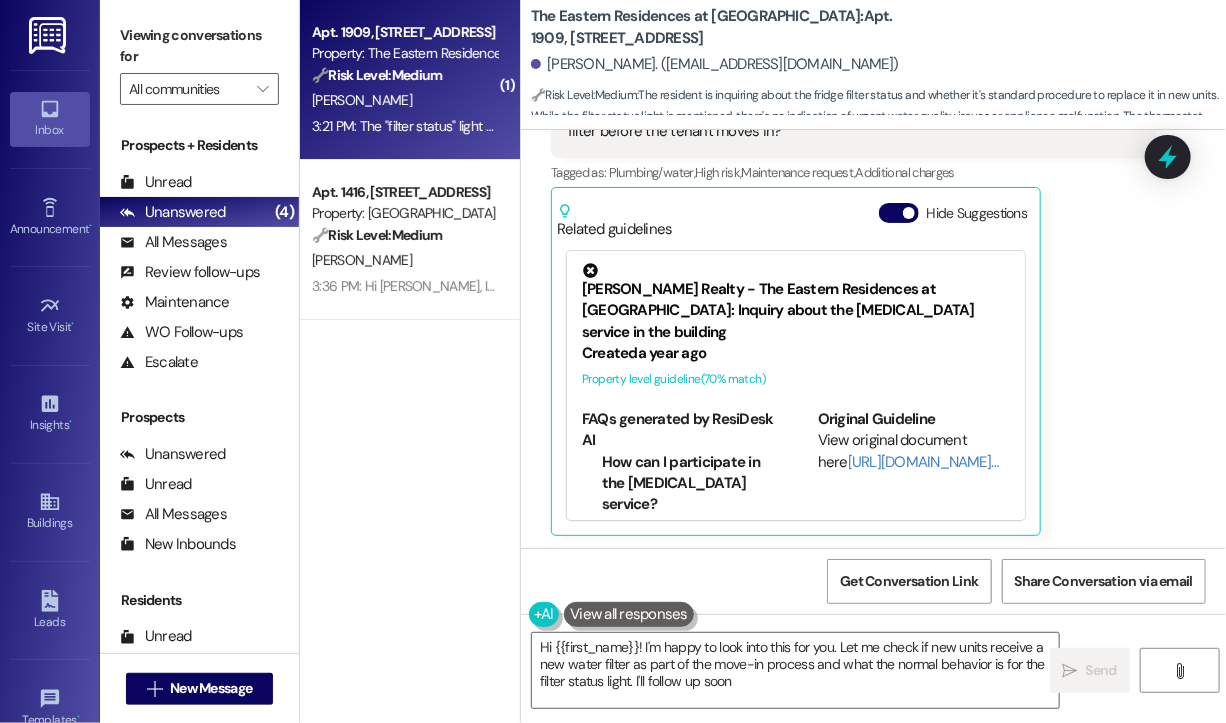 type on "Hi {{first_name}}! I'm happy to look into this for you. Let me check if new units receive a new water filter as part of the move-in process and what the normal behavior is for the filter status light. I'll follow up soon!" 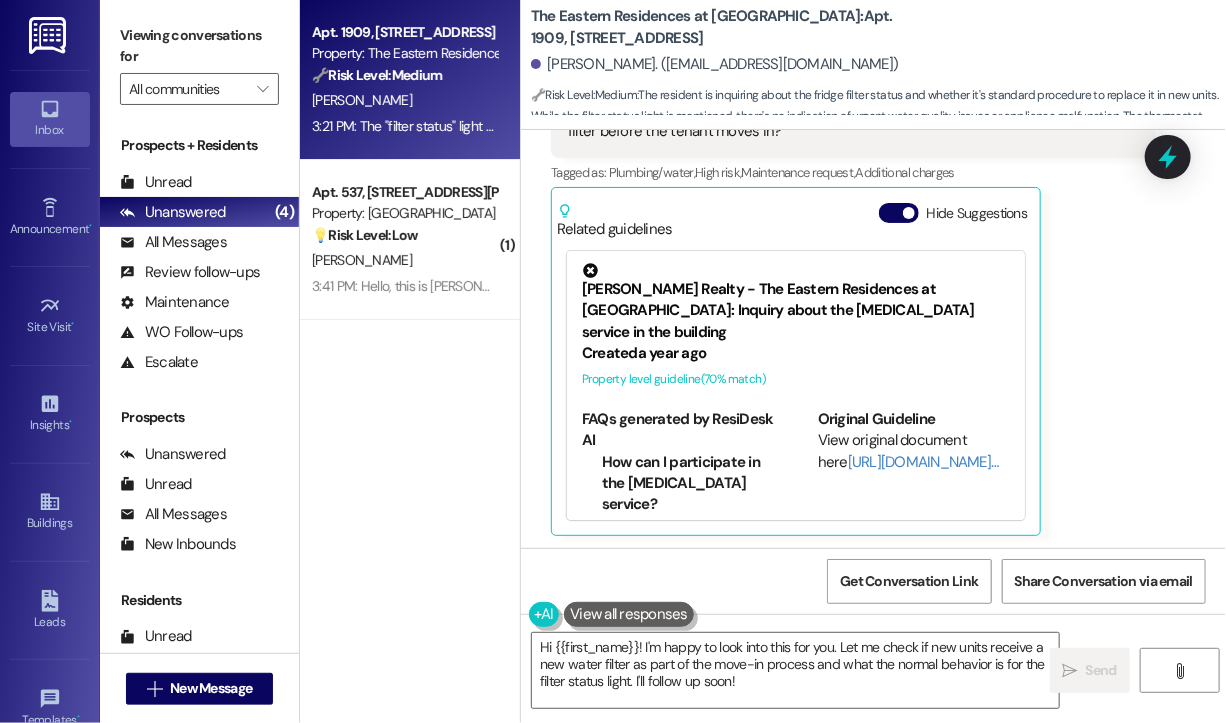 click on "Annika Rockwell Question   Neutral 3:21 PM The "filter status" light comes on when I dispense ice or water. But then the light turns off afterwards.
I'm not sure if that's normal behavior or if that means I need to change the filter.
Do you happen to know if it's routine procedure for new units to receive a new water filter before the tenant moves in?  Tags and notes Tagged as:   Plumbing/water ,  Click to highlight conversations about Plumbing/water High risk ,  Click to highlight conversations about High risk Maintenance request ,  Click to highlight conversations about Maintenance request Additional charges Click to highlight conversations about Additional charges  Related guidelines Hide Suggestions Kane Realty - The Eastern Residences at North Hills: Inquiry about the dry cleaning service in the building Created  a year ago Property level guideline  ( 70 % match) FAQs generated by ResiDesk AI How can I participate in the dry cleaning service? Original Guideline View original document here   ( 70" at bounding box center (853, 232) 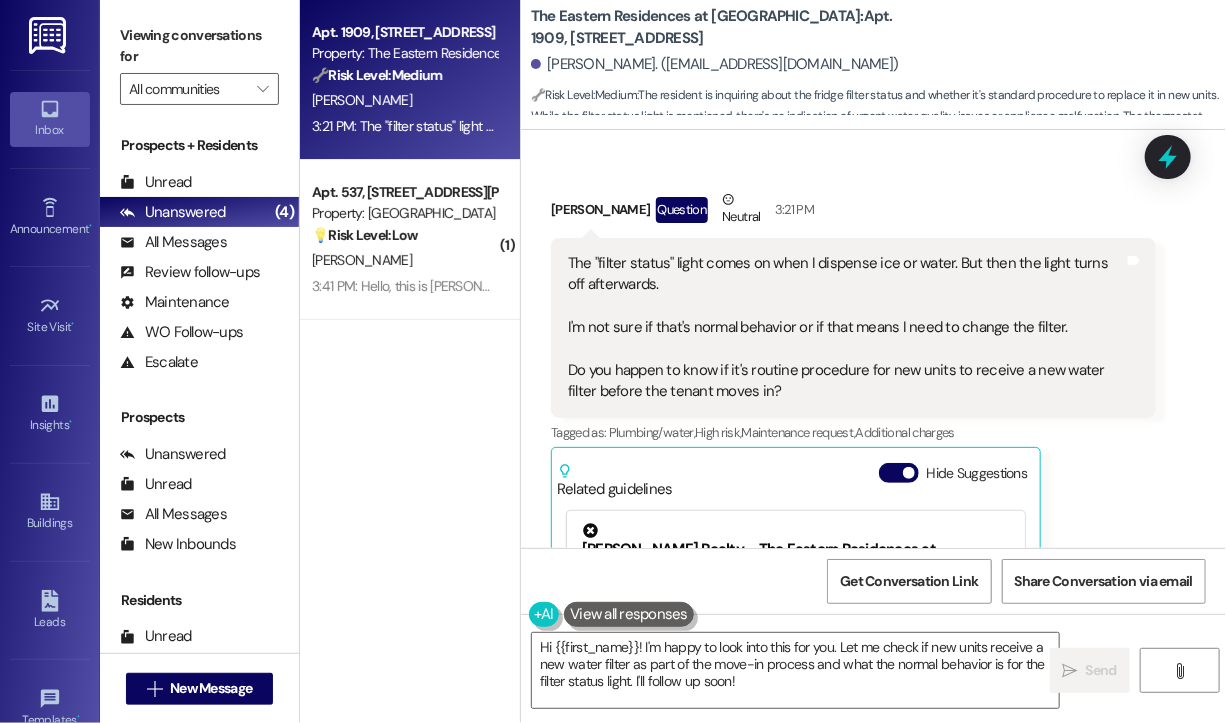 scroll, scrollTop: 2060, scrollLeft: 0, axis: vertical 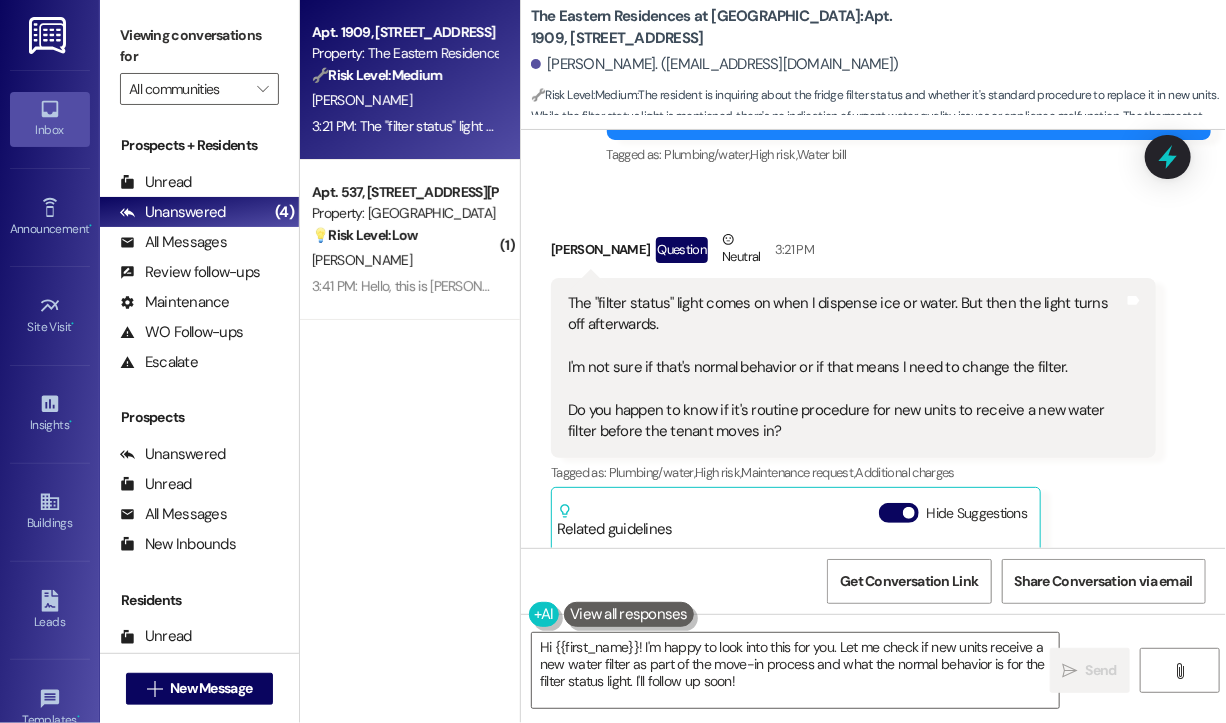 click on "Annika Rockwell Question   Neutral 3:21 PM" at bounding box center [853, 253] 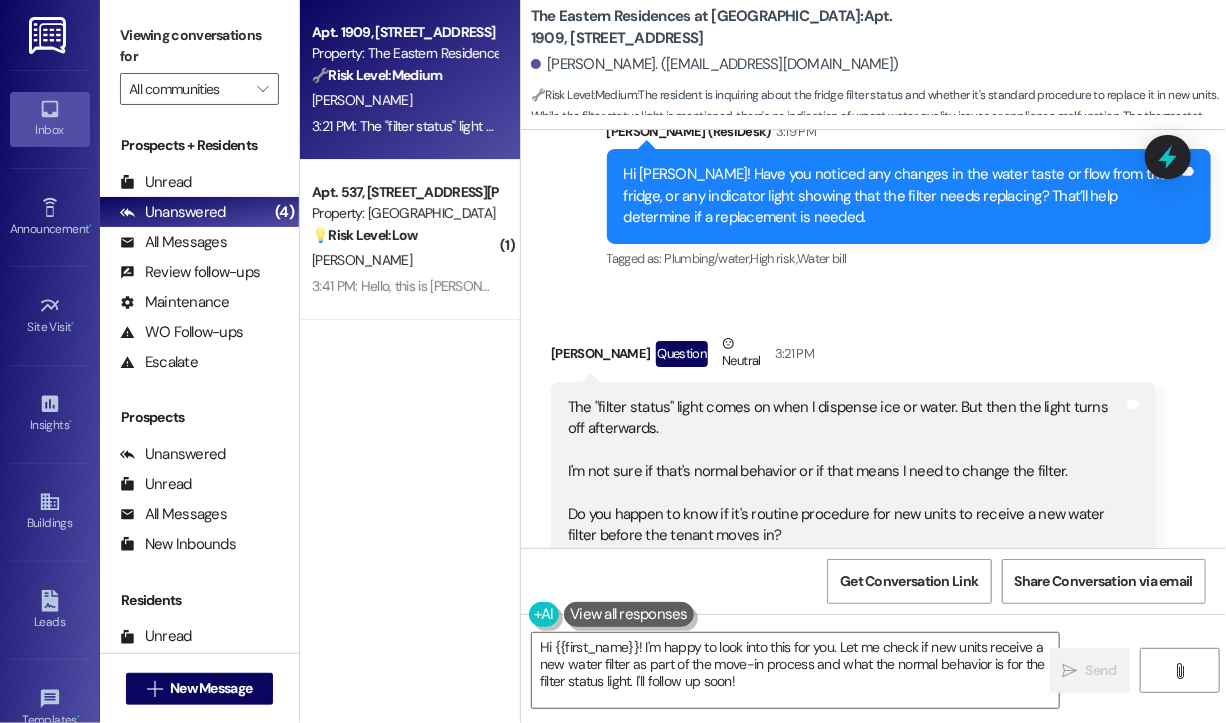 scroll, scrollTop: 2060, scrollLeft: 0, axis: vertical 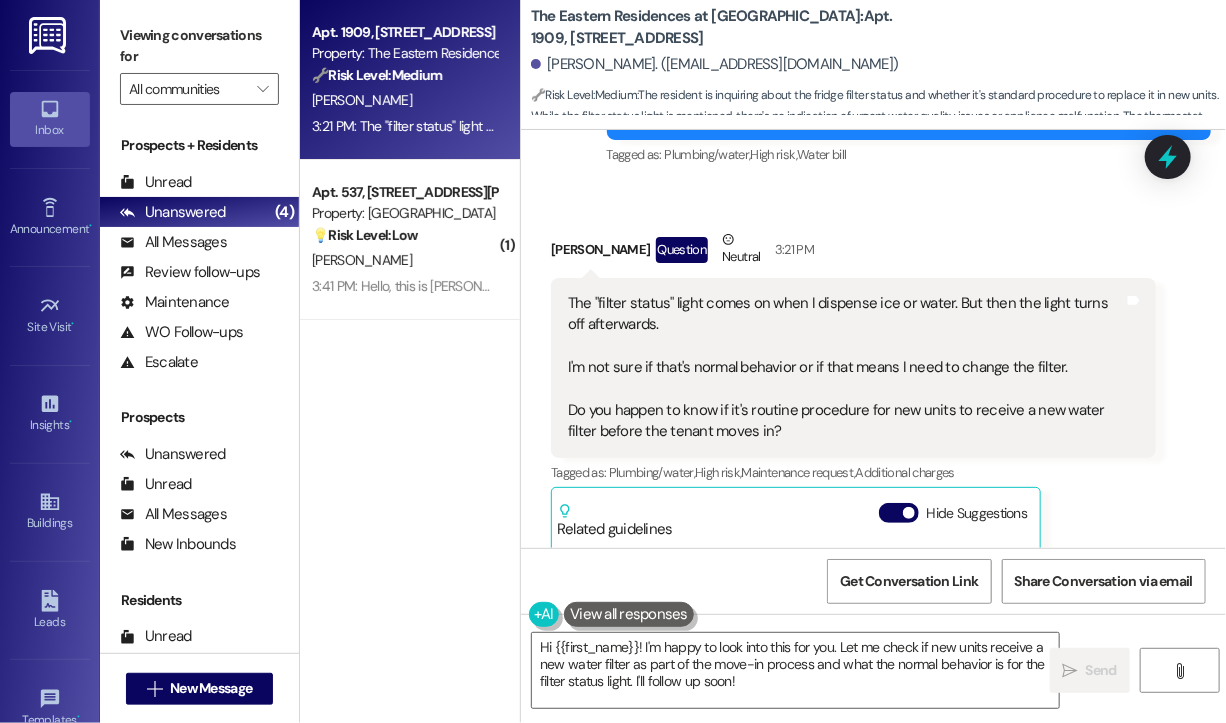 click on "Annika Rockwell Question   Neutral 3:21 PM" at bounding box center [853, 253] 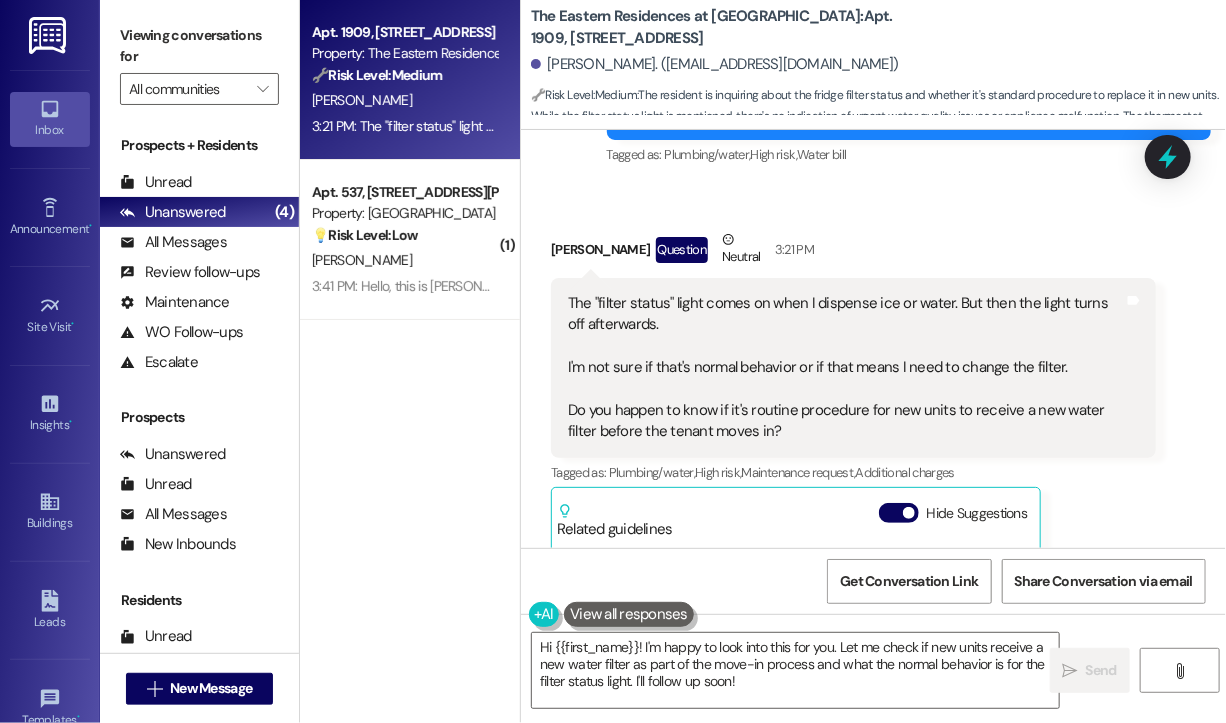 click on "Annika Rockwell Question   Neutral 3:21 PM" at bounding box center [853, 253] 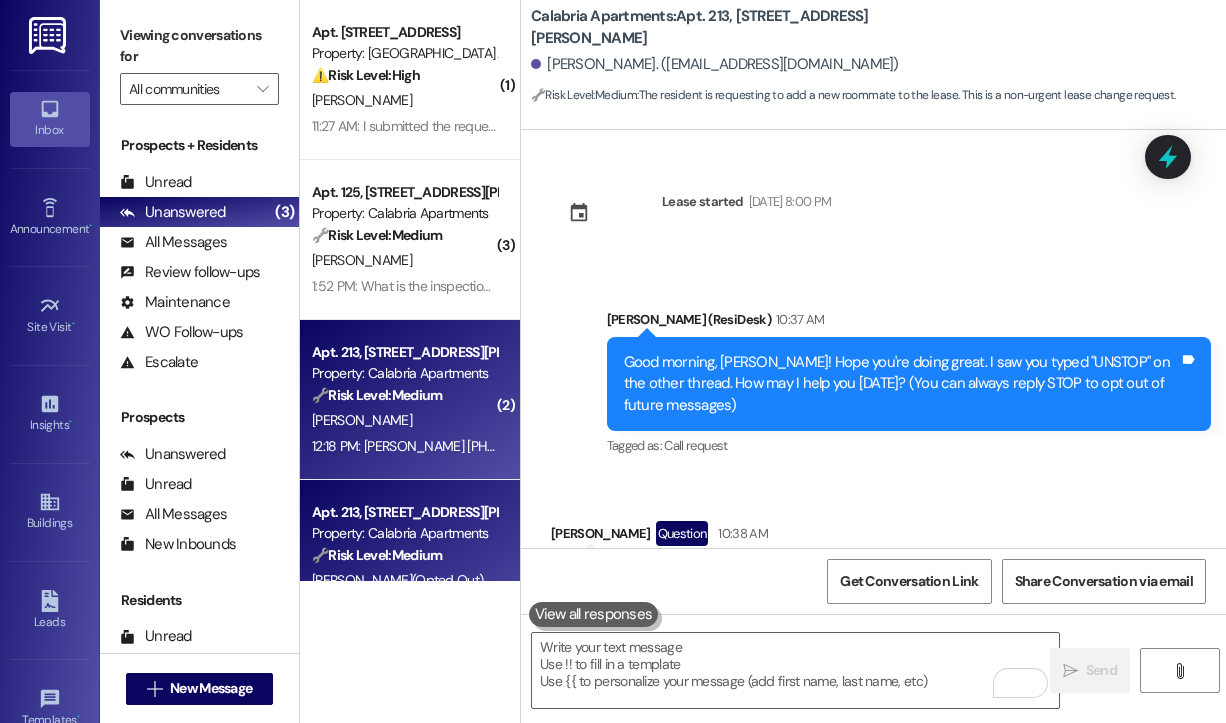 scroll, scrollTop: 0, scrollLeft: 0, axis: both 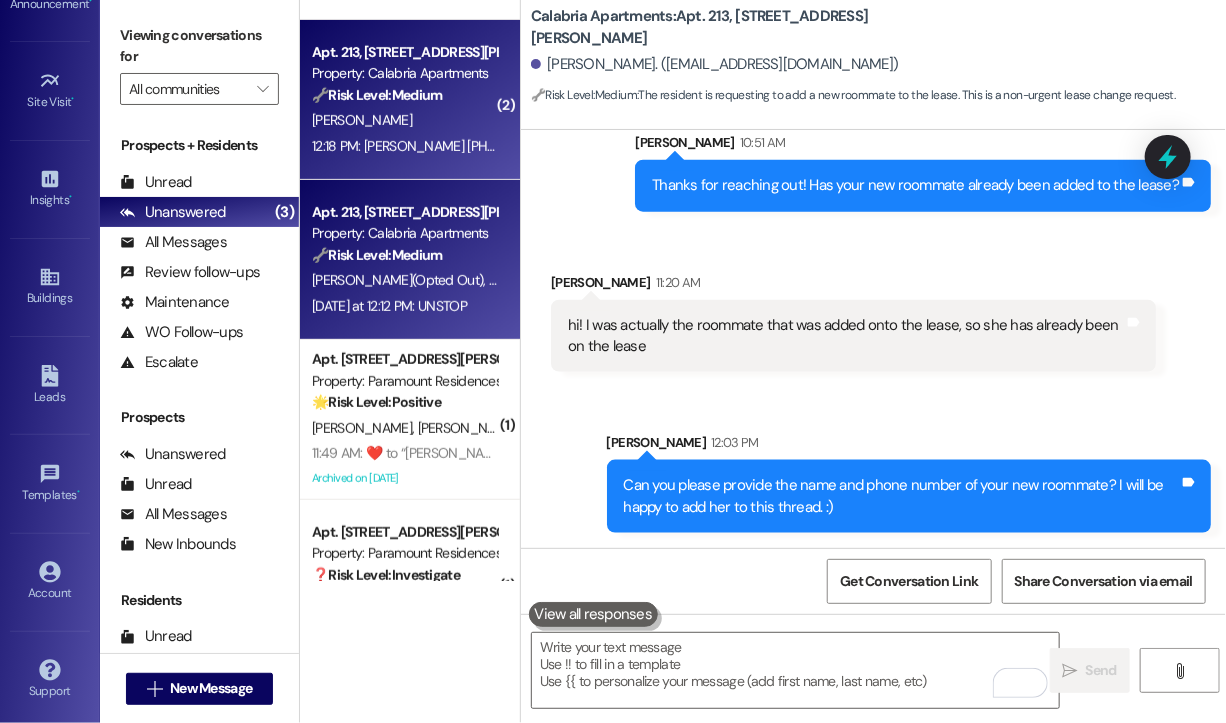 click on "🔧  Risk Level:  Medium The resident initially opted out of text messages but then opted back in. This is a standard communication preference update, and does not indicate an urgent issue." at bounding box center [404, 255] 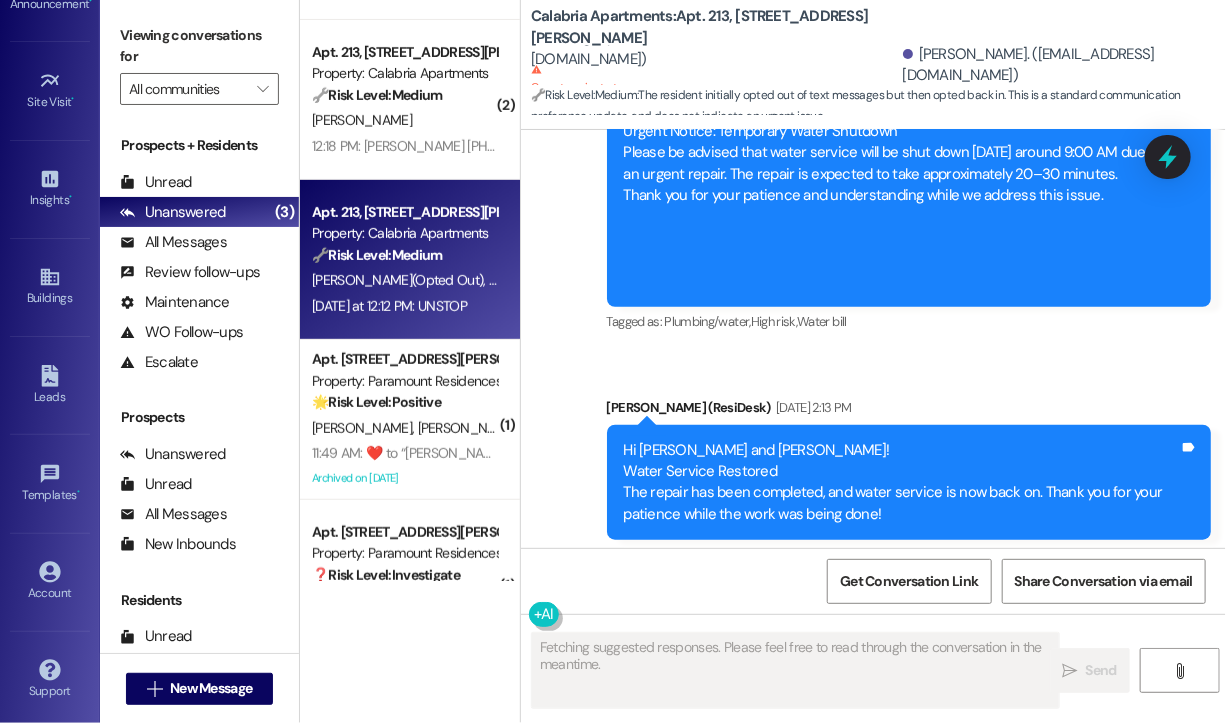 scroll, scrollTop: 380, scrollLeft: 0, axis: vertical 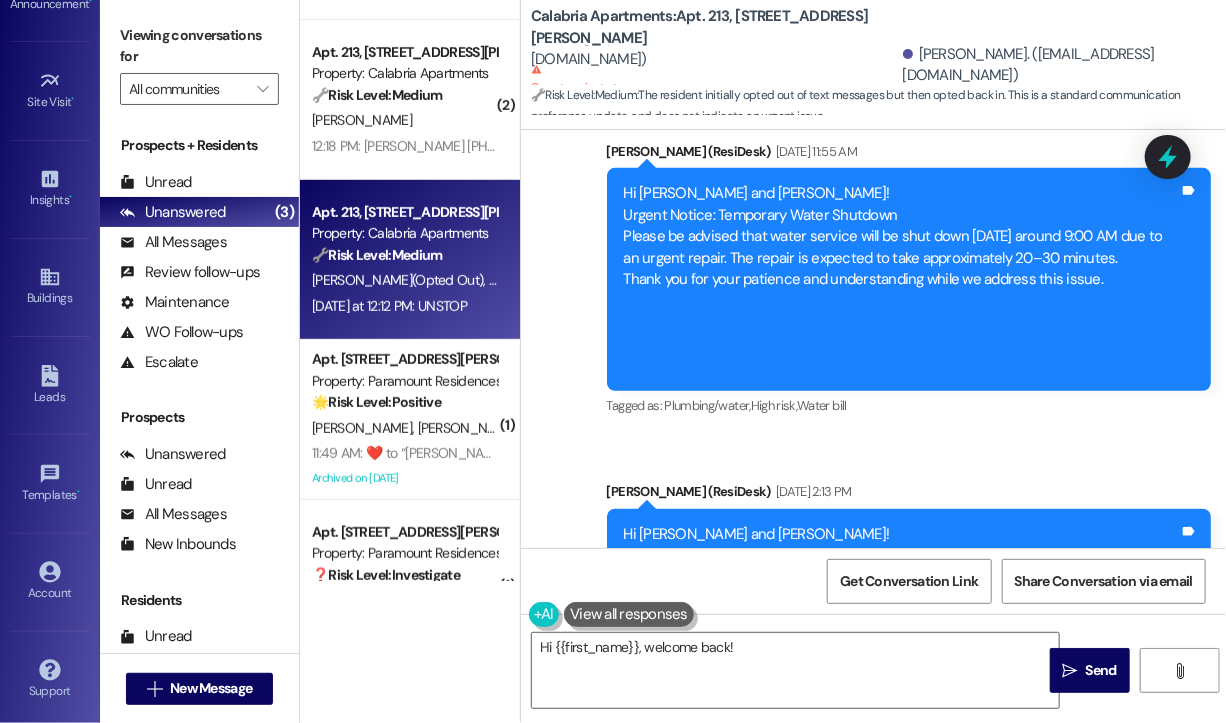 click on "Survey, sent via SMS Residesk Automated Survey [DATE] 1:34 PM Hi there [PERSON_NAME] and [PERSON_NAME]! I just wanted to check in and ask if you are happy with your home.  Feel free to answer with a quick (y/n) (You can always reply STOP to opt out of future messages) Tags and notes Tagged as:   Quarterly check-in Click to highlight conversations about Quarterly check-in Announcement, sent via SMS [PERSON_NAME]   (ResiDesk) [DATE] 11:55 AM Hi [PERSON_NAME] and [PERSON_NAME]!
Urgent Notice: Temporary Water Shutdown
Please be advised that water service will be shut down [DATE] around 9:00 AM due to an urgent repair. The repair is expected to take approximately 20–30 minutes.
Thank you for your patience and understanding while we address this issue.
Tags and notes Tagged as:   Plumbing/water ,  Click to highlight conversations about Plumbing/water High risk ,  Click to highlight conversations about High risk Water [PERSON_NAME] to highlight conversations about Water bill Announcement, sent via SMS
Tagged as:" at bounding box center (873, 425) 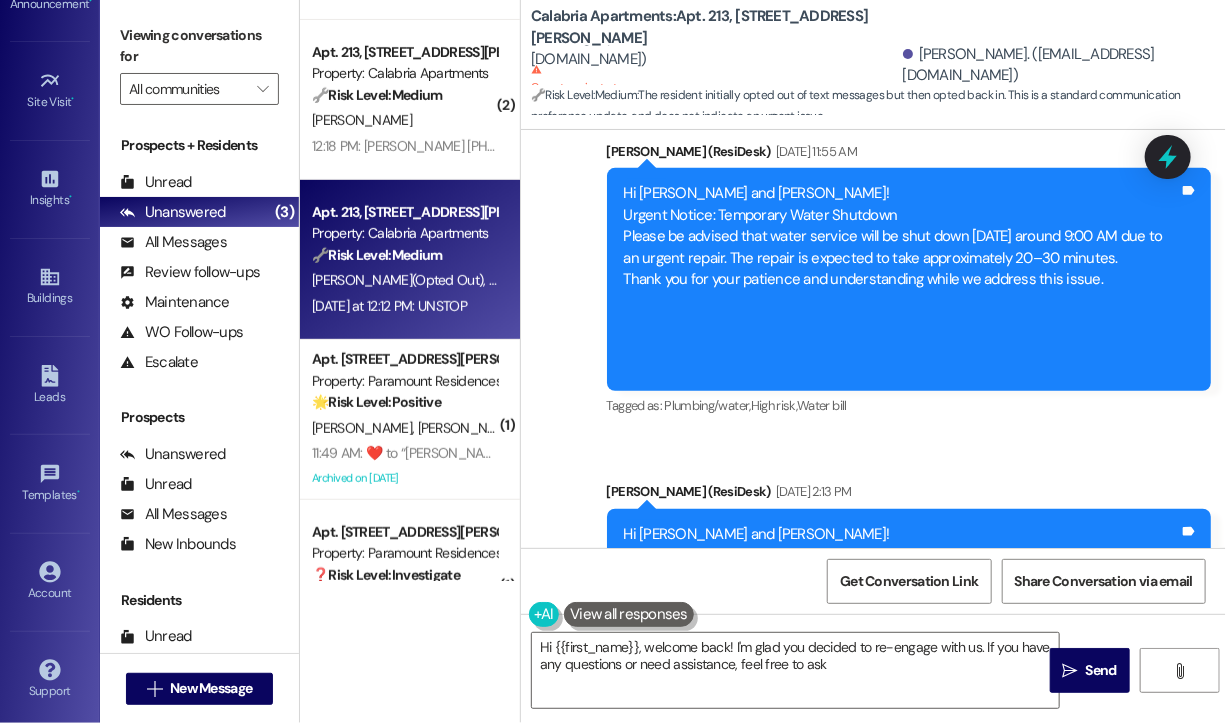 type on "Hi {{first_name}}, welcome back! I'm glad you decided to re-engage with us. If you have any questions or need assistance, feel free to ask!" 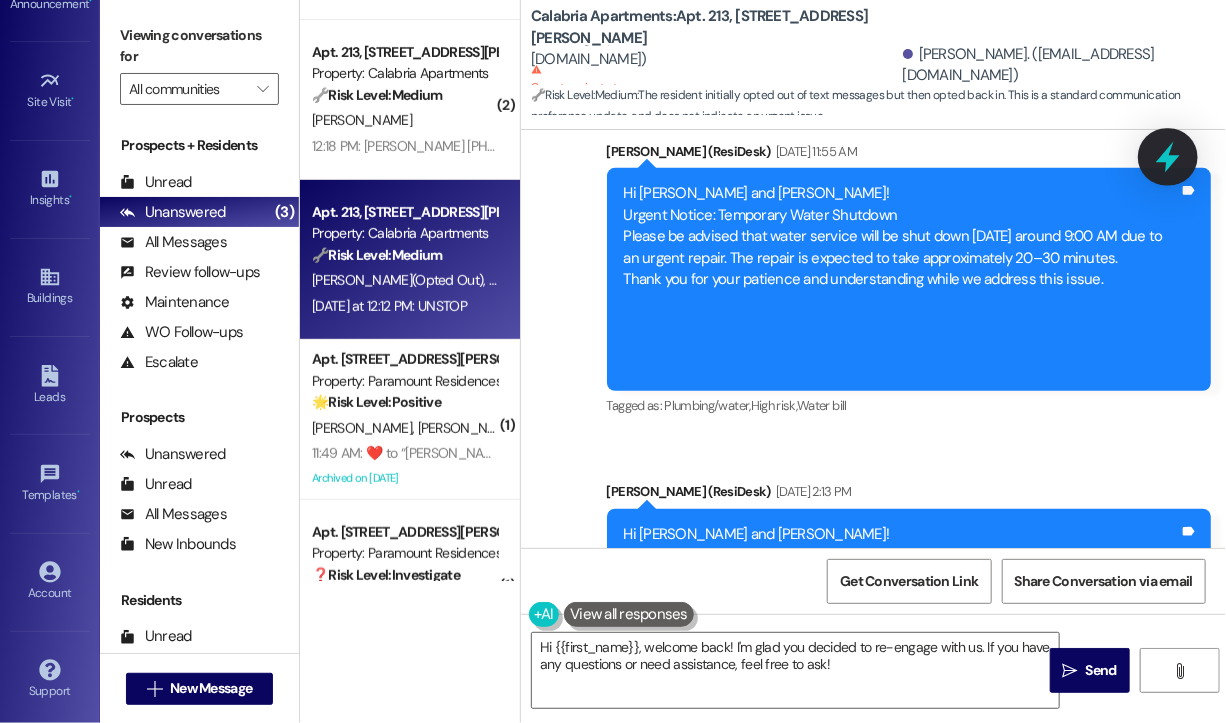 click 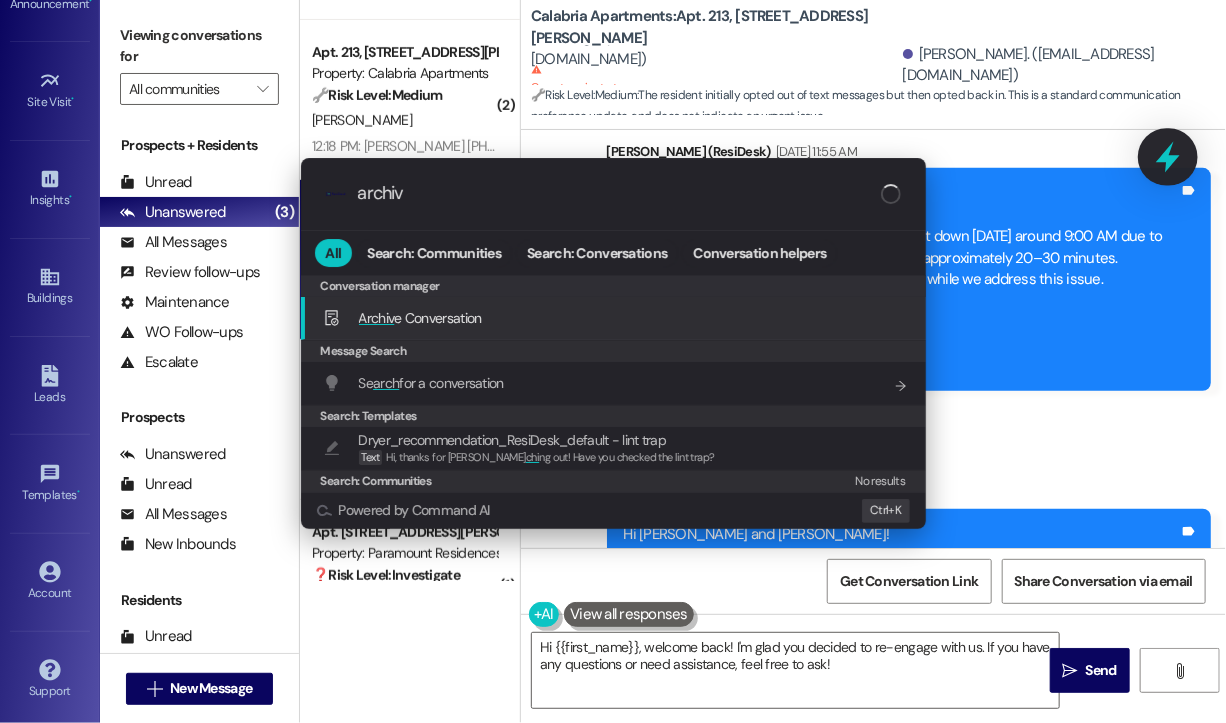 type on "archive" 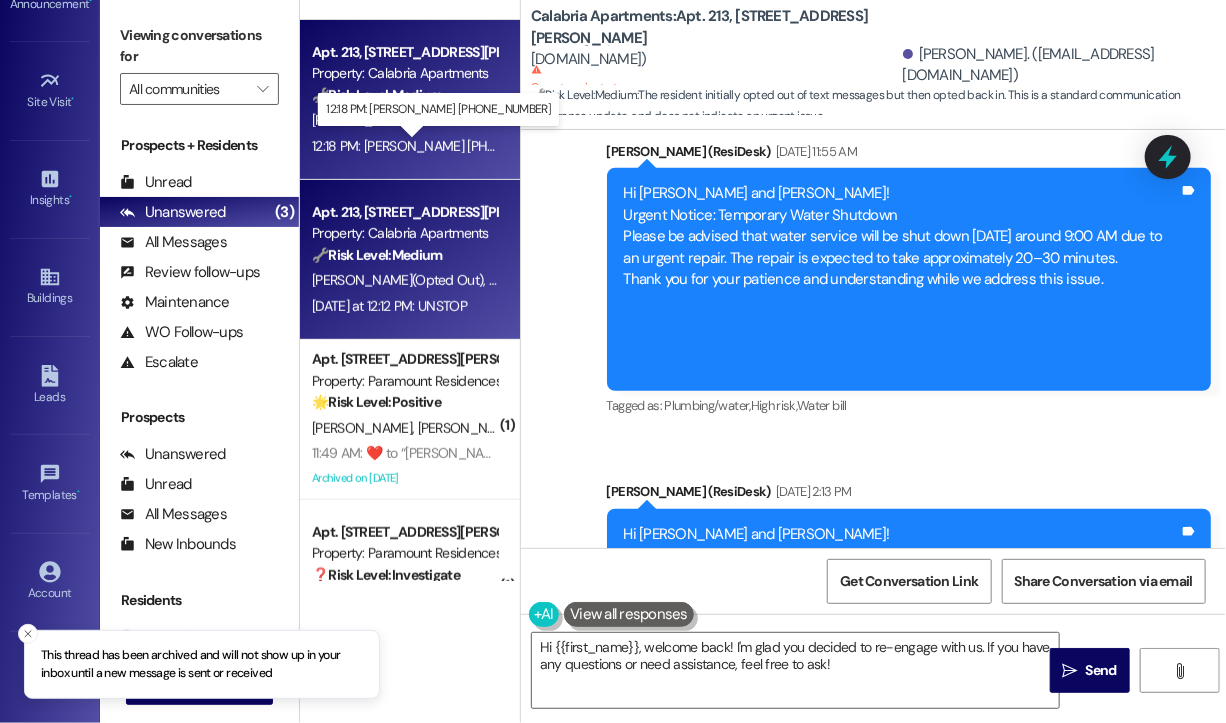 click on "12:18 PM: Natalia +1 (925) 440-2414 12:18 PM: Natalia +1 (925) 440-2414" at bounding box center [444, 146] 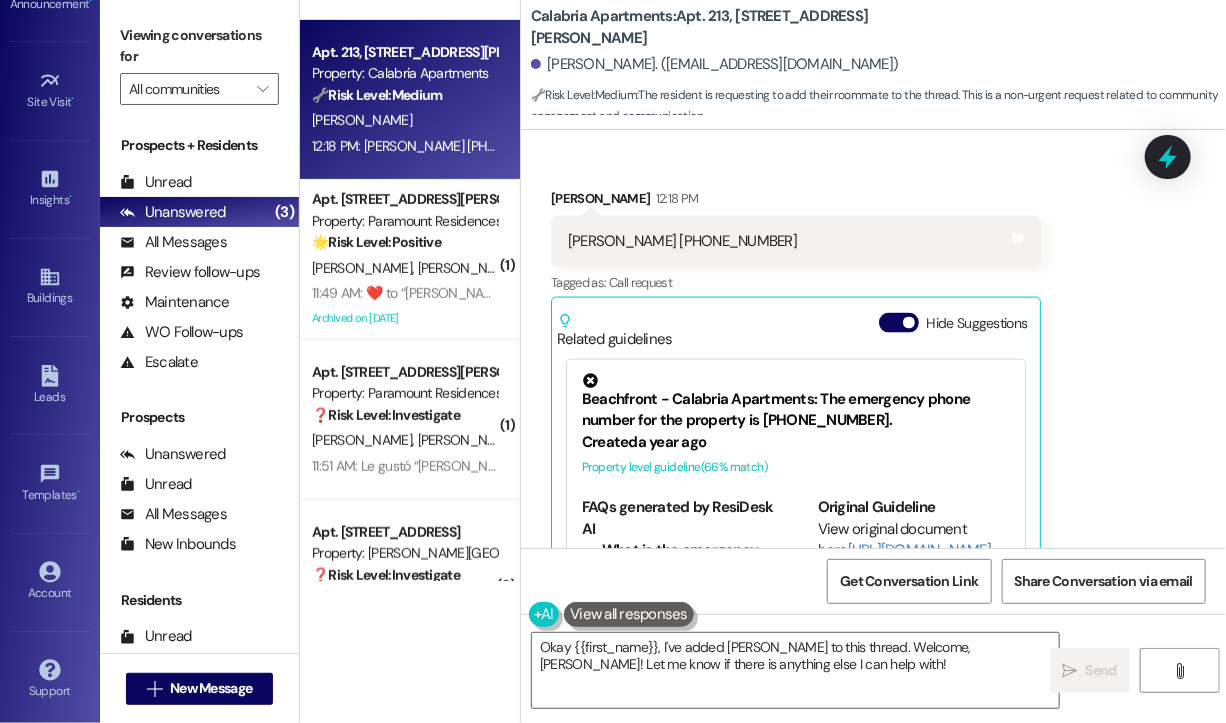 scroll, scrollTop: 948, scrollLeft: 0, axis: vertical 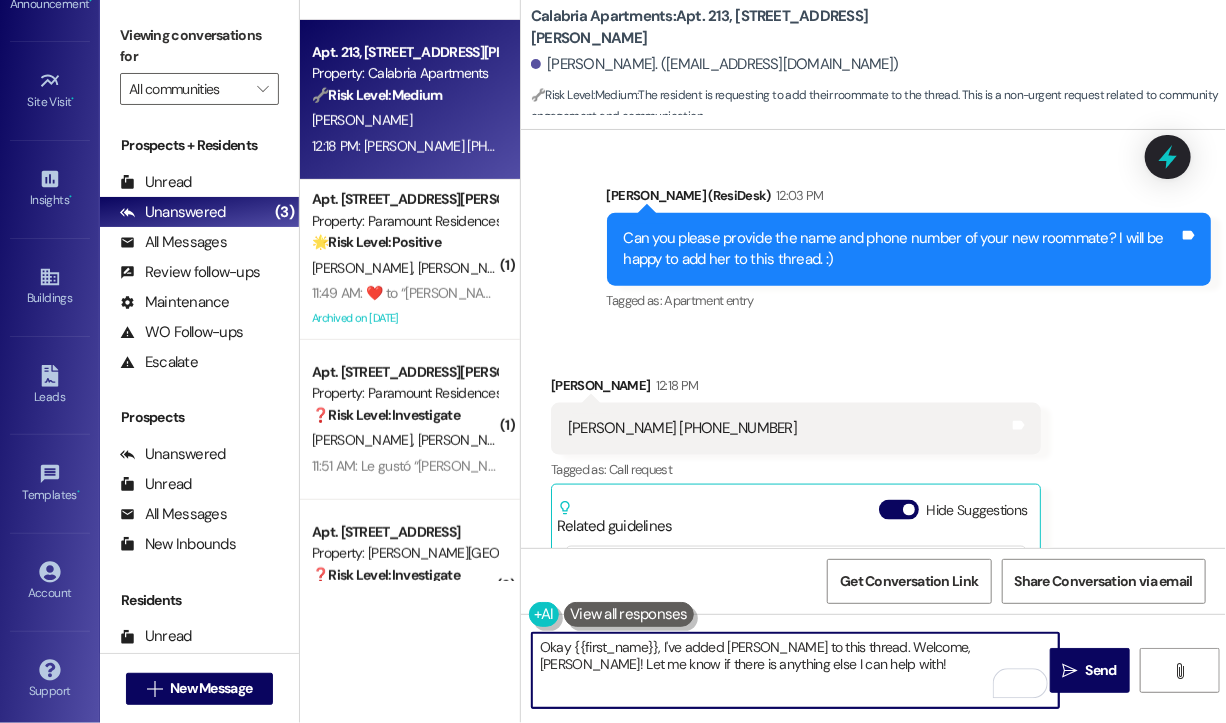 drag, startPoint x: 791, startPoint y: 662, endPoint x: 514, endPoint y: 645, distance: 277.52118 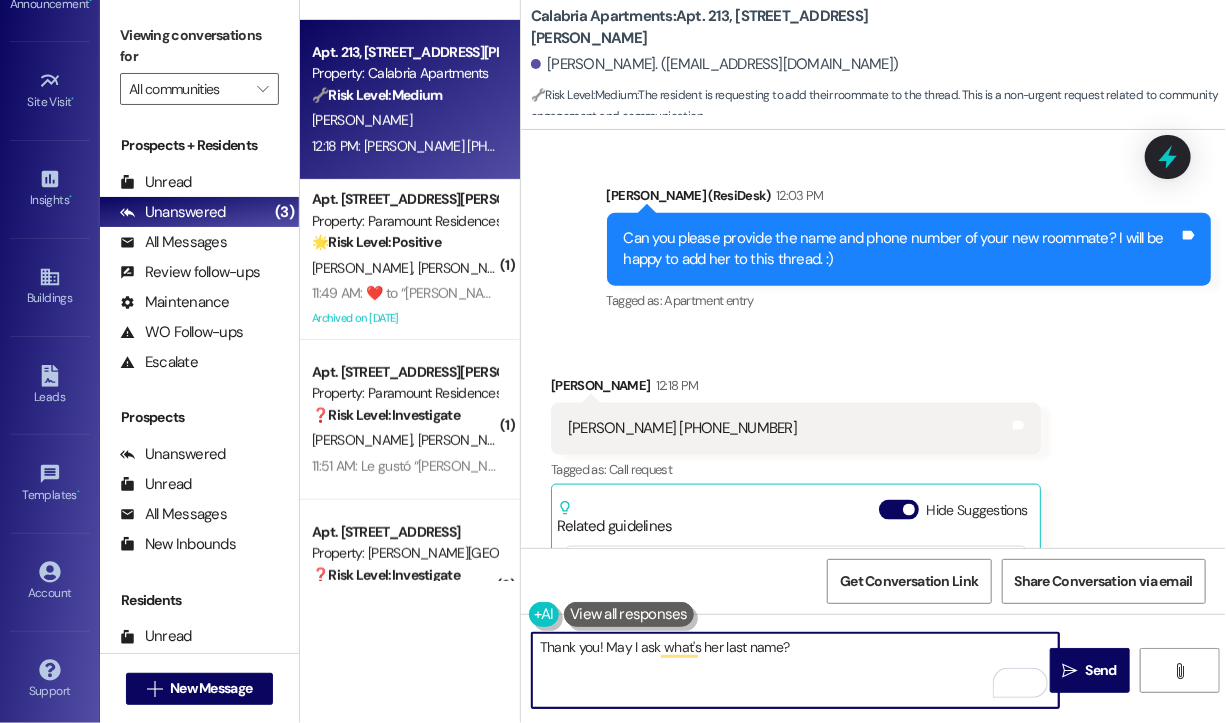 click on "Thank you! May I ask what's her last name?" at bounding box center (795, 670) 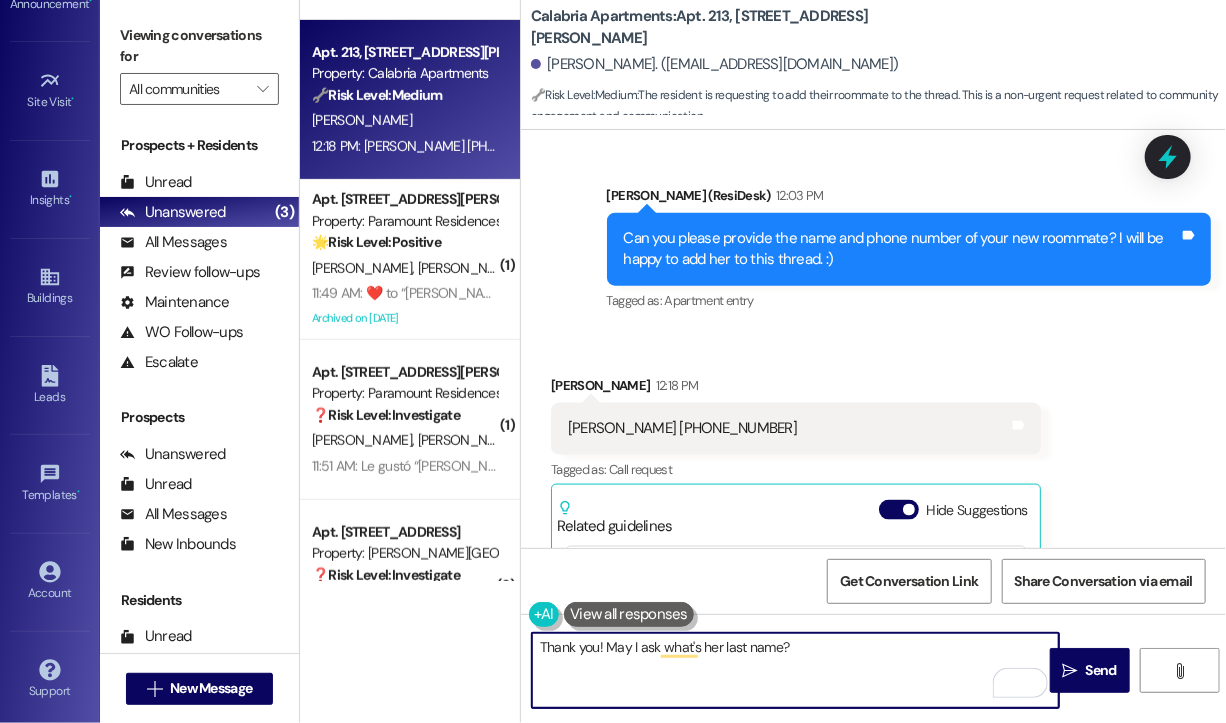 click on "Thank you! May I ask what's her last name?" at bounding box center (795, 670) 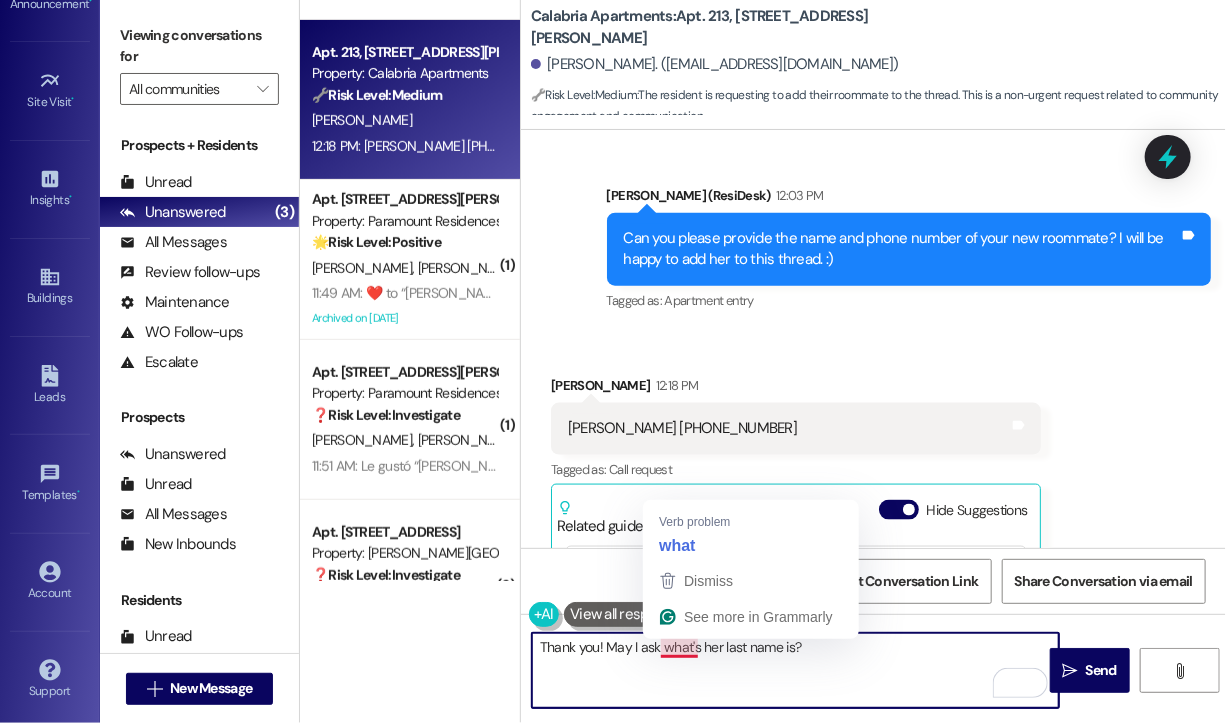 click on "Thank you! May I ask what's her last name is?" at bounding box center (795, 670) 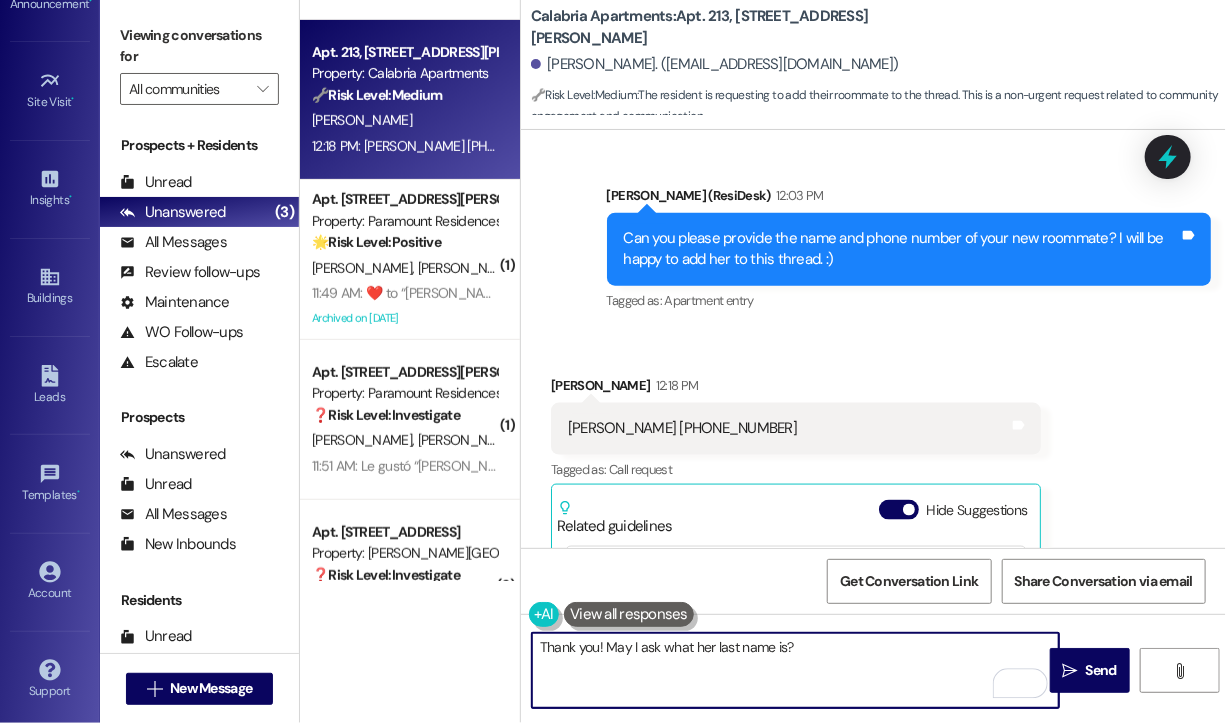 click on "Thank you! May I ask what her last name is?" at bounding box center [795, 670] 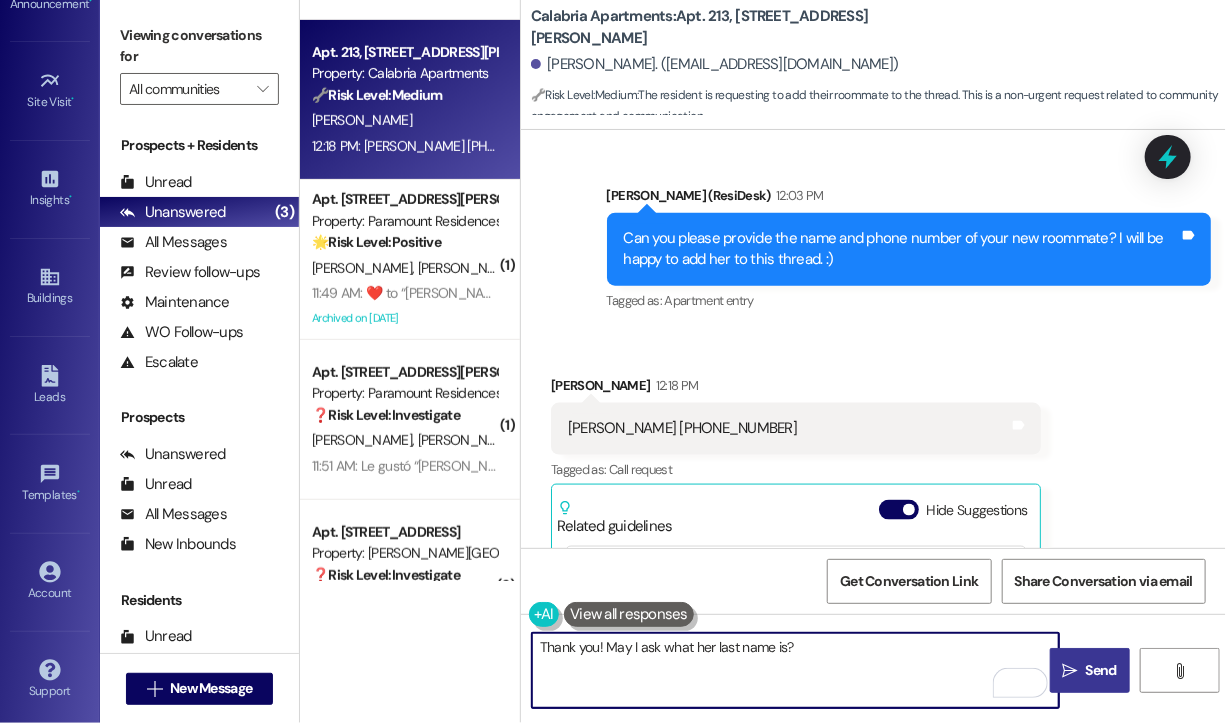 type on "Thank you! May I ask what her last name is?" 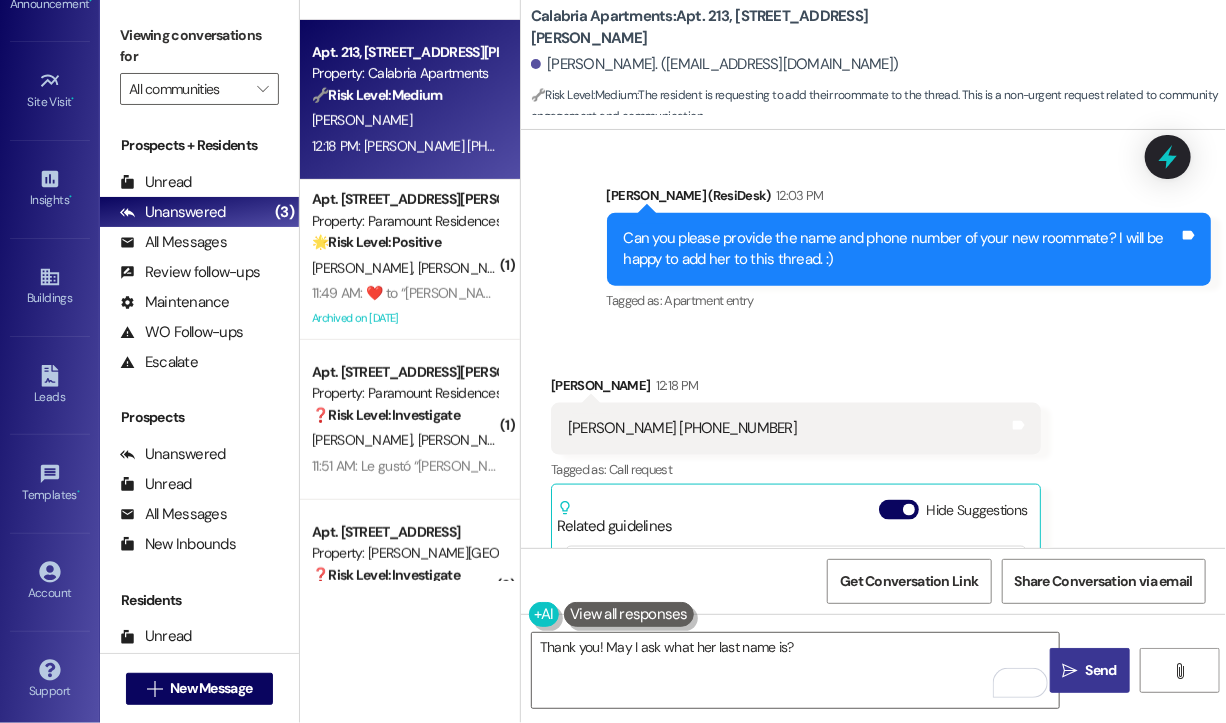 click on "Send" at bounding box center (1101, 670) 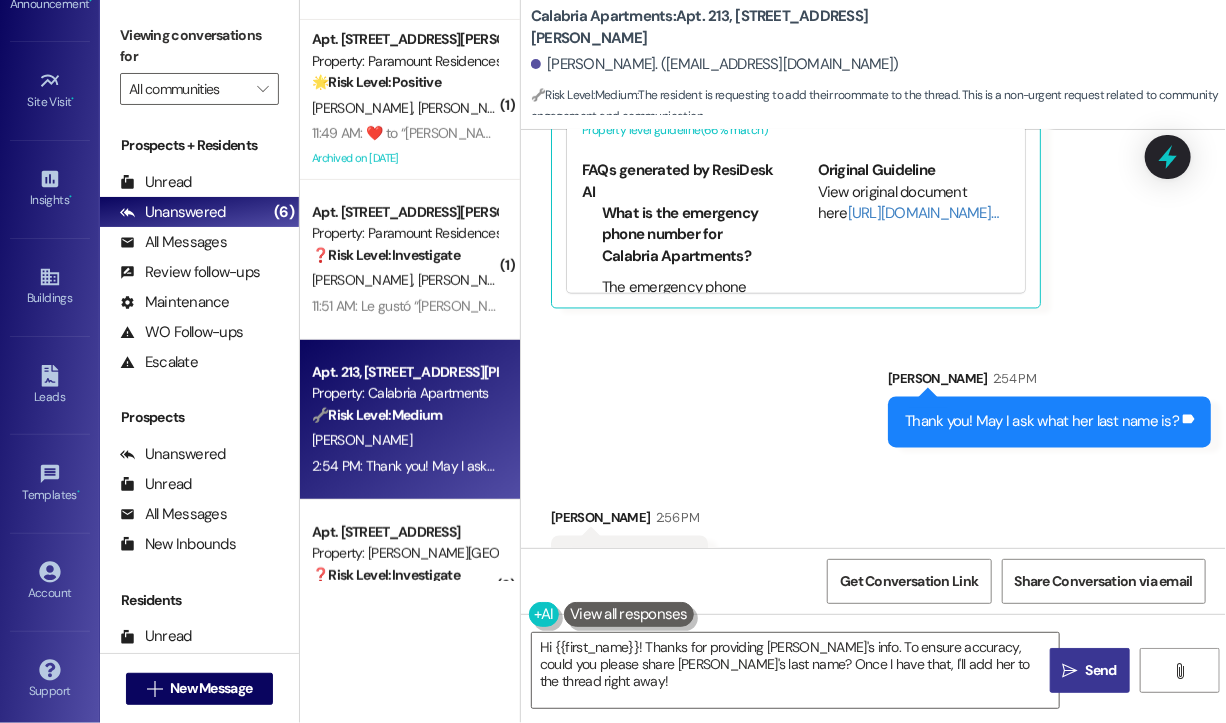 scroll, scrollTop: 1525, scrollLeft: 0, axis: vertical 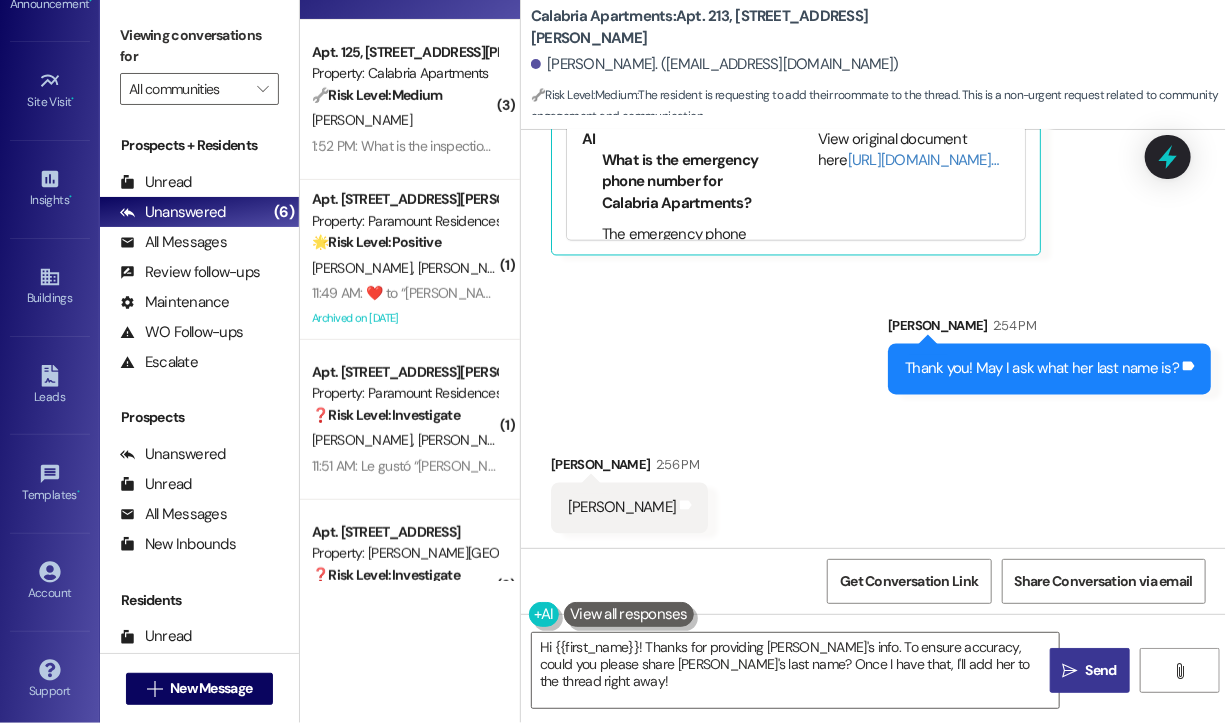 click on "Sent via SMS Sarah 2:54 PM Thank you! May I ask what her last name is? Tags and notes" at bounding box center (873, 340) 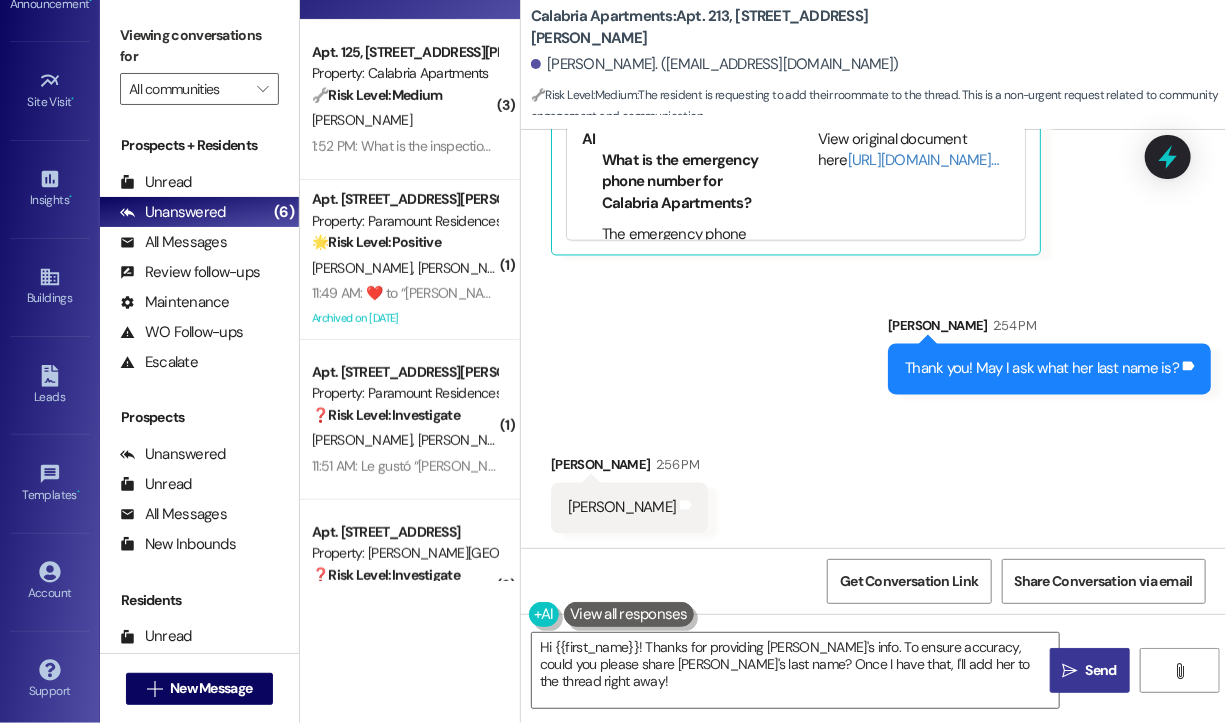 scroll, scrollTop: 1526, scrollLeft: 0, axis: vertical 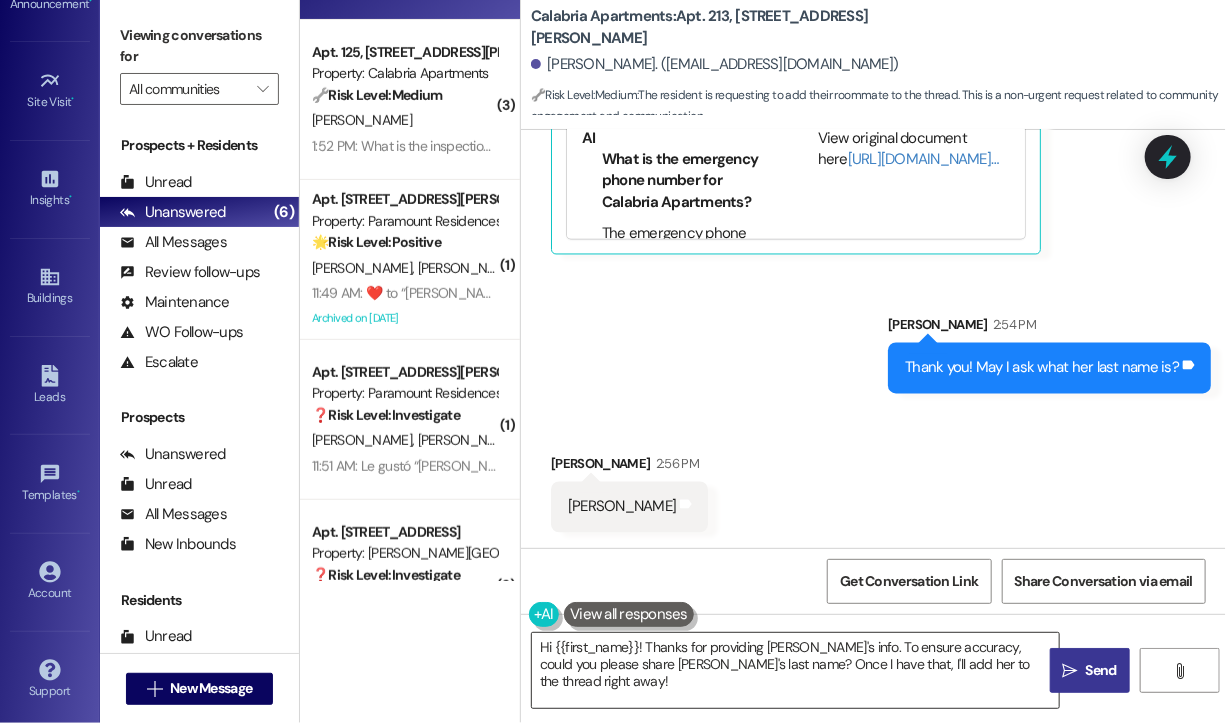 click on "Hi {{first_name}}! Thanks for providing Natalia's info. To ensure accuracy, could you please share Natalia's last name? Once I have that, I'll add her to the thread right away!" at bounding box center (795, 670) 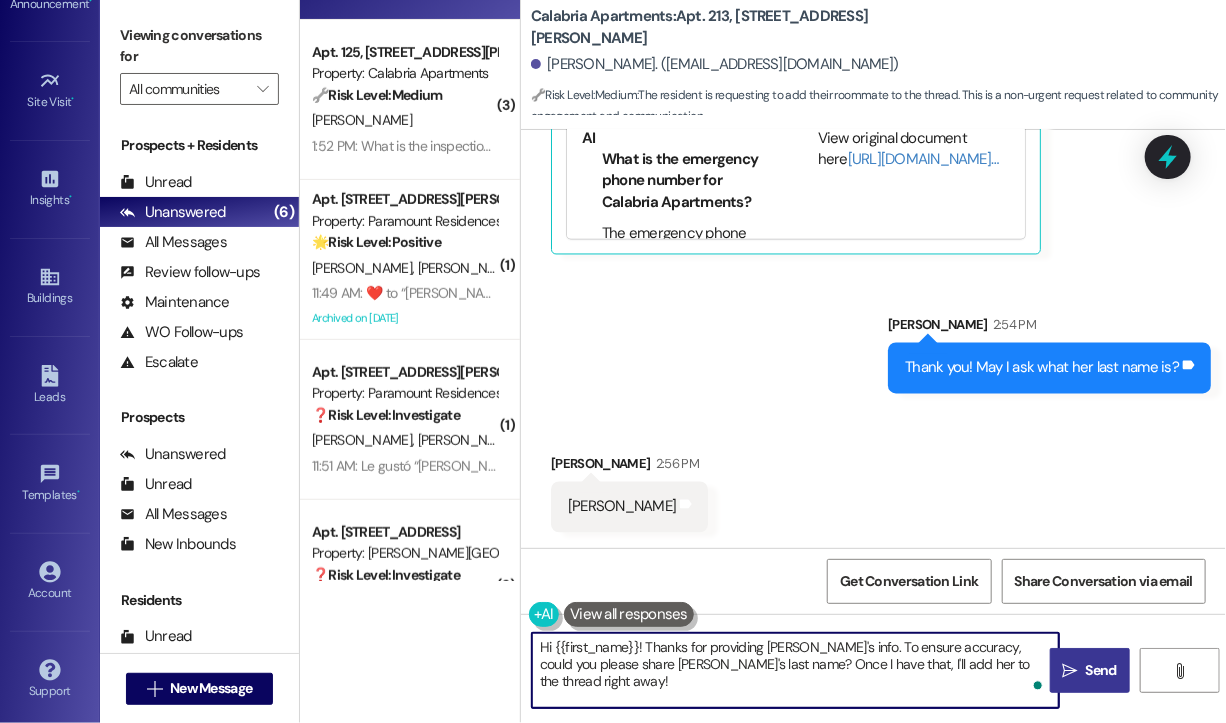 click on "Hi {{first_name}}! Thanks for providing Natalia's info. To ensure accuracy, could you please share Natalia's last name? Once I have that, I'll add her to the thread right away!" at bounding box center (795, 670) 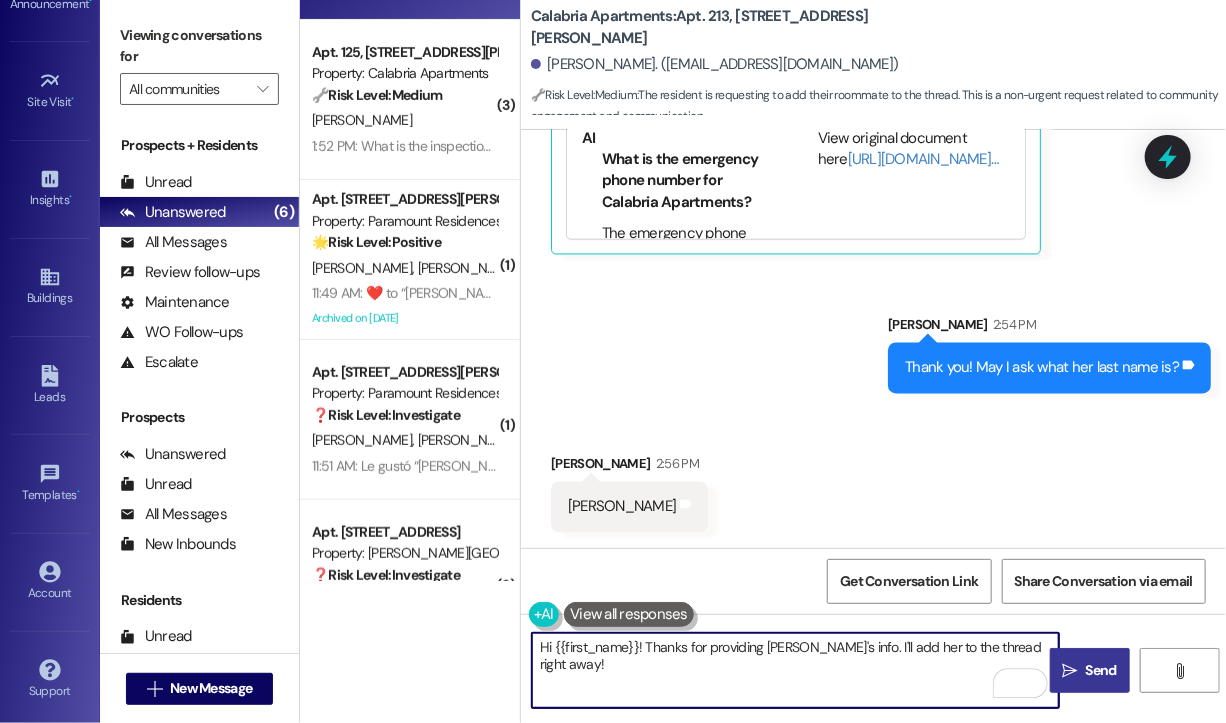 click on "Hi {{first_name}}! Thanks for providing Natalia's info. I'll add her to the thread right away!" at bounding box center [795, 670] 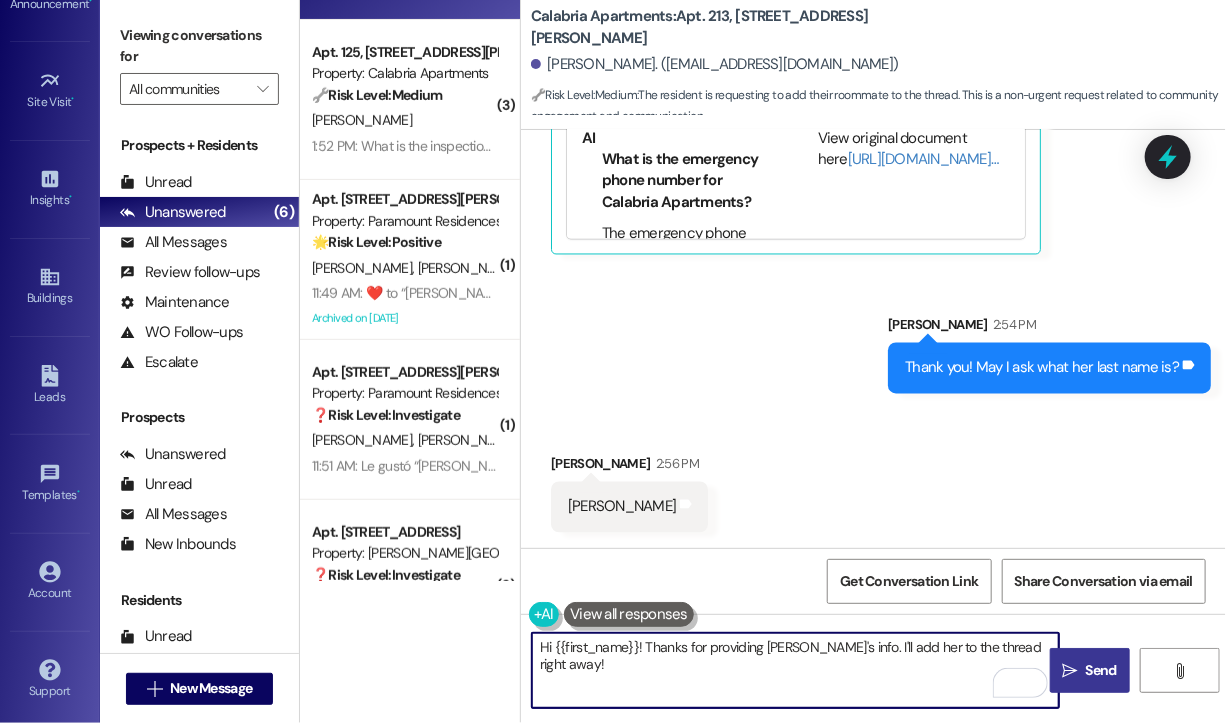 type on "Hi {{first_name}}! Thanks for providing Natalia's info. I'll add her to the thread right away!" 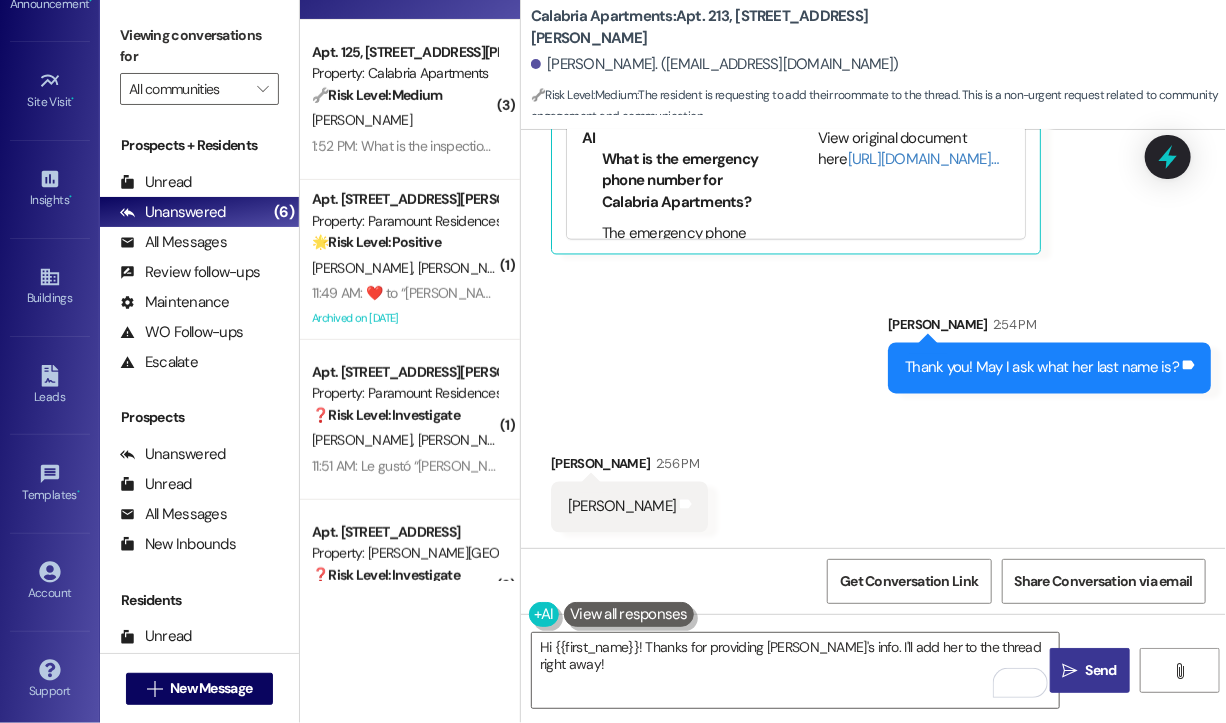 click on "" at bounding box center (1070, 671) 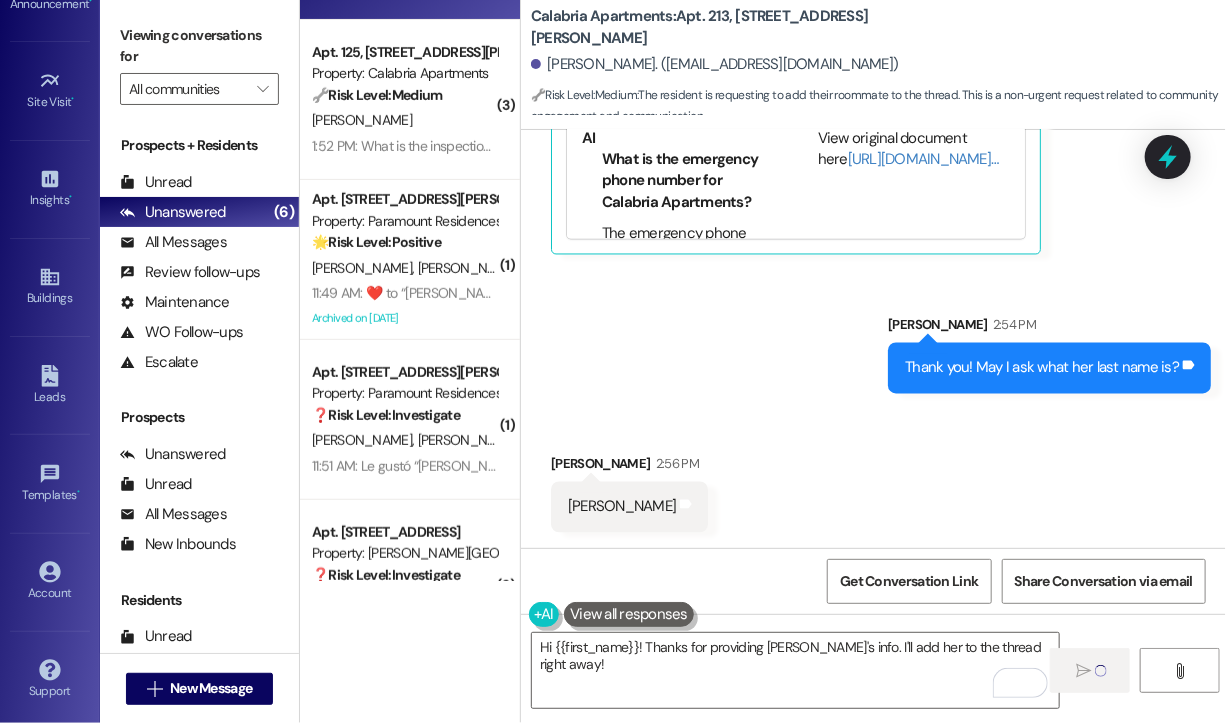 type 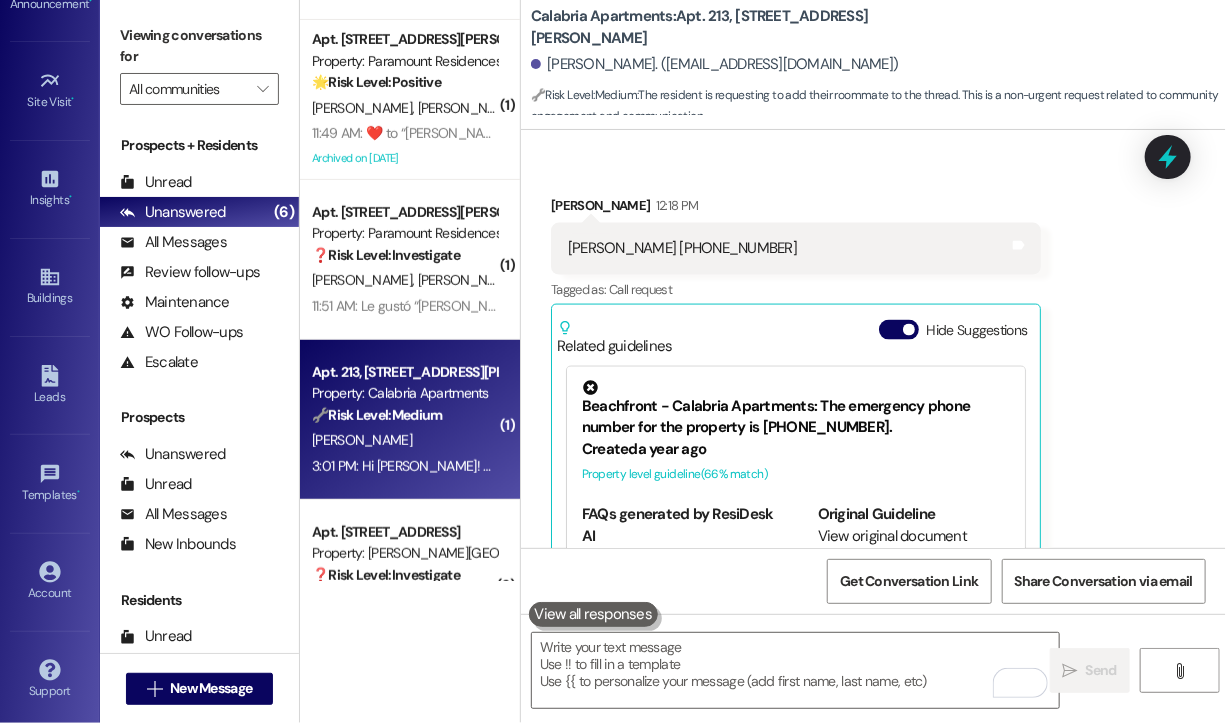 scroll, scrollTop: 1125, scrollLeft: 0, axis: vertical 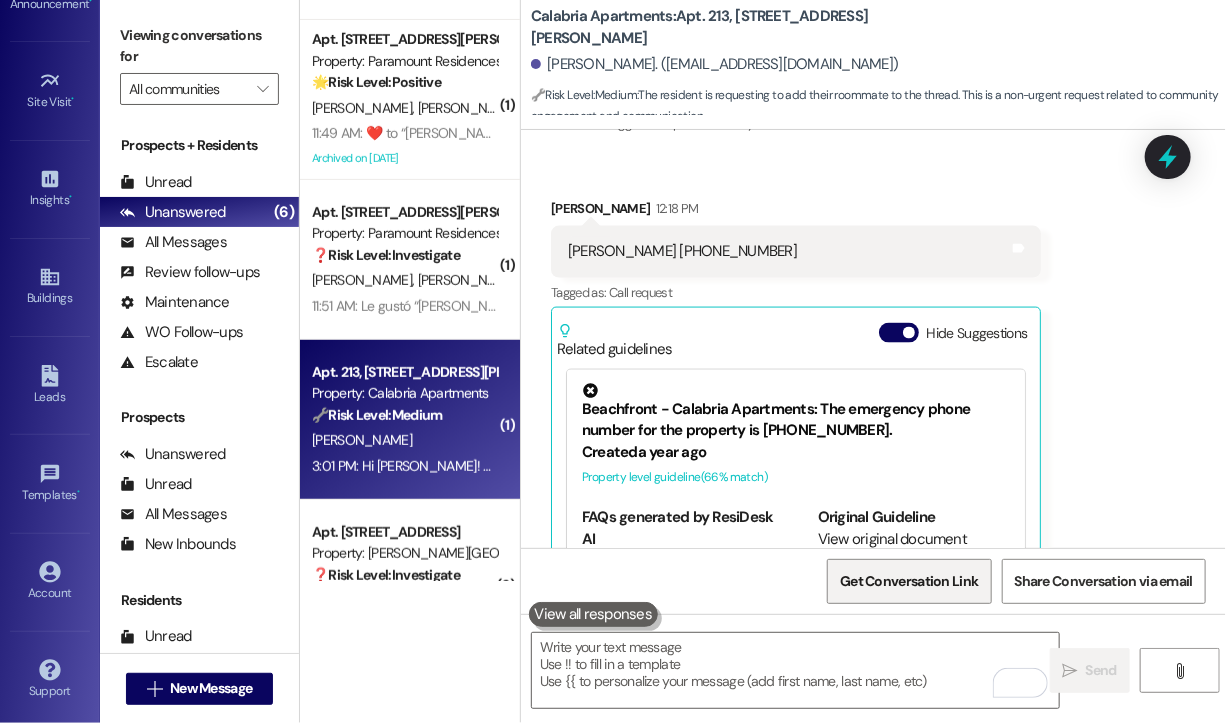 click on "Get Conversation Link" at bounding box center [909, 581] 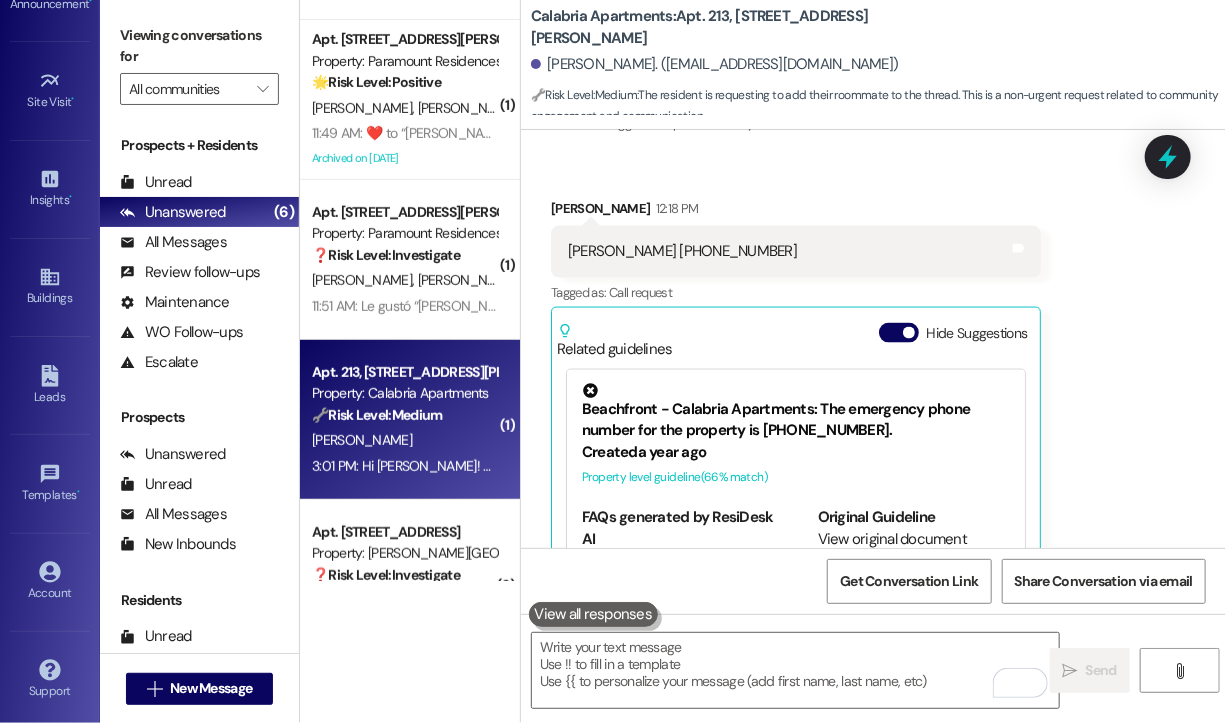 click on "Received via SMS Alayna Bryant 12:18 PM Natalia +1 (925) 440-2414 Tags and notes Tagged as:   Call request Click to highlight conversations about Call request  Related guidelines Hide Suggestions Beachfront - Calabria Apartments: The emergency phone number for the property is (714)589-9121. Created  a year ago Property level guideline  ( 66 % match) FAQs generated by ResiDesk AI What is the emergency phone number for Calabria Apartments? The emergency phone number for Calabria Apartments is (714)589-9121. Original Guideline View original document here  http://res.cl…" at bounding box center [873, 411] 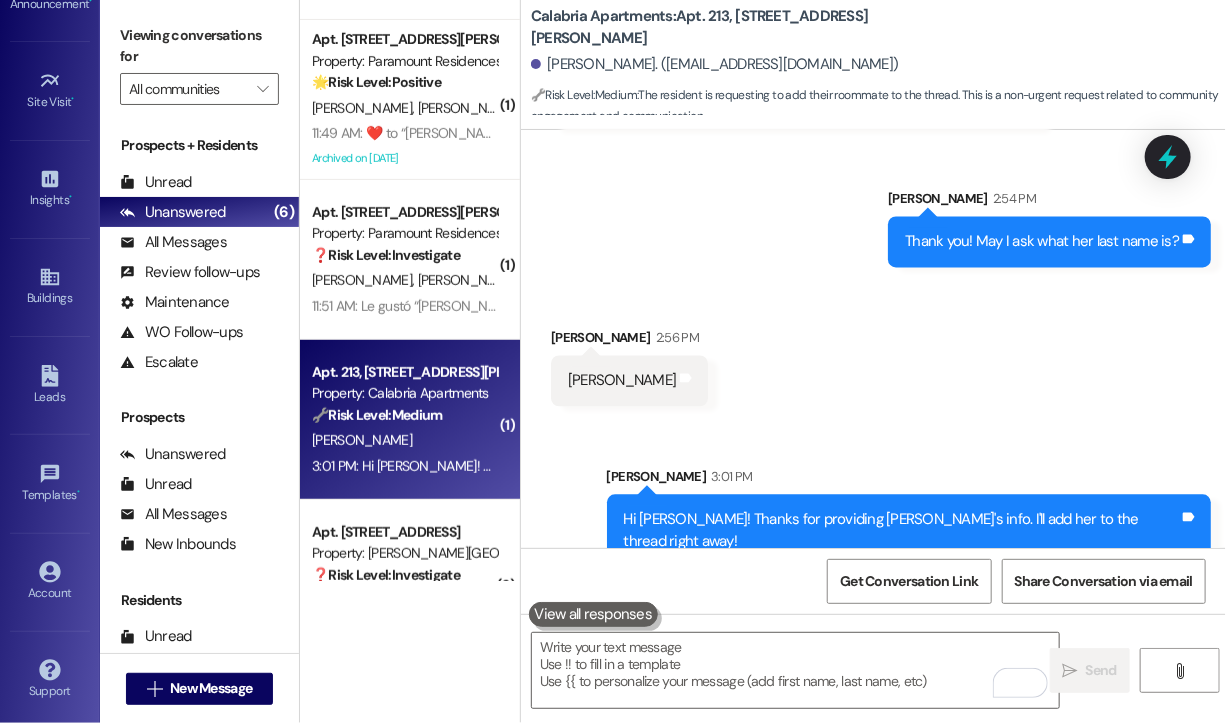 scroll, scrollTop: 1665, scrollLeft: 0, axis: vertical 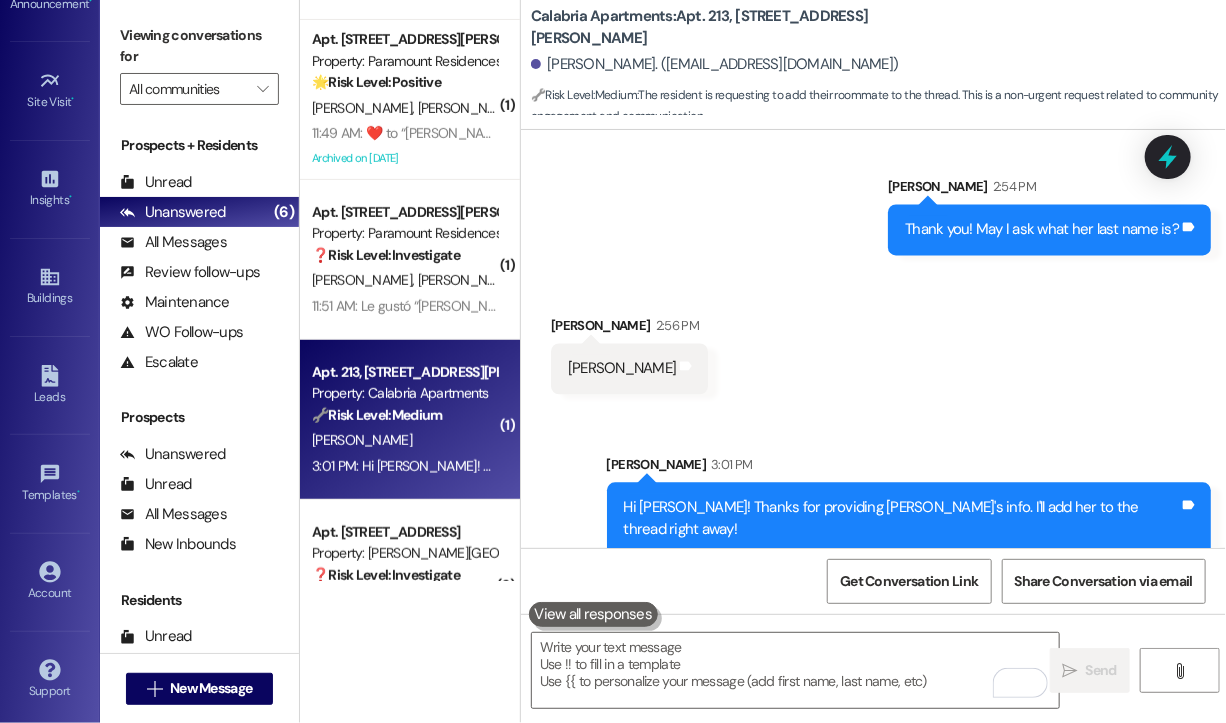 click on "Received via SMS Alayna Bryant 2:56 PM Ramos Tags and notes" at bounding box center (873, 339) 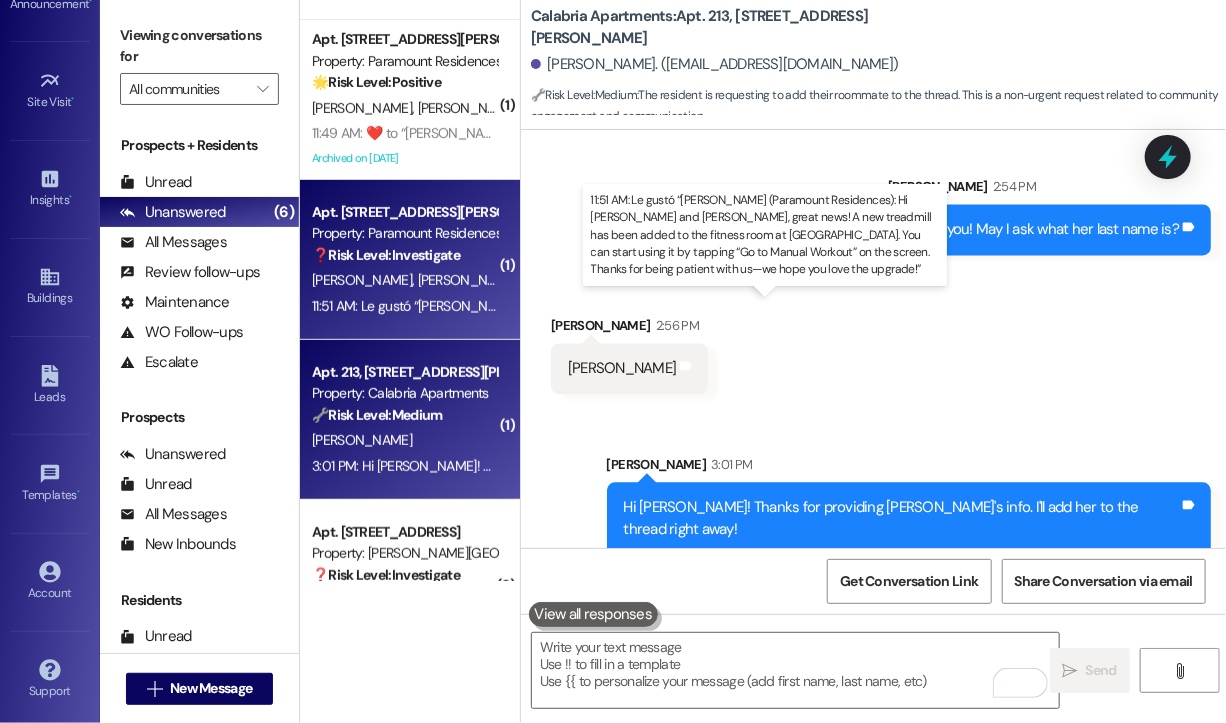 click on "11:51 AM: Le gustó “Sarah (Paramount Residences): Hi Maria and Rosalio, great news! A new treadmill has been added to the fitness room at Paramount Villas. You can start using it by tapping “Go to Manual Workout” on the screen. Thanks for being patient with us—we hope you love the upgrade!” 11:51 AM: Le gustó “Sarah (Paramount Residences): Hi Maria and Rosalio, great news! A new treadmill has been added to the fitness room at Paramount Villas. You can start using it by tapping “Go to Manual Workout” on the screen. Thanks for being patient with us—we hope you love the upgrade!”" at bounding box center [1277, 306] 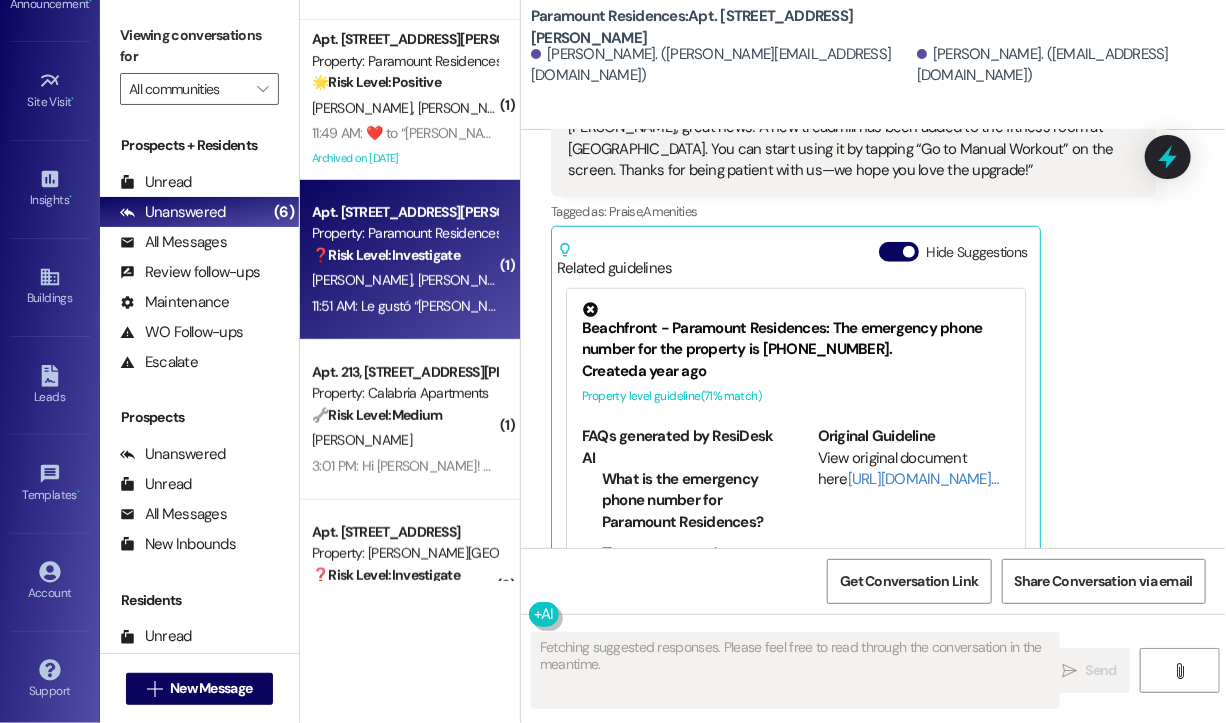 scroll, scrollTop: 741, scrollLeft: 0, axis: vertical 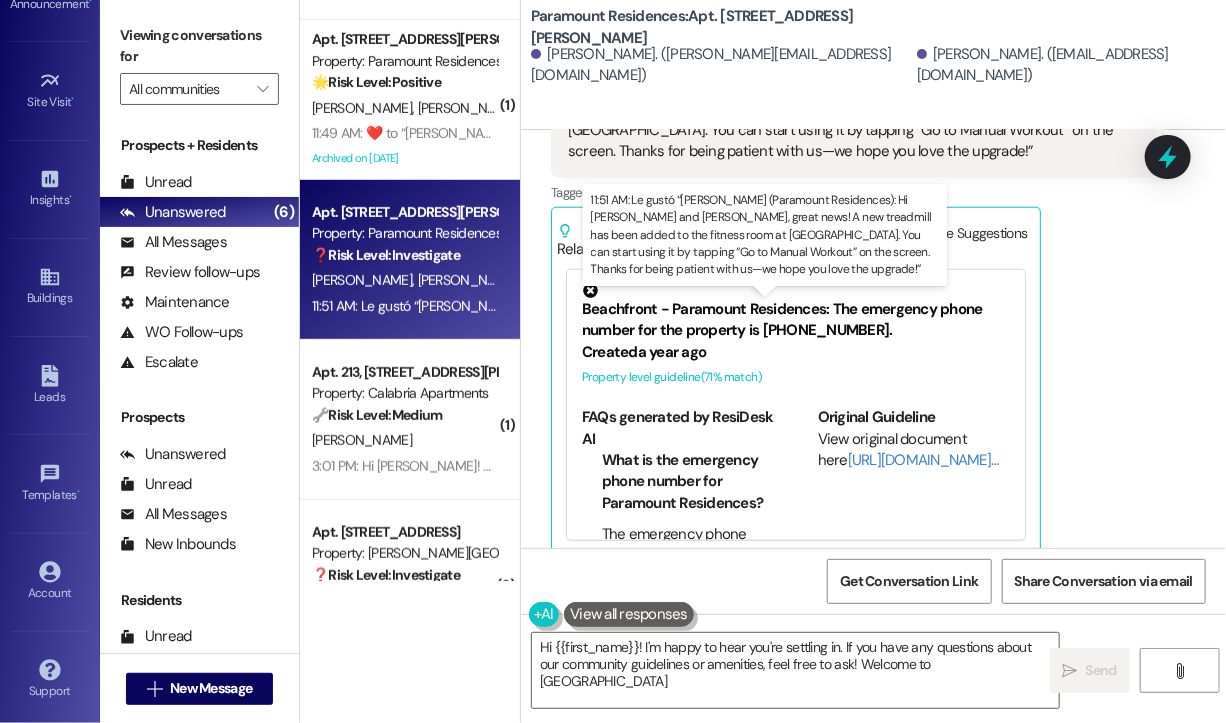type on "Hi {{first_name}}! I'm happy to hear you're settling in. If you have any questions about our community guidelines or amenities, feel free to ask! Welcome to Paramount Residences!" 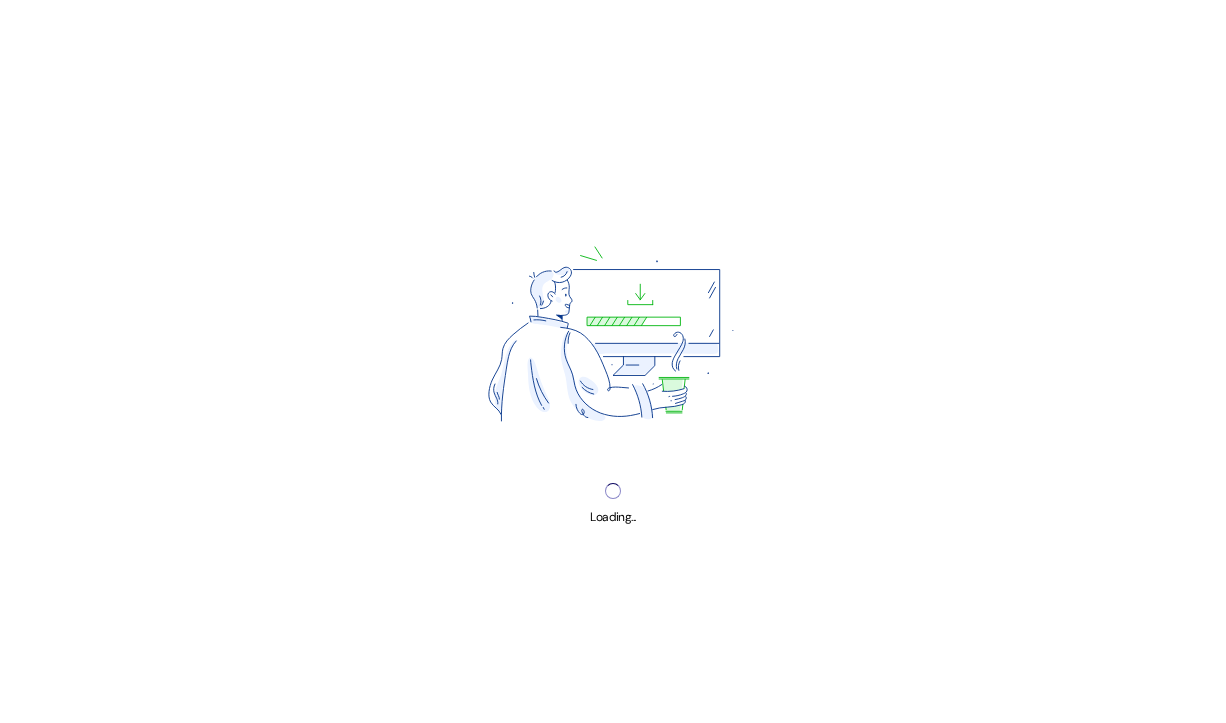 scroll, scrollTop: 0, scrollLeft: 0, axis: both 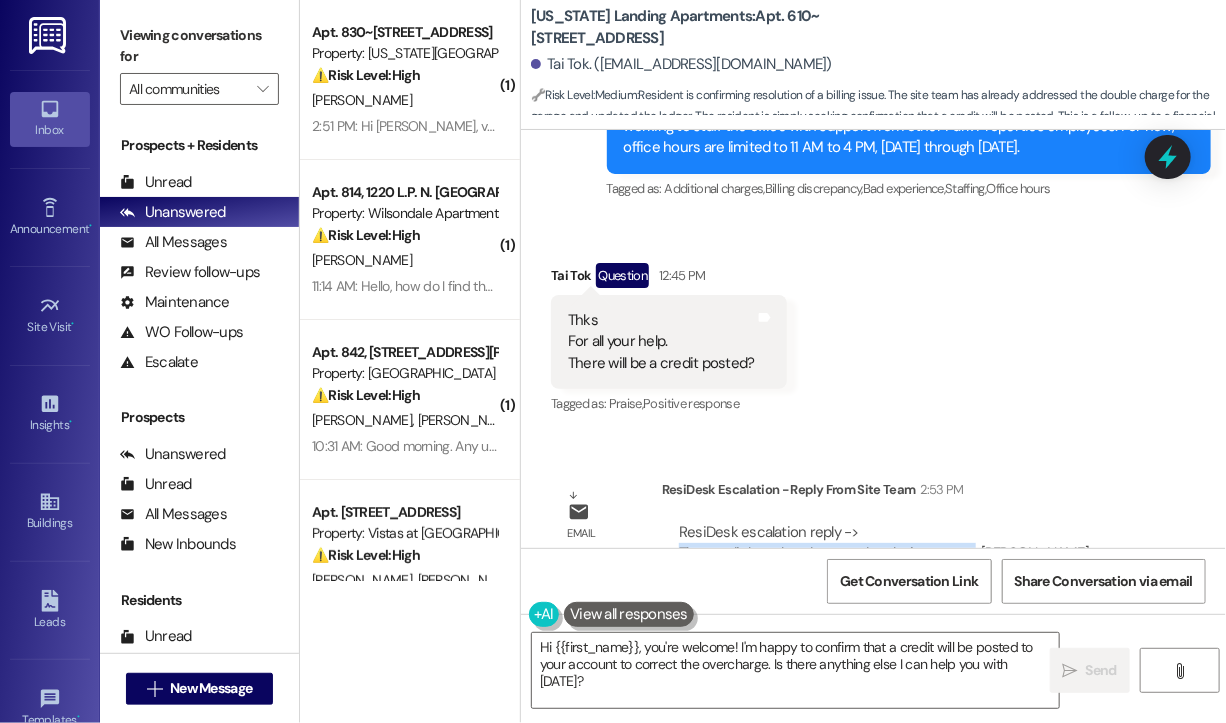 drag, startPoint x: 968, startPoint y: 438, endPoint x: 680, endPoint y: 438, distance: 288 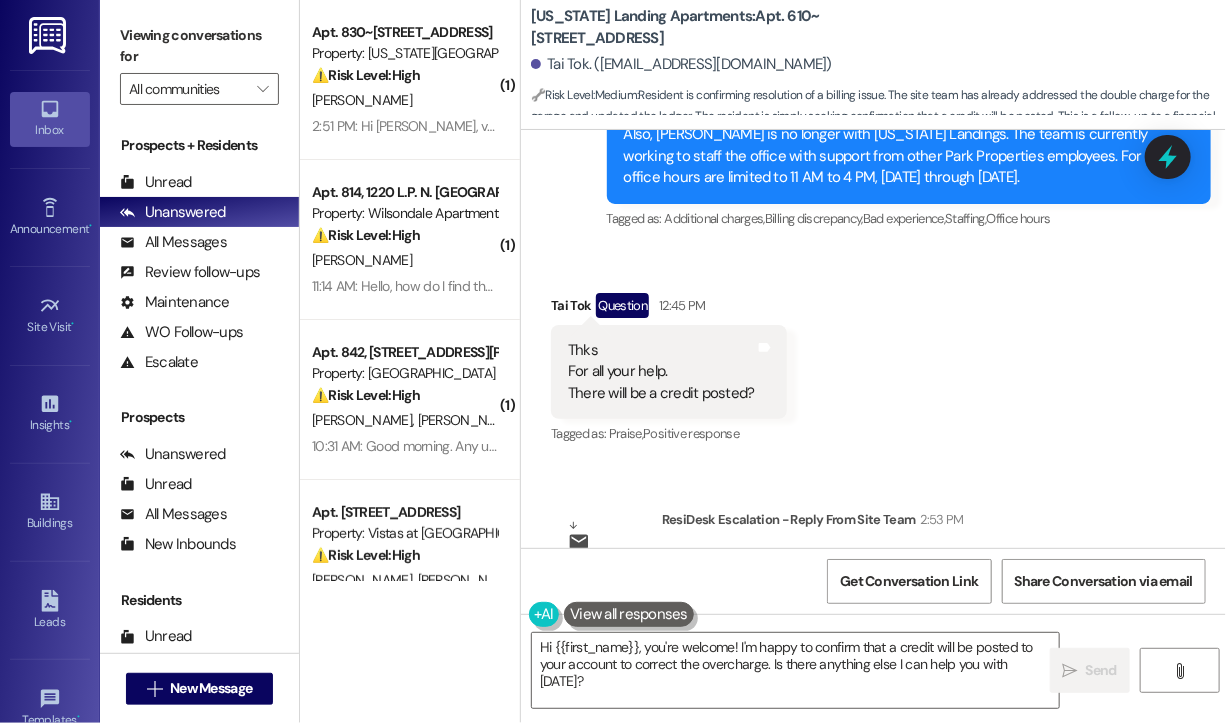 scroll, scrollTop: 17295, scrollLeft: 0, axis: vertical 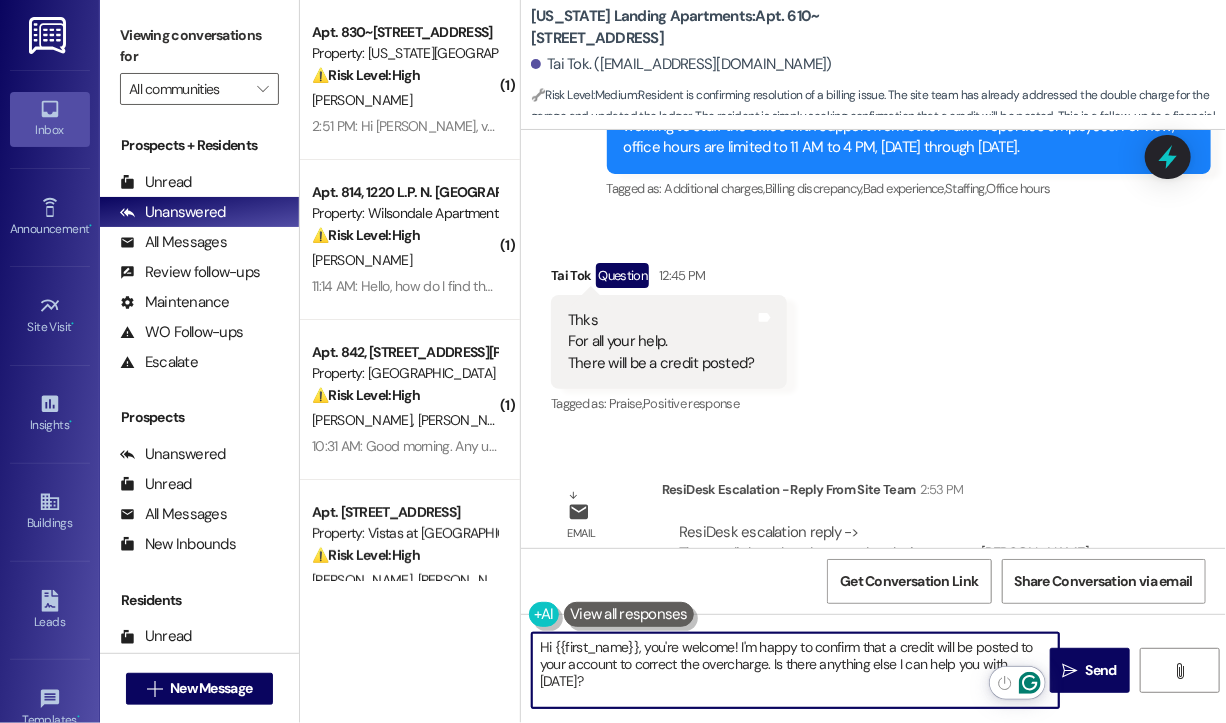 drag, startPoint x: 637, startPoint y: 650, endPoint x: 1044, endPoint y: 683, distance: 408.33563 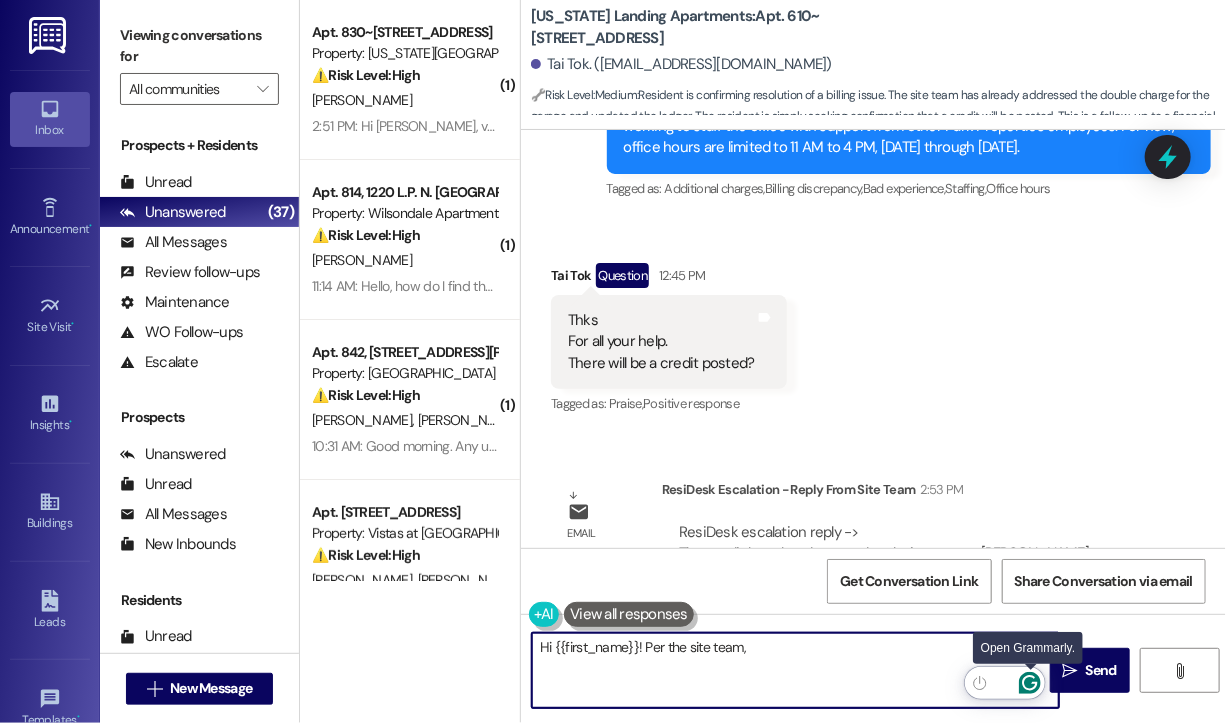 paste on "The credit has already posted to their account" 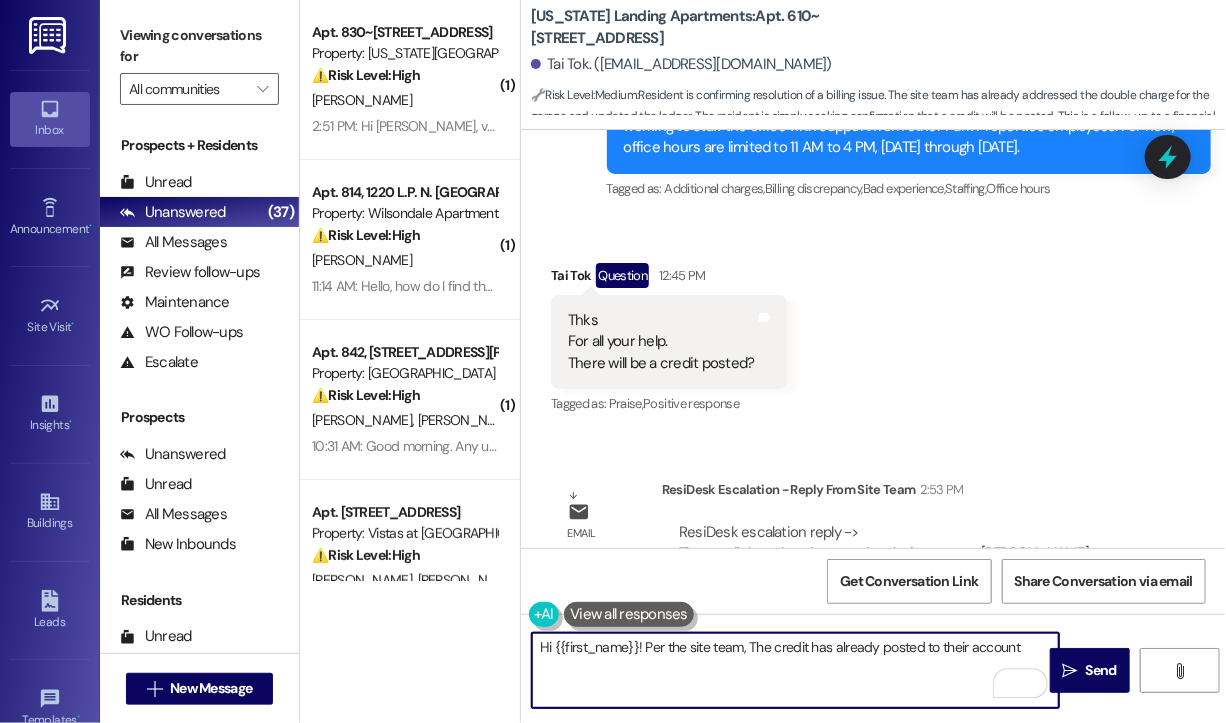 click on "Hi {{first_name}}! Per the site team, The credit has already posted to their account" at bounding box center [795, 670] 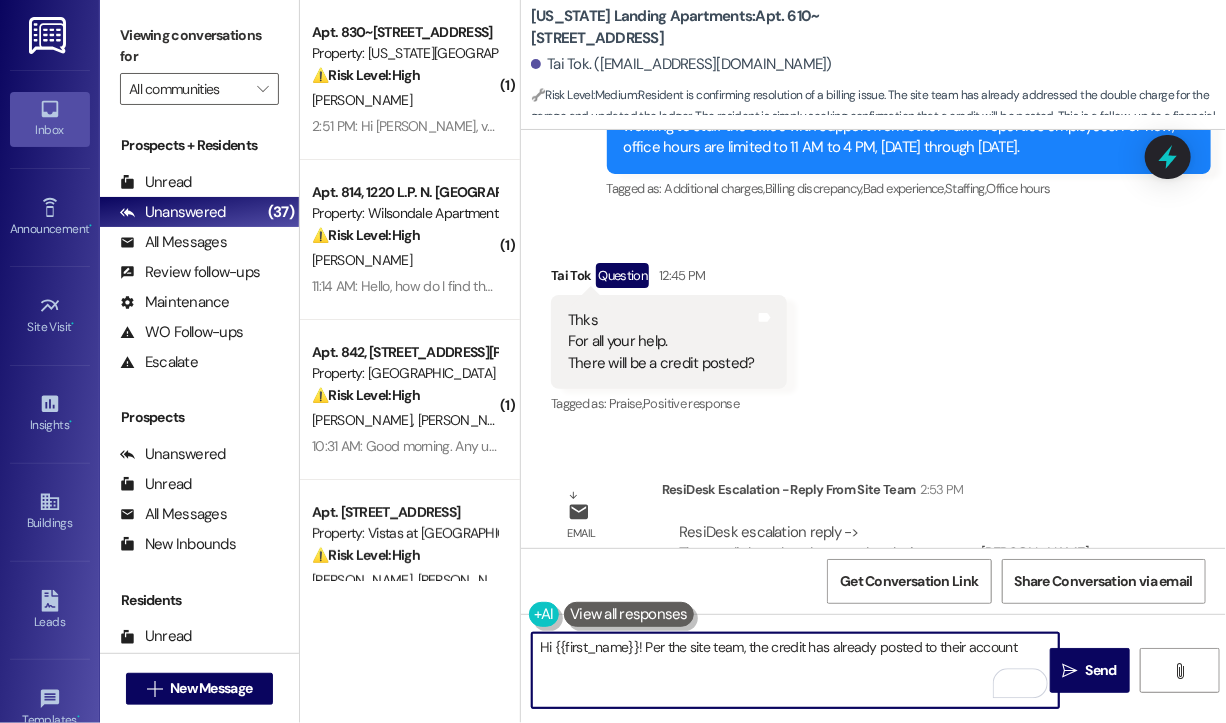 click on "Hi {{first_name}}! Per the site team, the credit has already posted to their account" at bounding box center (795, 670) 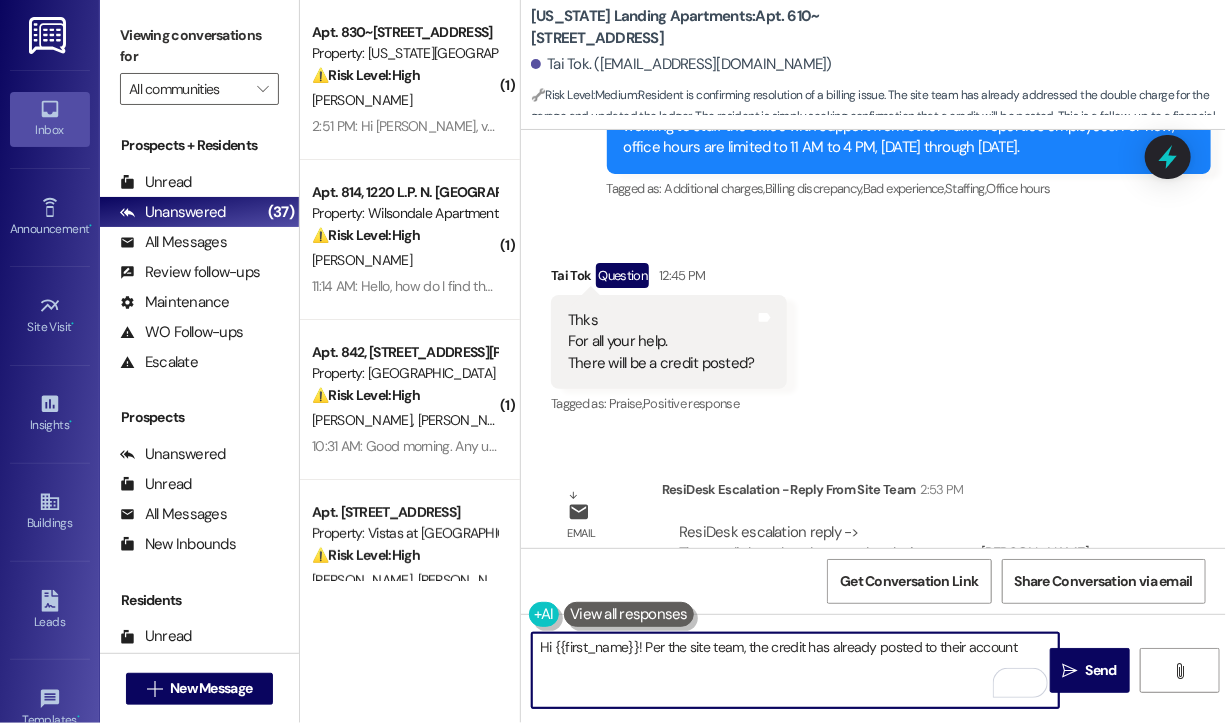 click on "Hi {{first_name}}! Per the site team, the credit has already posted to their account" at bounding box center [795, 670] 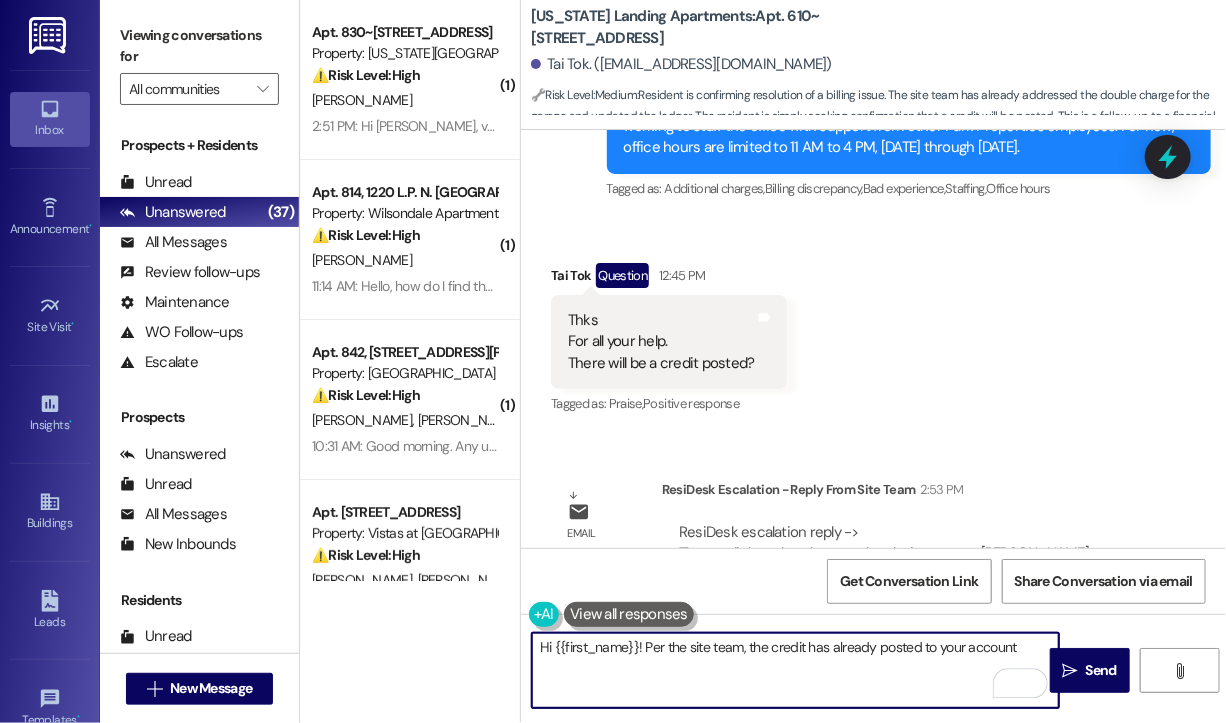 click on "Hi {{first_name}}! Per the site team, the credit has already posted to your account" at bounding box center [795, 670] 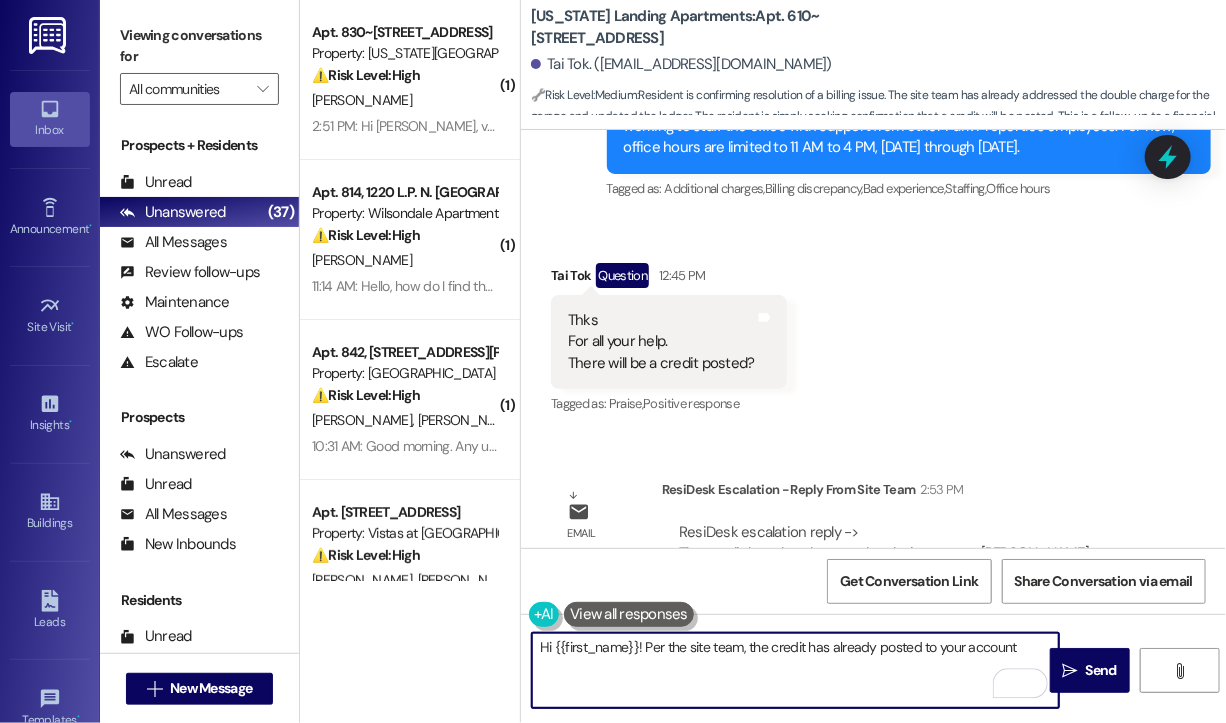 click on "Hi {{first_name}}! Per the site team, the credit has already posted to your account" at bounding box center (795, 670) 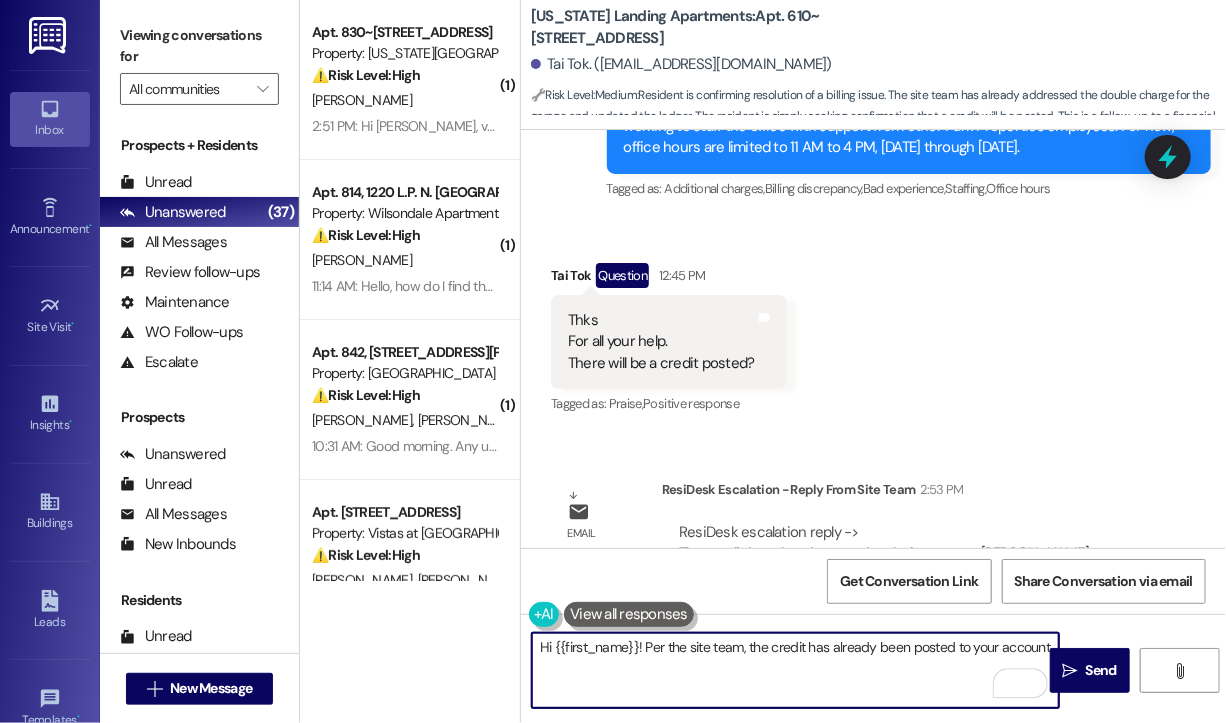 click on "Hi {{first_name}}! Per the site team, the credit has already been posted to your account" at bounding box center (795, 670) 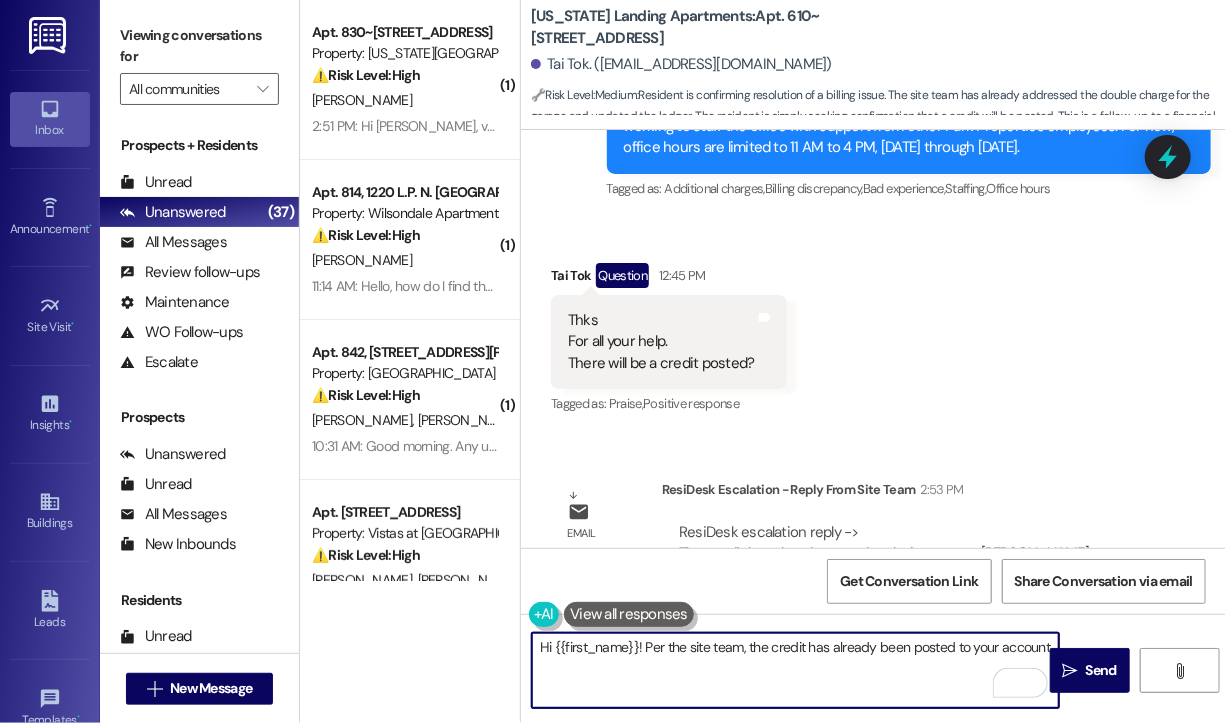 click on "Hi {{first_name}}! Per the site team, the credit has already been posted to your account" at bounding box center (795, 670) 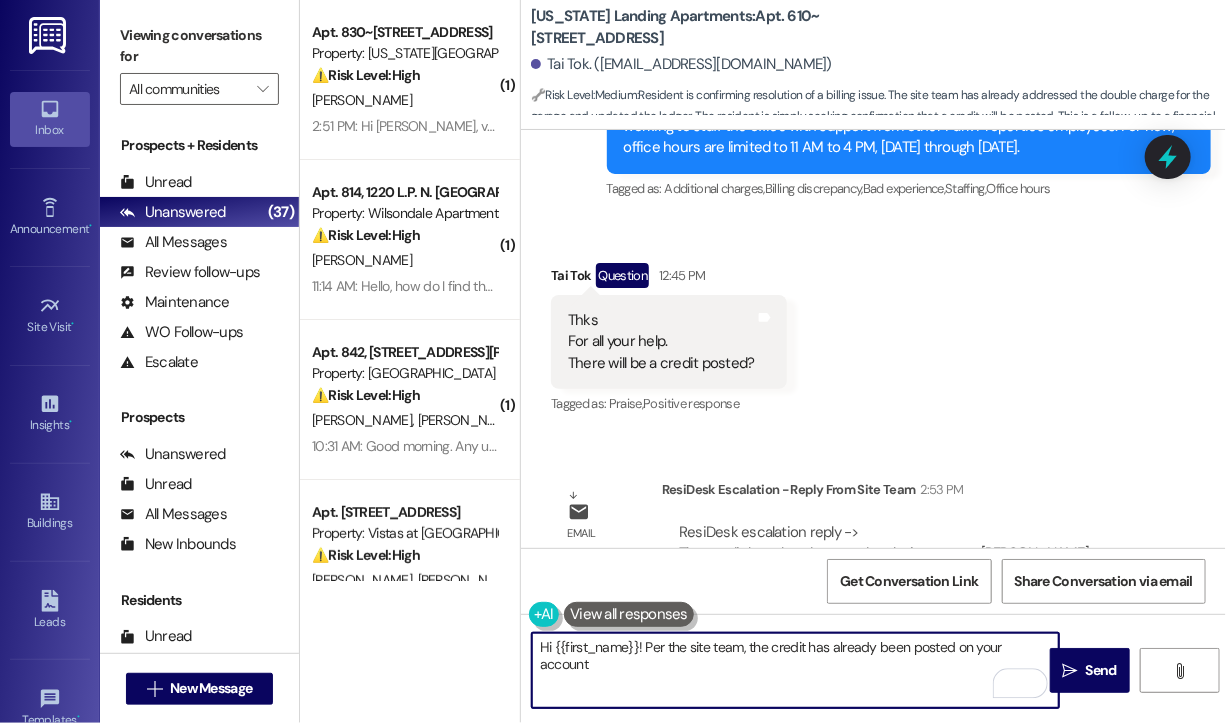 click on "Hi {{first_name}}! Per the site team, the credit has already been posted on your account" at bounding box center (795, 670) 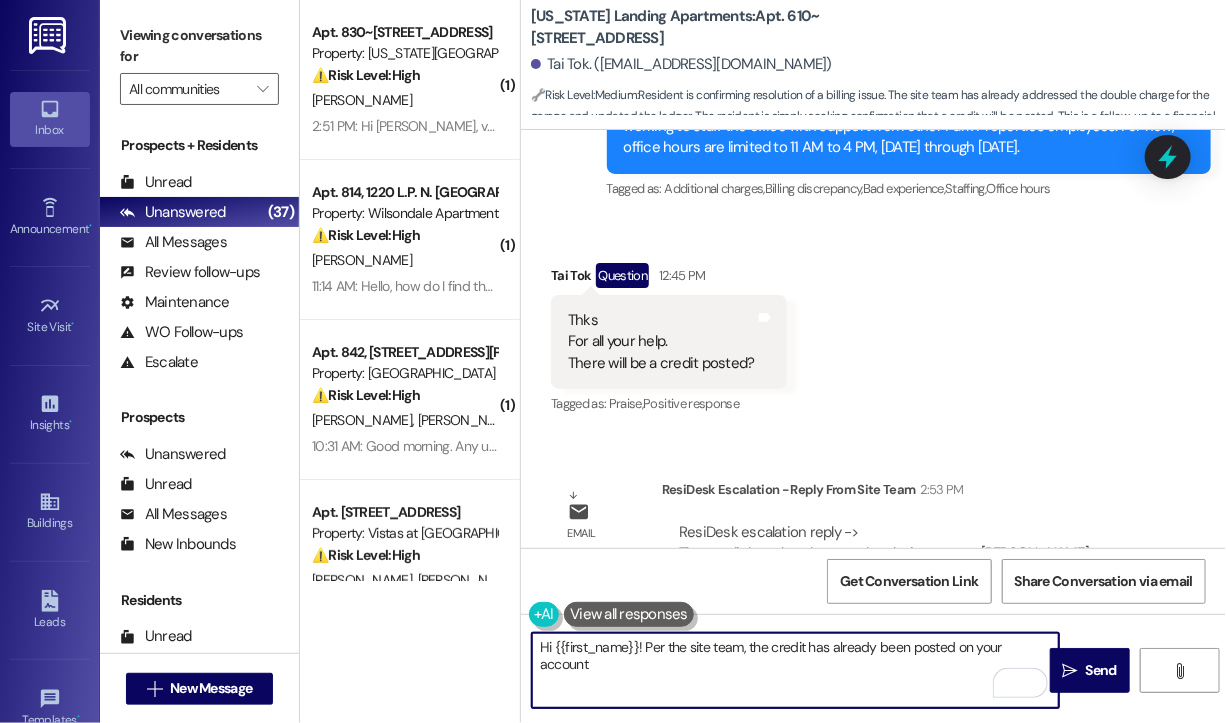 click on "Hi {{first_name}}! Per the site team, the credit has already been posted on your account" at bounding box center [795, 670] 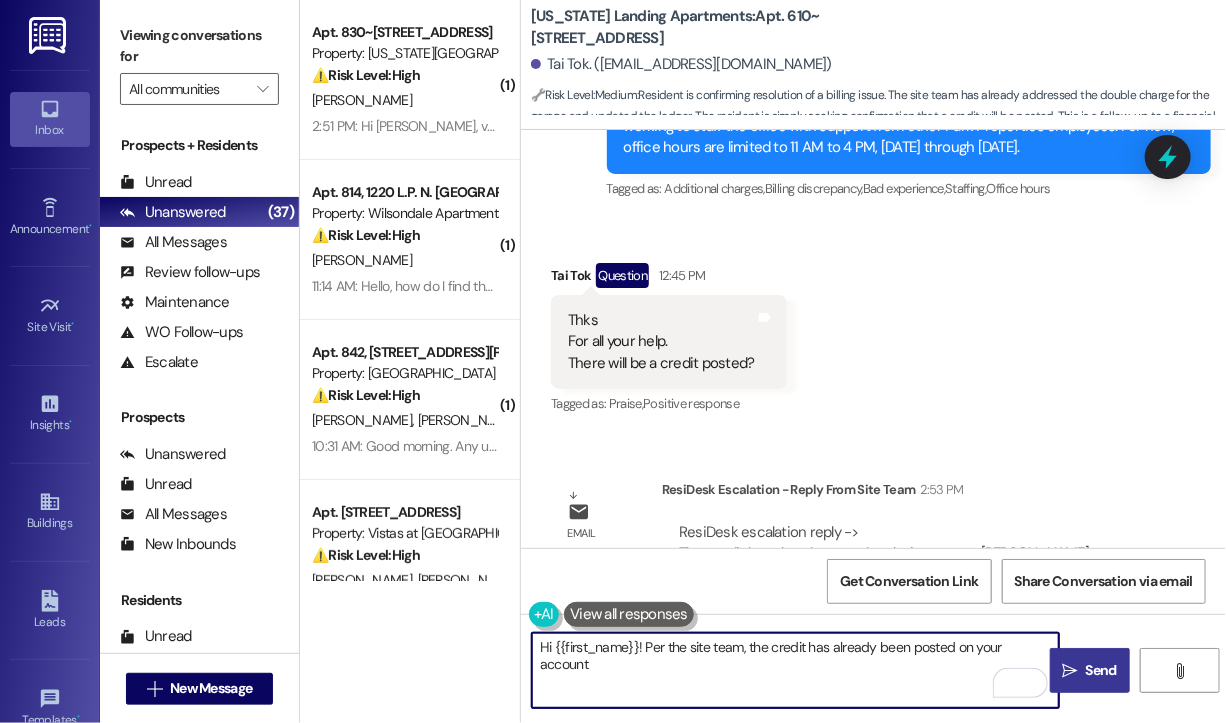 type on "Hi {{first_name}}! Per the site team, the credit has already been posted on your account" 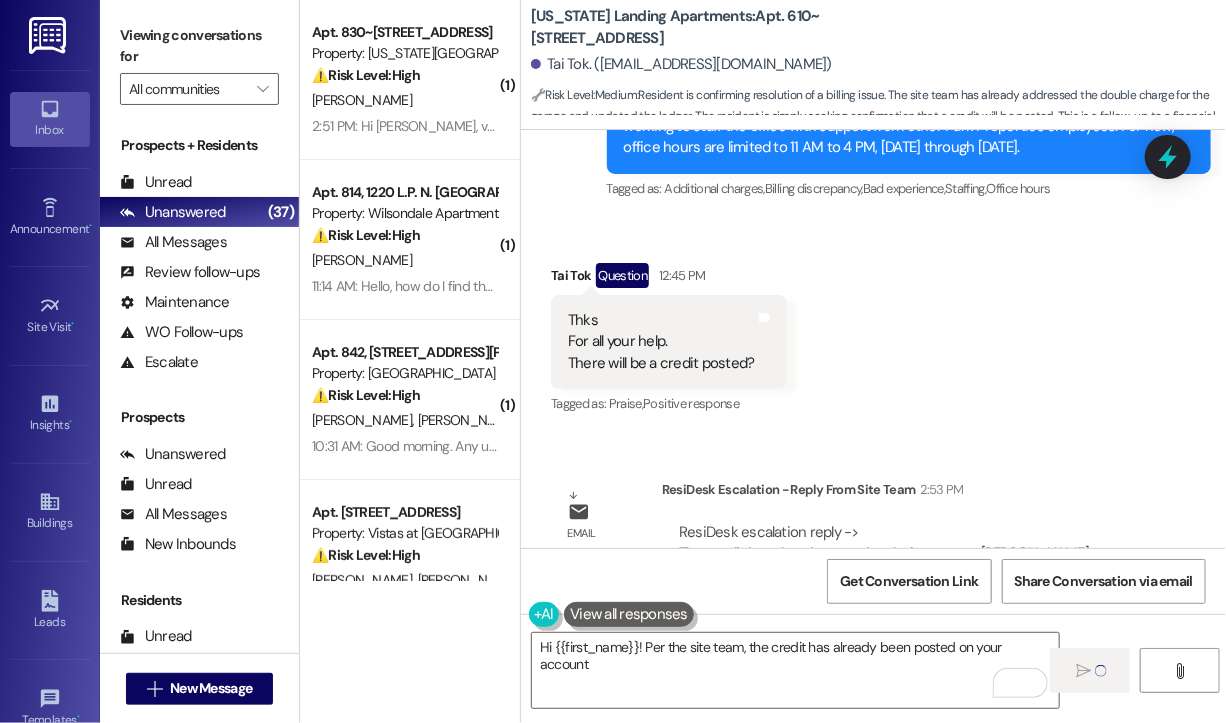 type 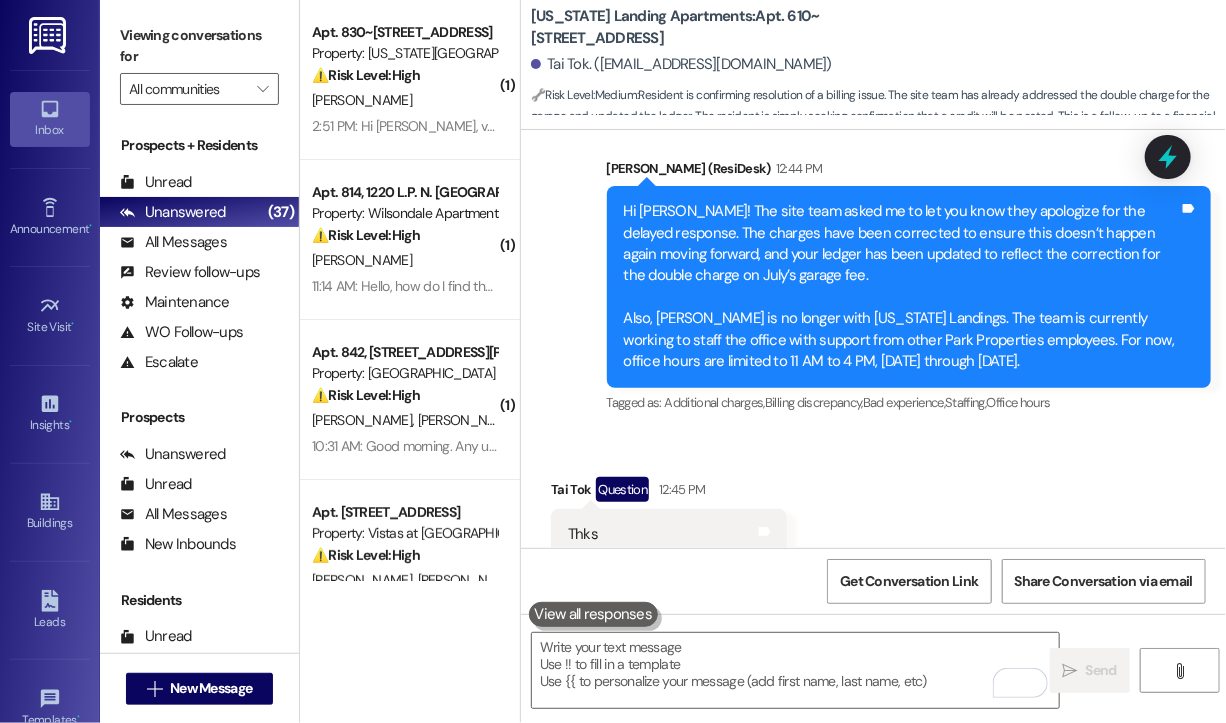 scroll, scrollTop: 17069, scrollLeft: 0, axis: vertical 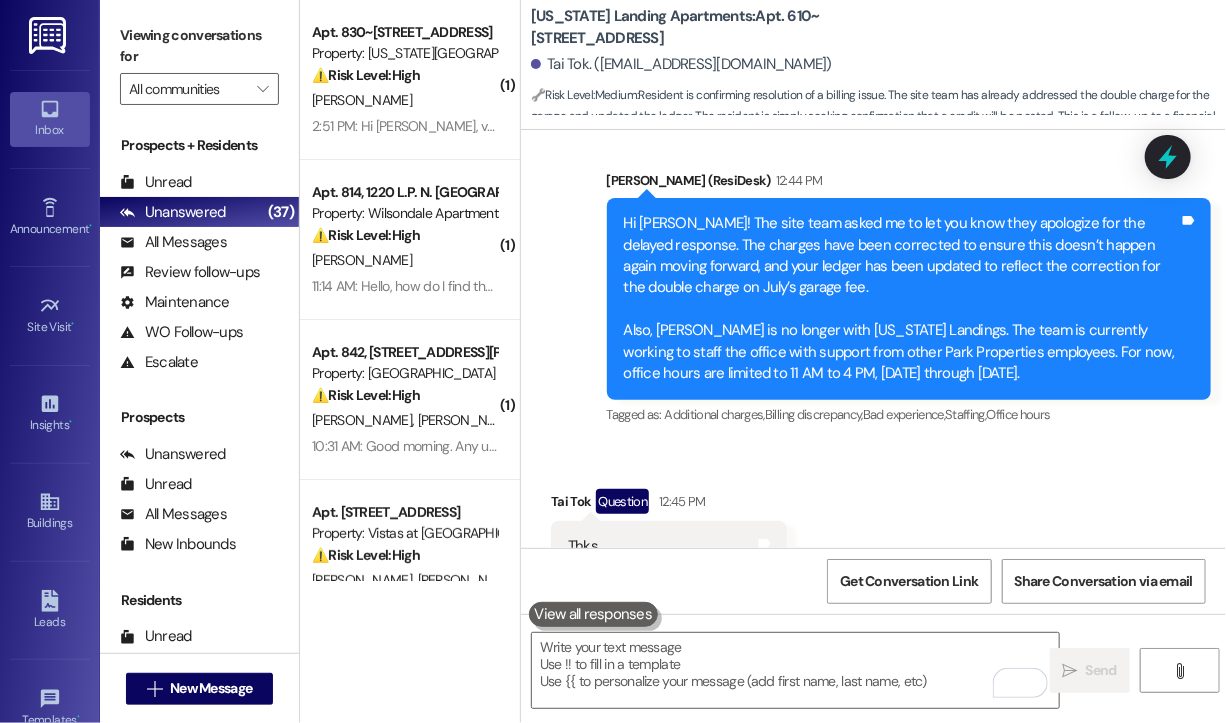 click on "Received via SMS Tai Tok Question 12:45 PM Thks
For all your help.
There will be a credit posted? Tags and notes Tagged as:   Praise ,  Click to highlight conversations about Praise Positive response Click to highlight conversations about Positive response" at bounding box center (873, 552) 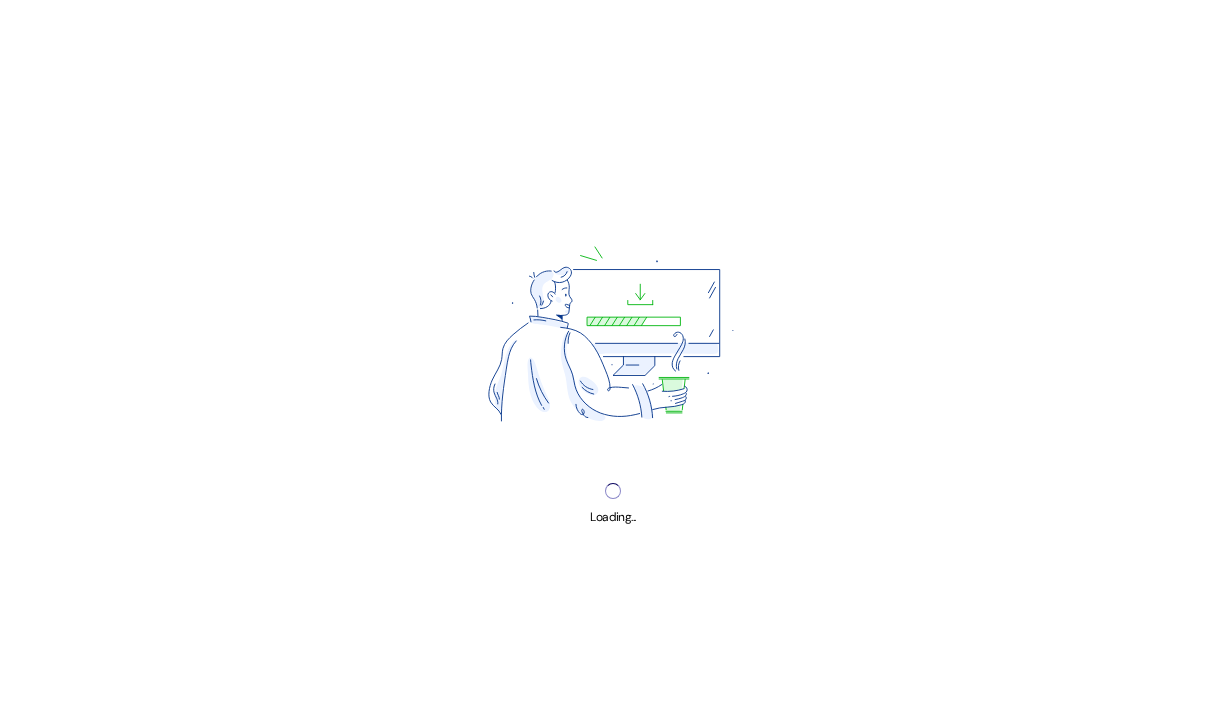 scroll, scrollTop: 0, scrollLeft: 0, axis: both 